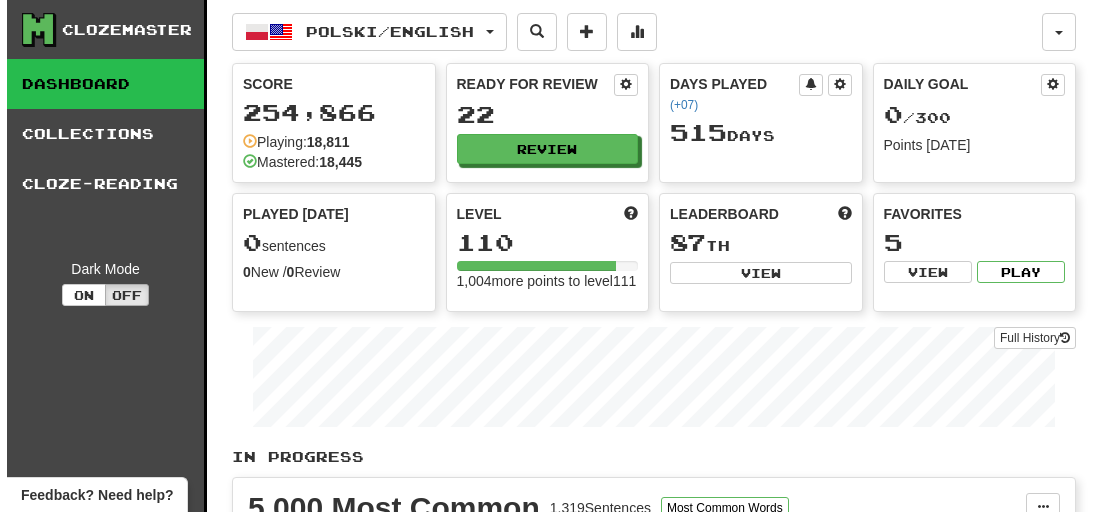 scroll, scrollTop: 727, scrollLeft: 0, axis: vertical 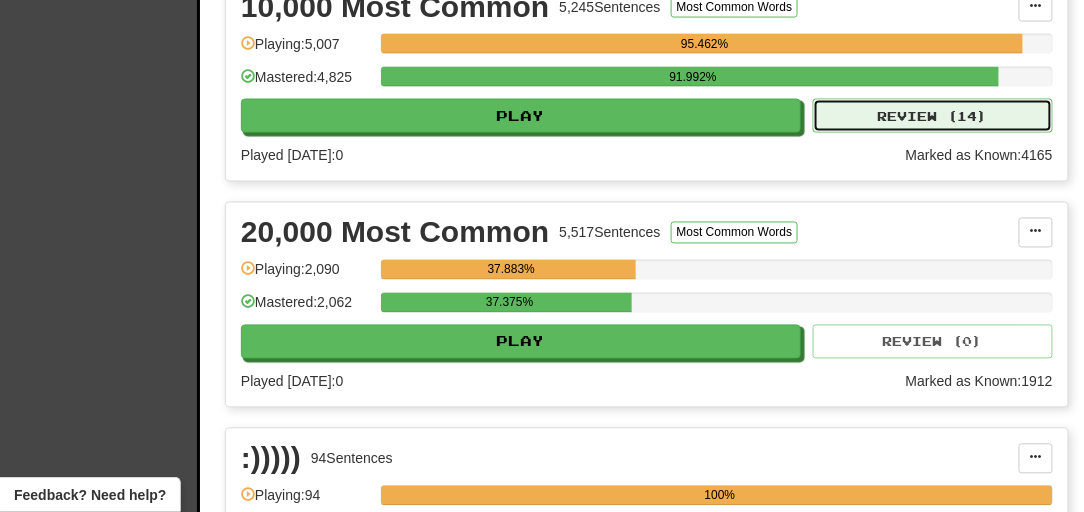 click on "Review ( 14 )" at bounding box center (933, 116) 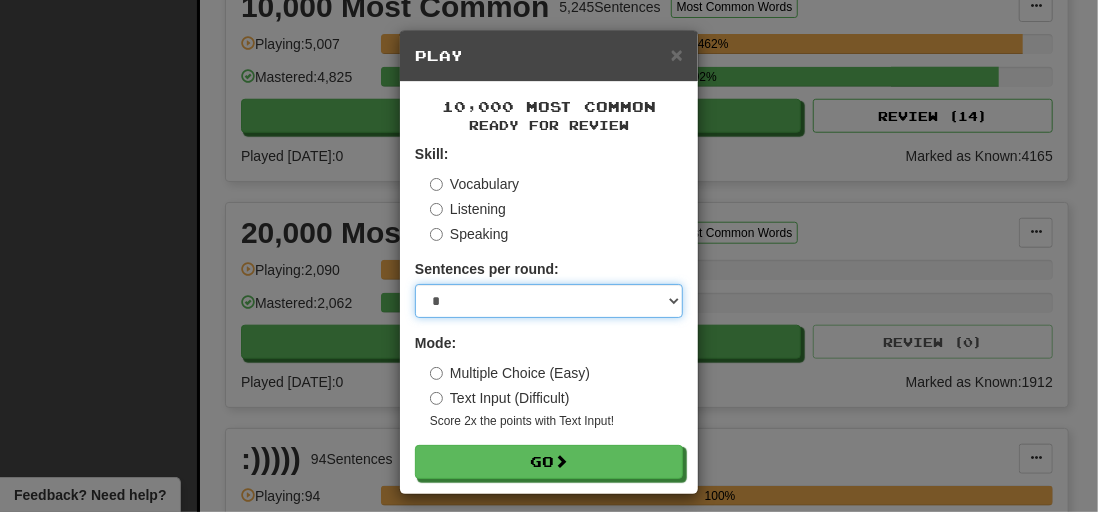 click on "* ** ** ** ** ** *** ********" at bounding box center [549, 301] 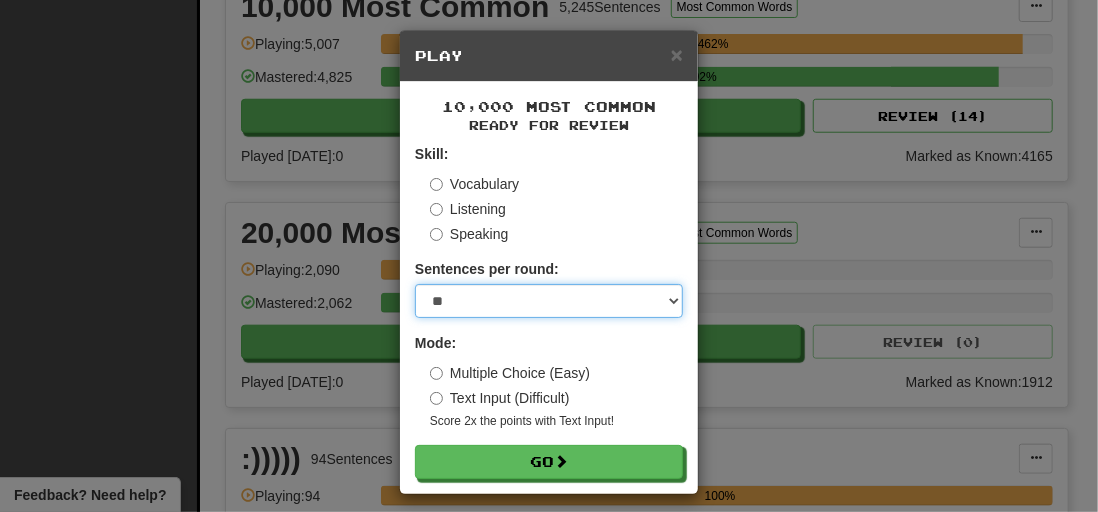 click on "* ** ** ** ** ** *** ********" at bounding box center [549, 301] 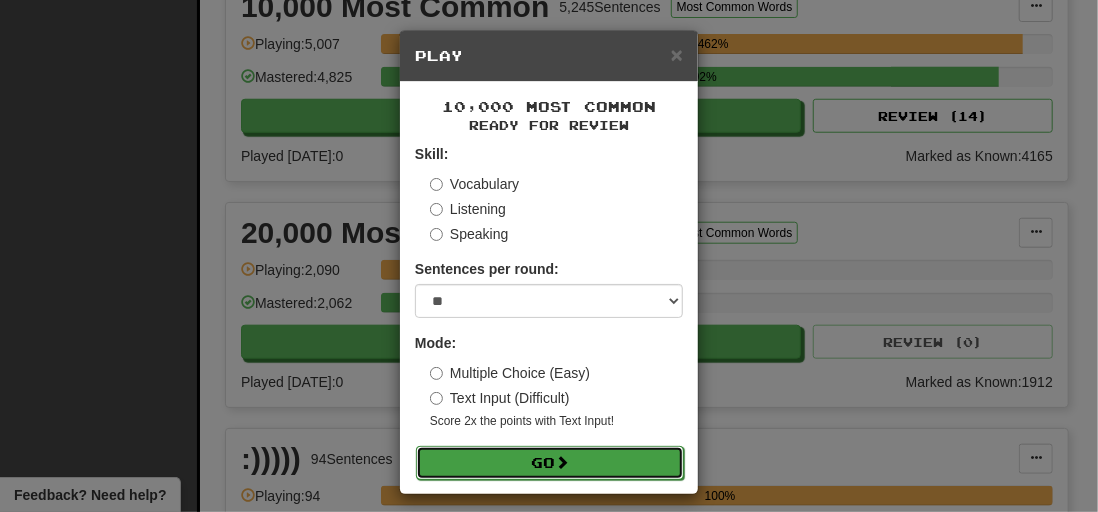 click on "Go" at bounding box center (550, 463) 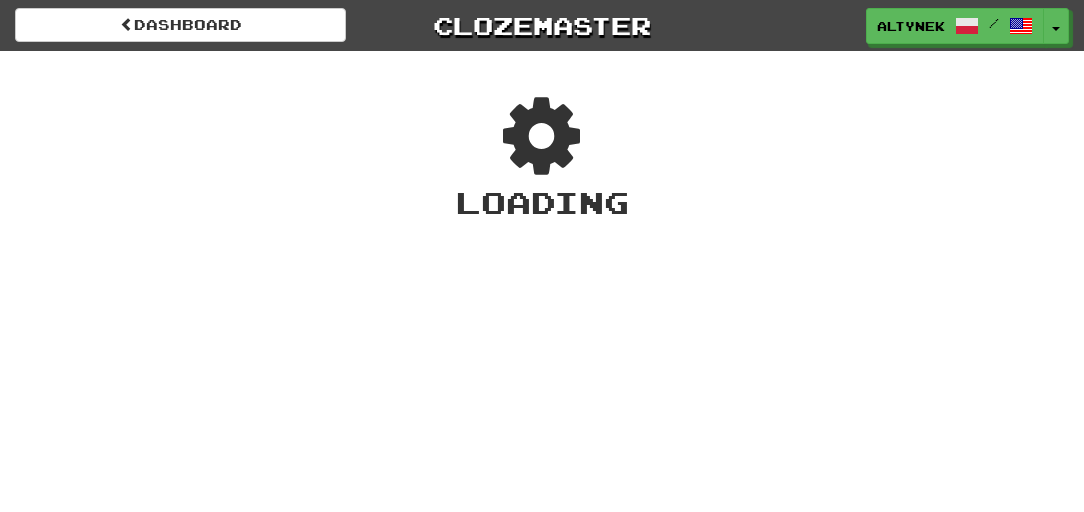 scroll, scrollTop: 0, scrollLeft: 0, axis: both 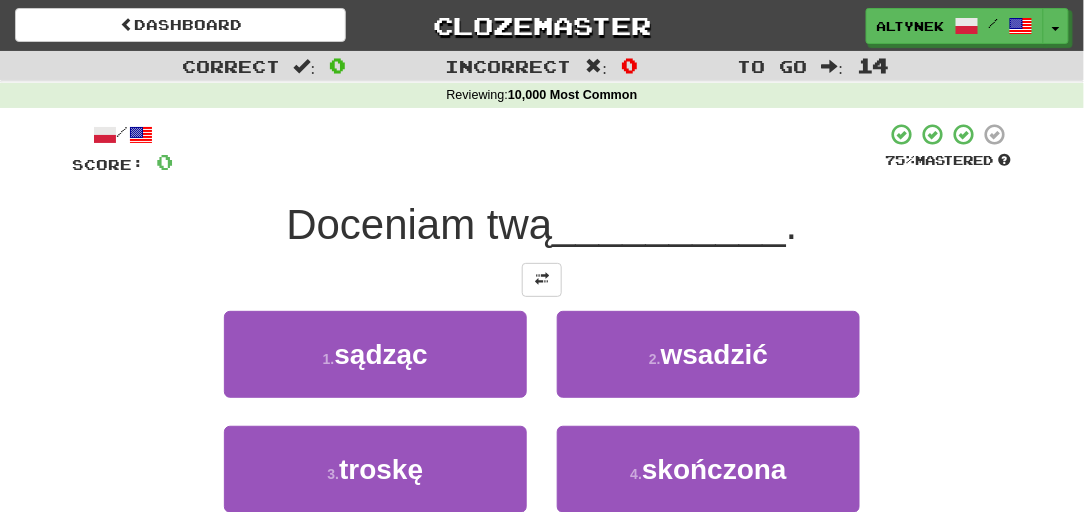 click on "/  Score:   0 75 %  Mastered Doceniam twą  __________ . 1 .  sądząc 2 .  wsadzić 3 .  troskę 4 .  skończona  Help!  Report" at bounding box center (542, 353) 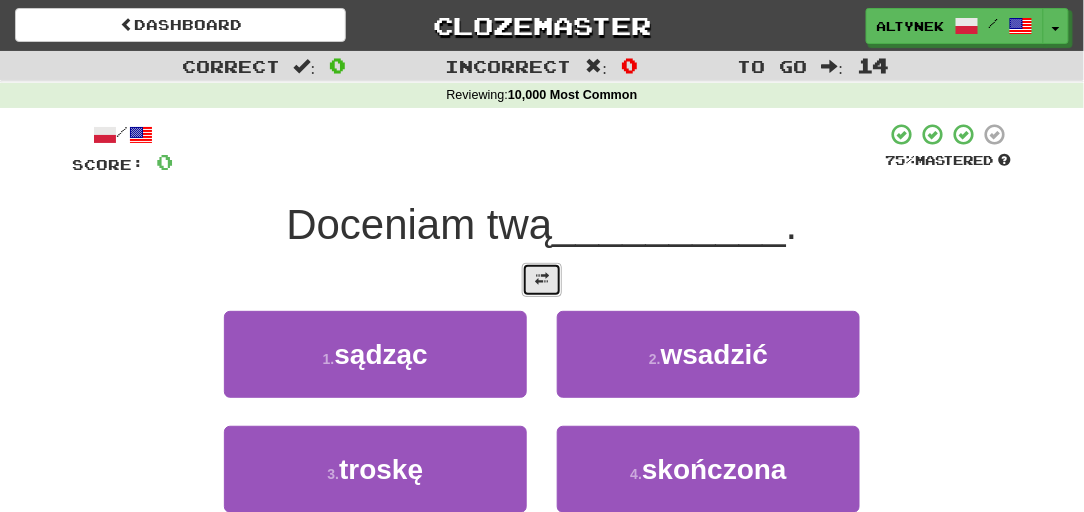 click at bounding box center [542, 280] 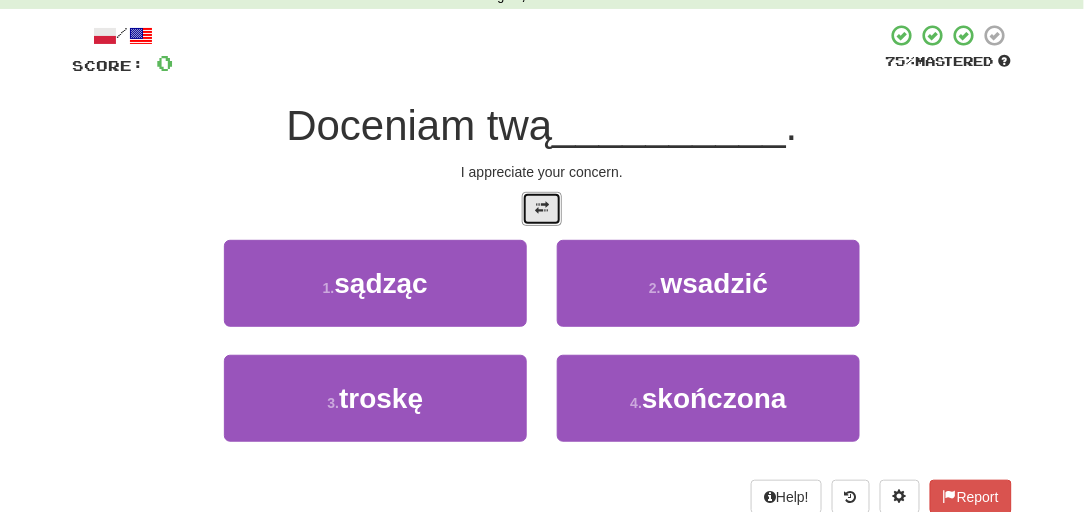 scroll, scrollTop: 121, scrollLeft: 0, axis: vertical 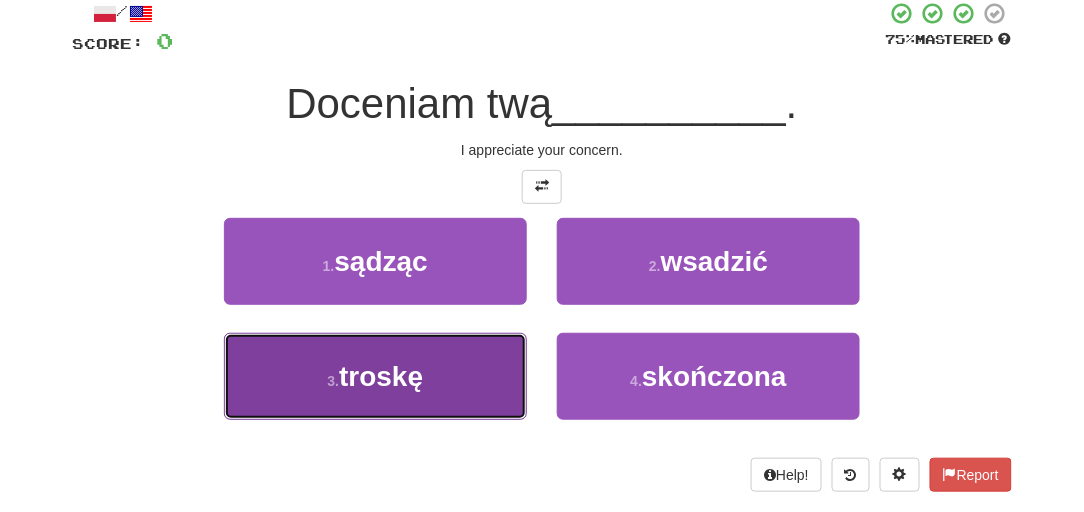 click on "3 .  troskę" at bounding box center [375, 376] 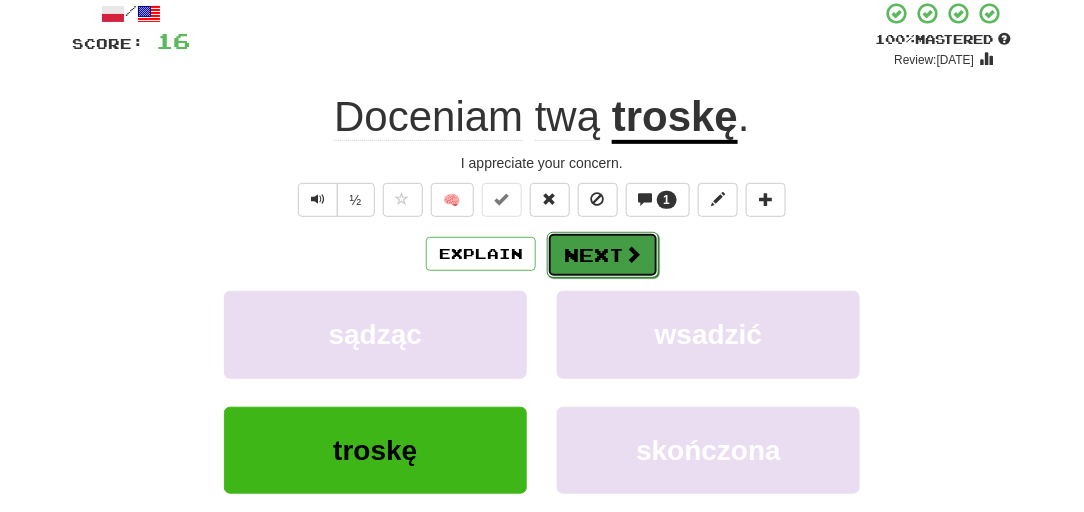 click on "Next" at bounding box center (603, 255) 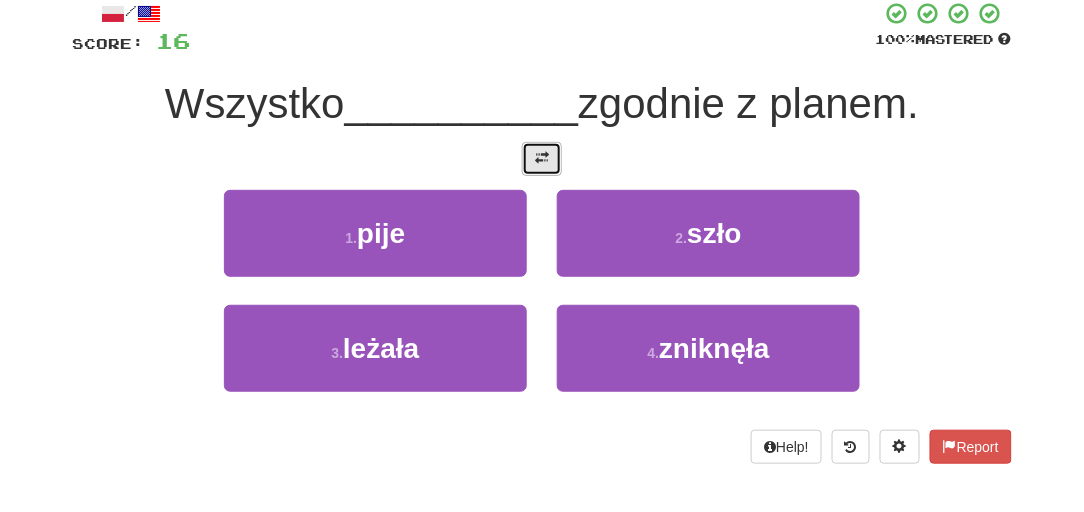 click at bounding box center [542, 159] 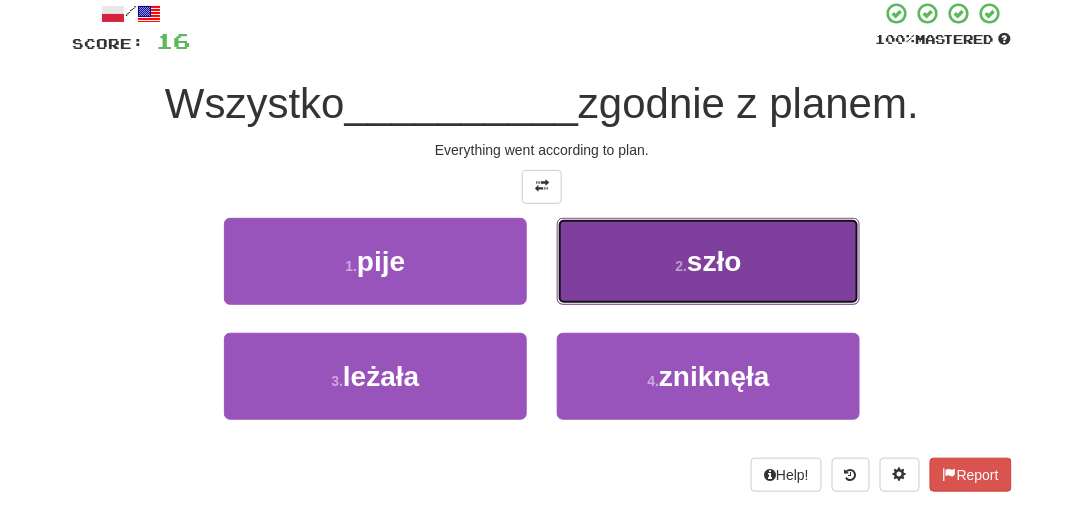 click on "2 .  szło" at bounding box center (708, 261) 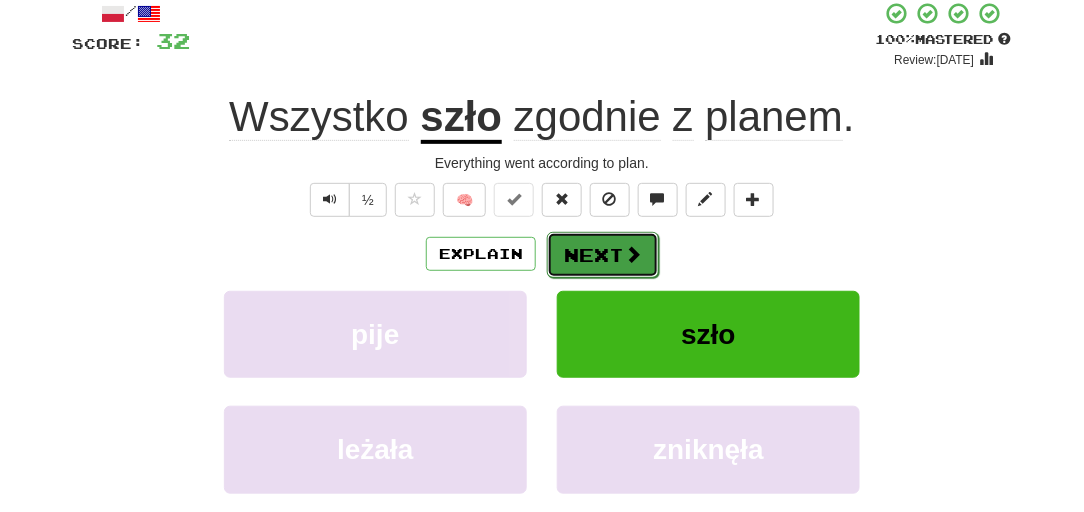 click on "Next" at bounding box center (603, 255) 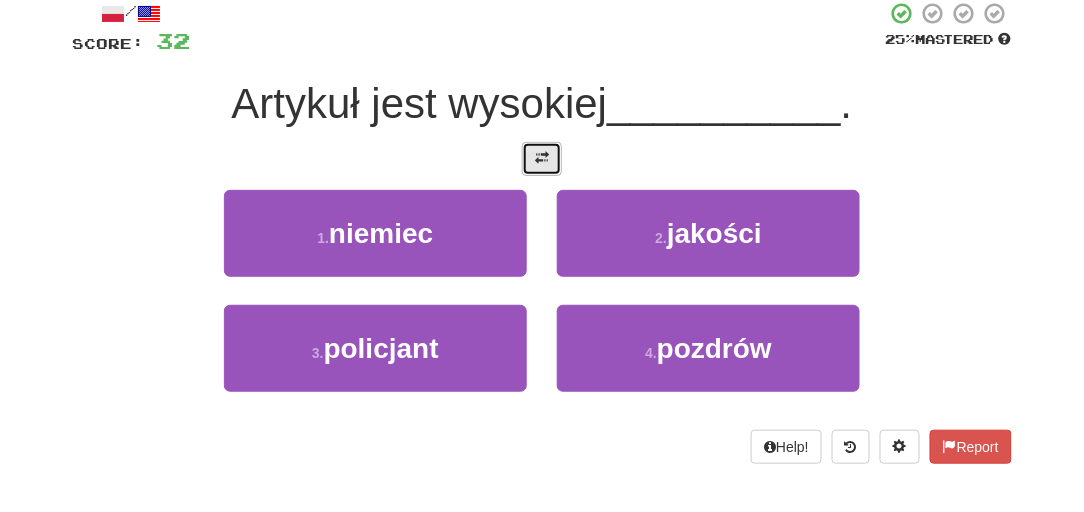 click at bounding box center (542, 158) 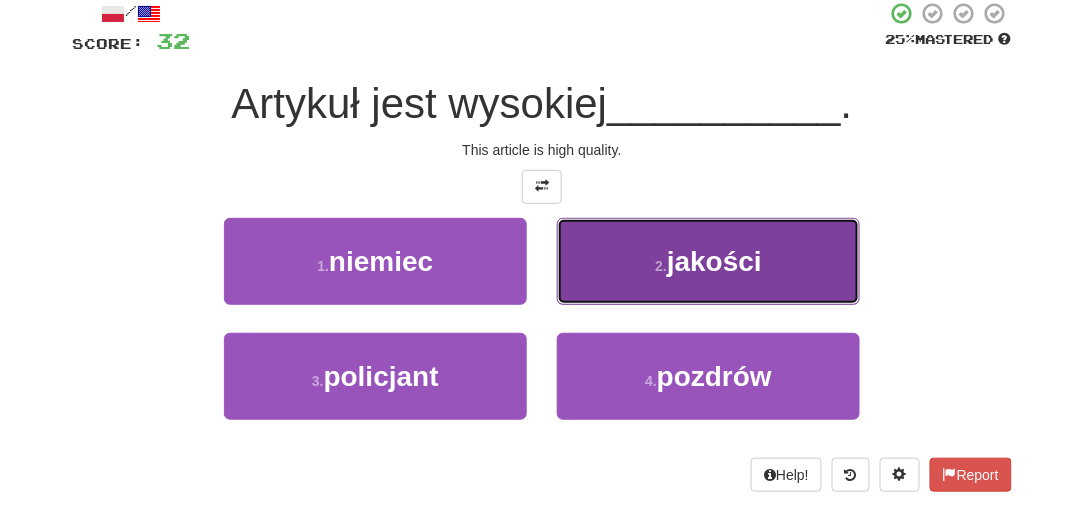click on "2 .  jakości" at bounding box center [708, 261] 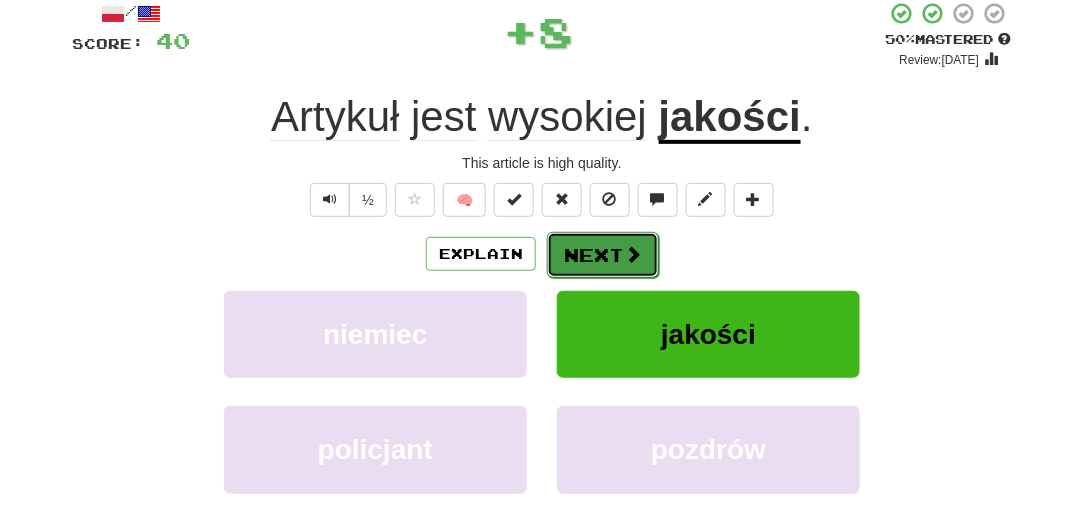 click on "Next" at bounding box center [603, 255] 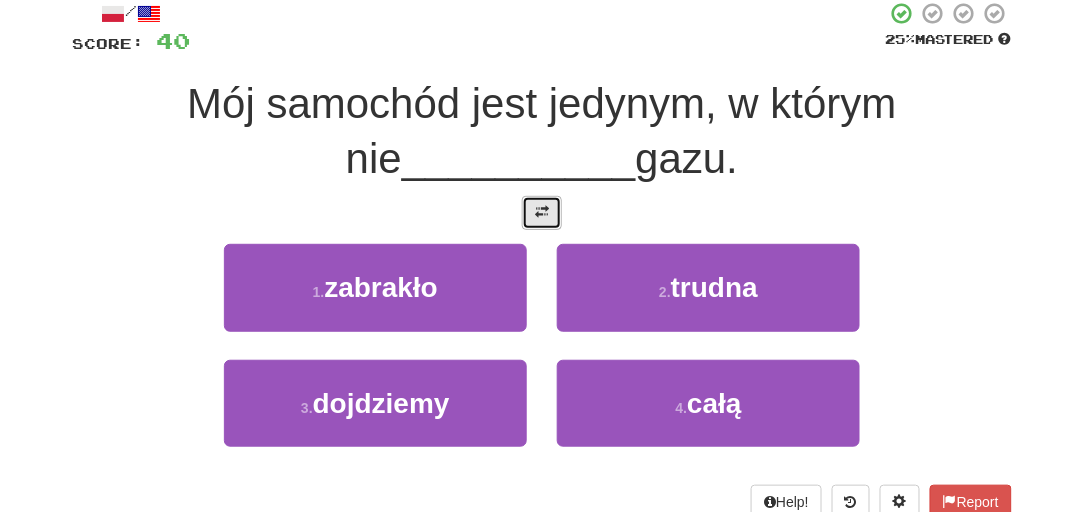 click at bounding box center [542, 212] 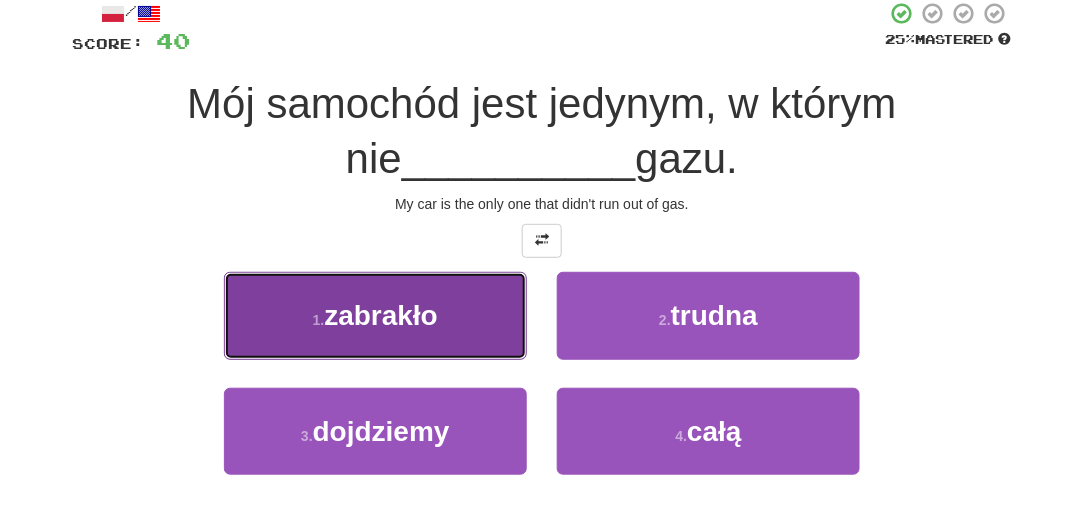click on "1 .  zabrakło" at bounding box center (375, 315) 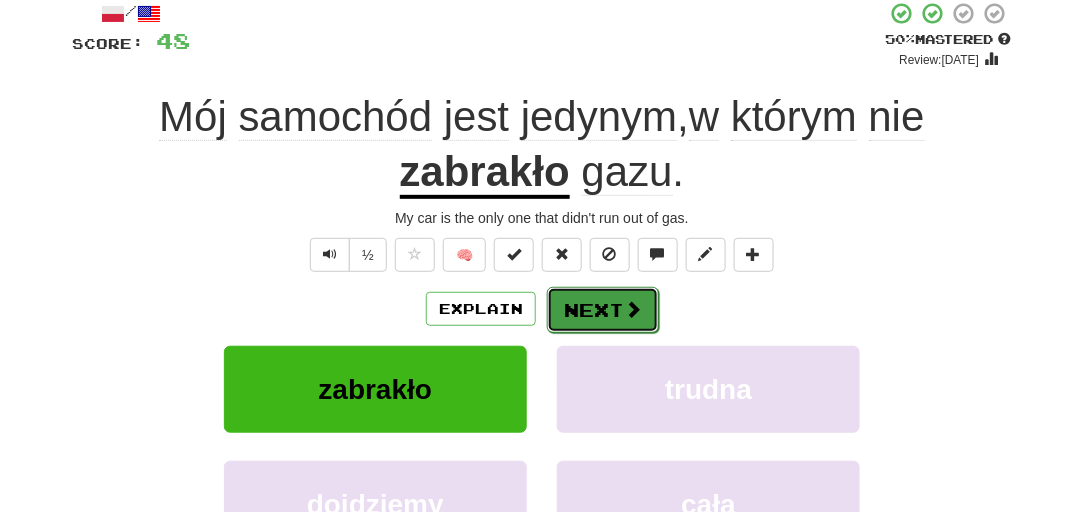 click on "Next" at bounding box center [603, 310] 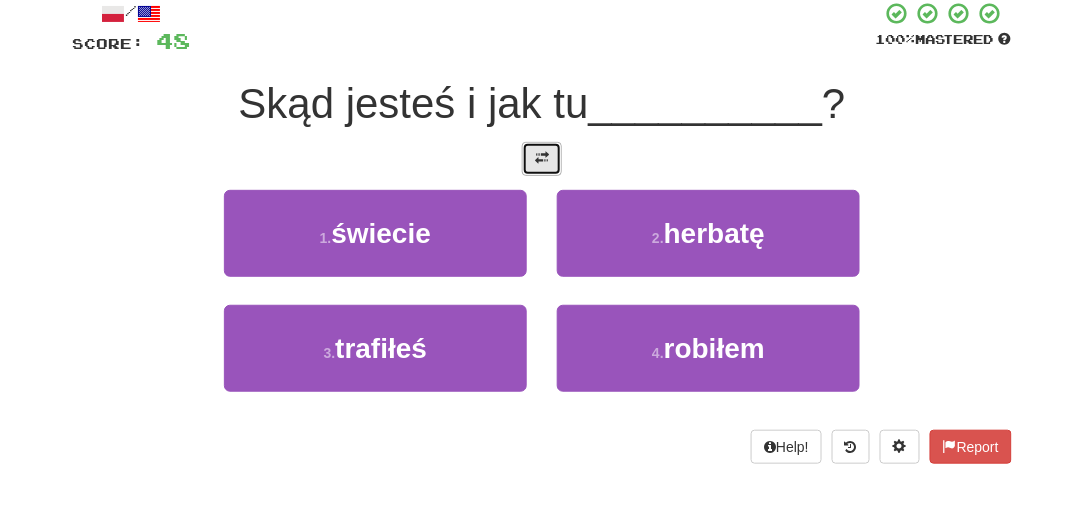 click at bounding box center [542, 158] 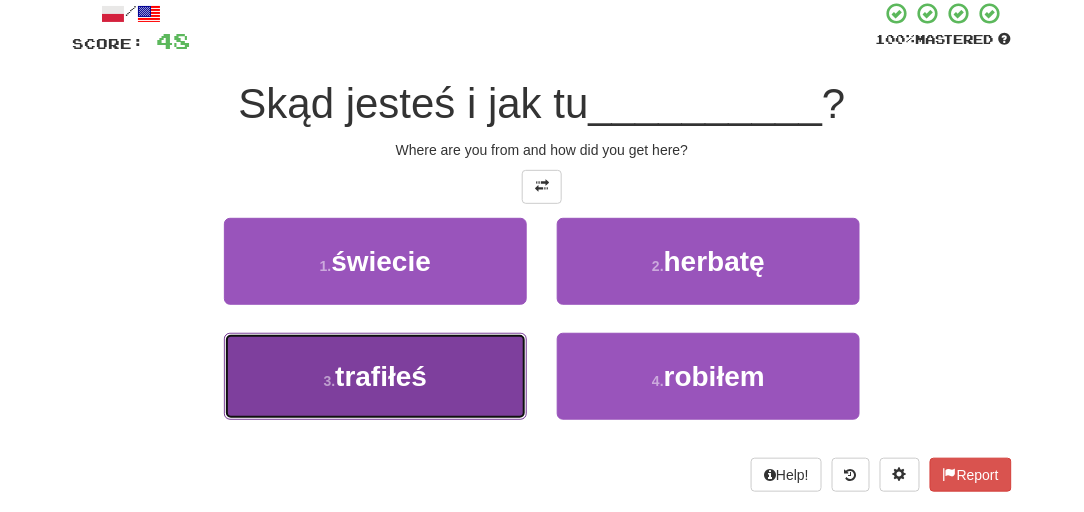 click on "trafiłeś" at bounding box center [381, 376] 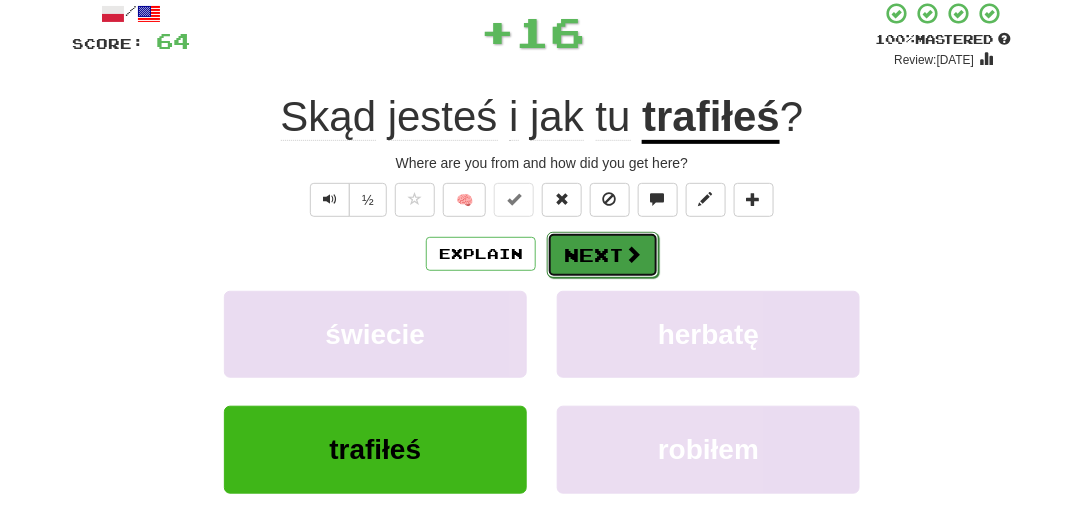 click on "Next" at bounding box center (603, 255) 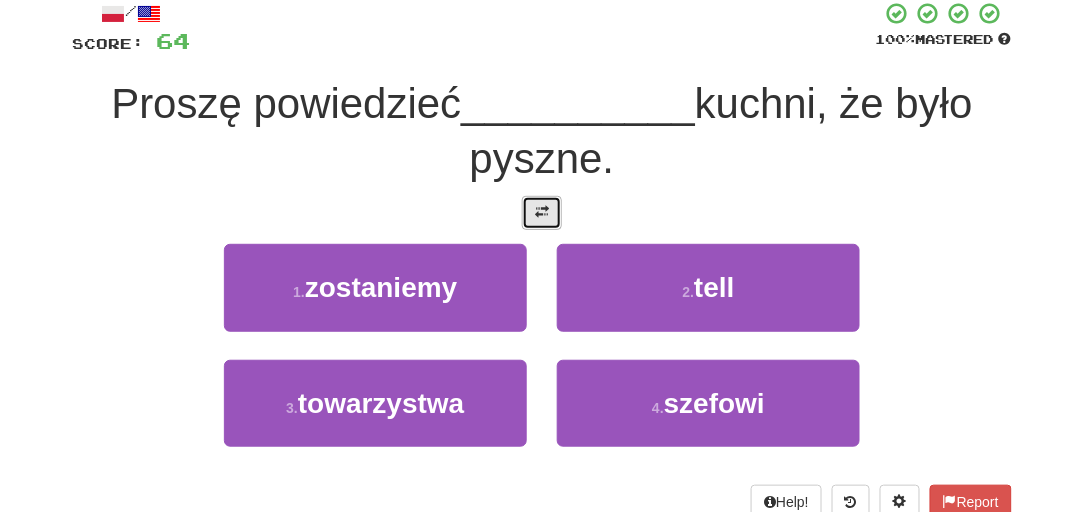 click at bounding box center (542, 213) 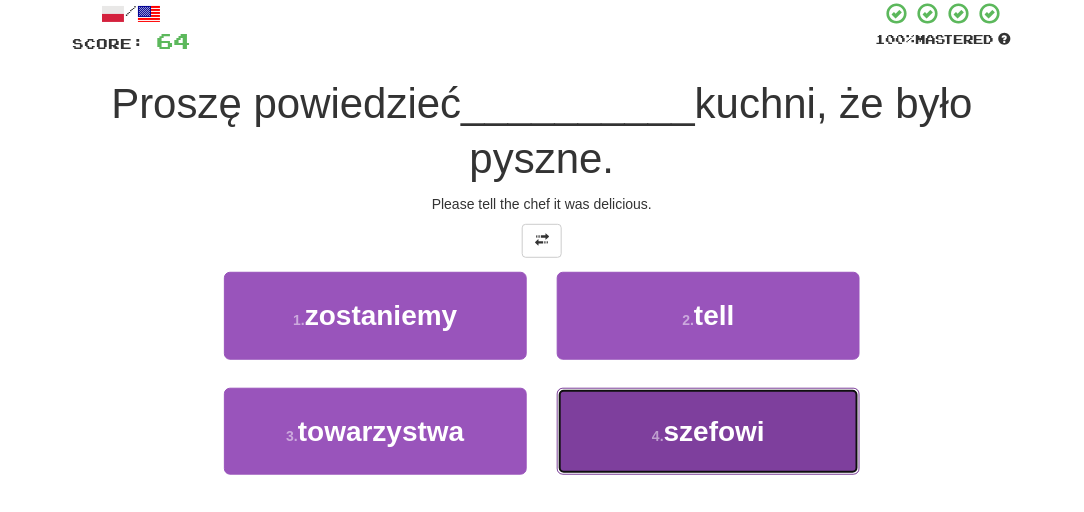 click on "4 .  szefowi" at bounding box center (708, 431) 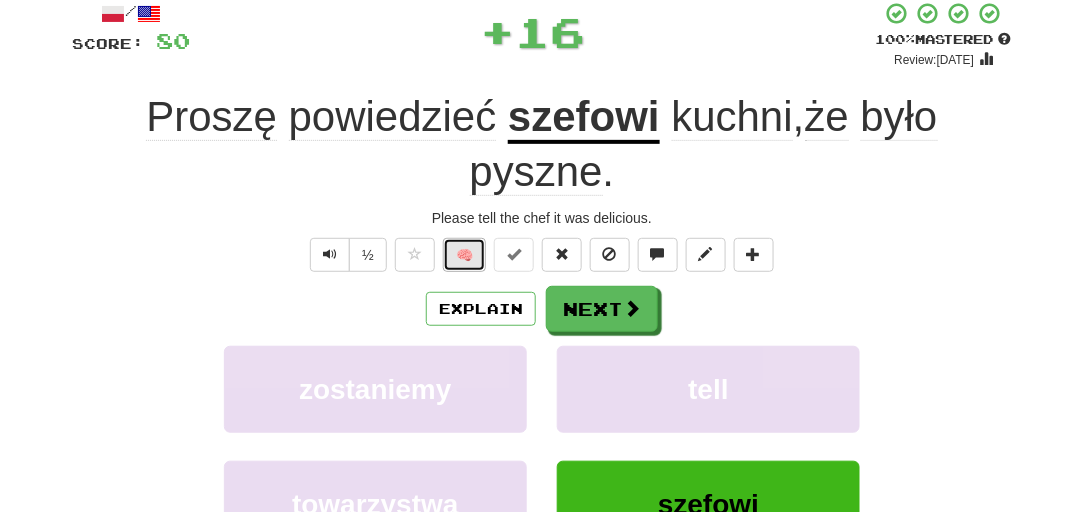 click on "🧠" at bounding box center [464, 255] 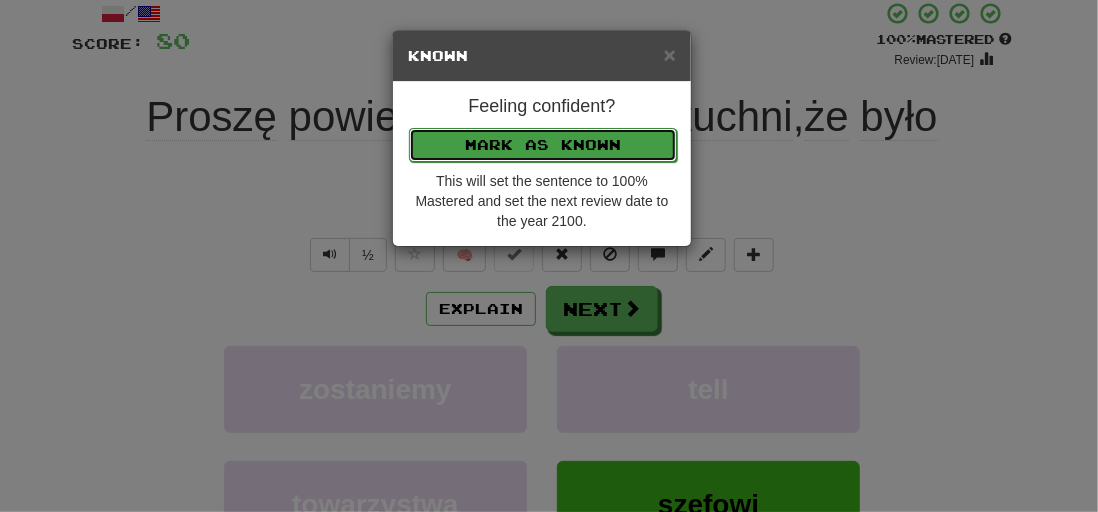 click on "Mark as Known" at bounding box center (543, 145) 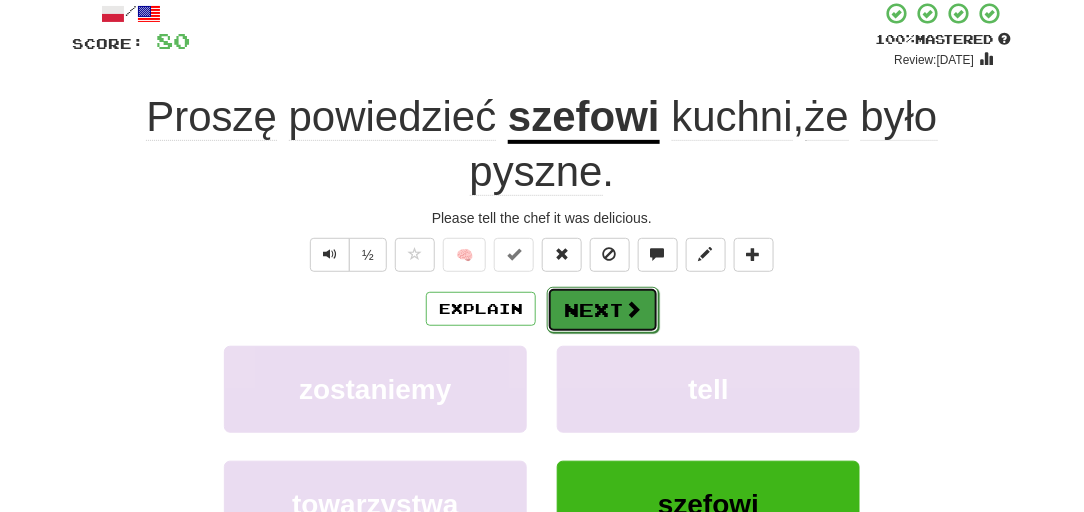 click on "Next" at bounding box center (603, 310) 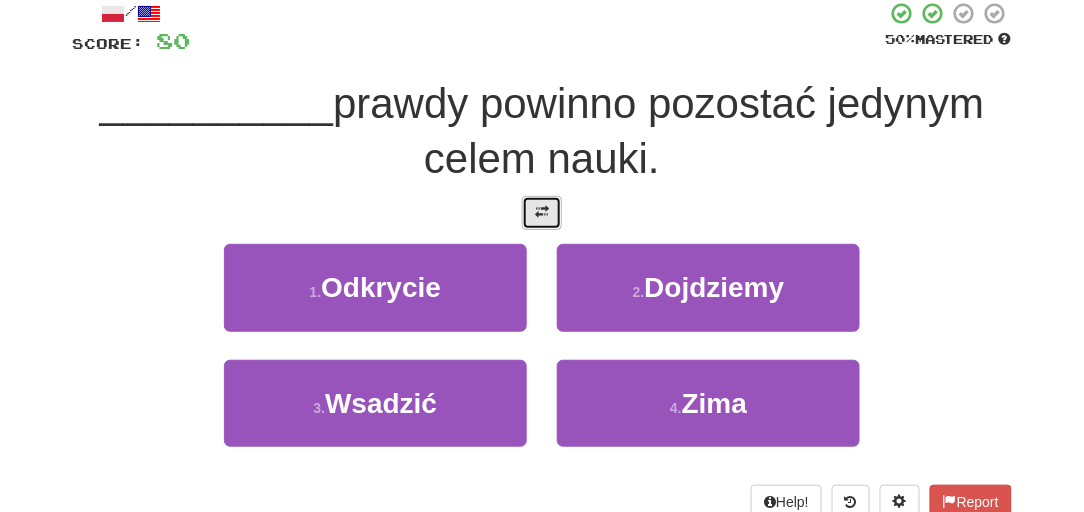 click at bounding box center (542, 213) 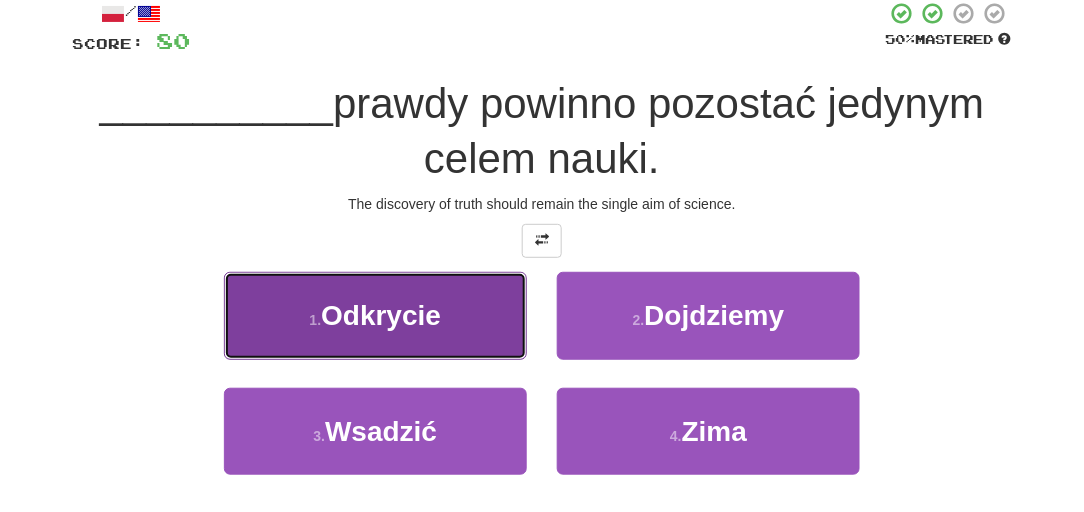 click on "1 .  Odkrycie" at bounding box center [375, 315] 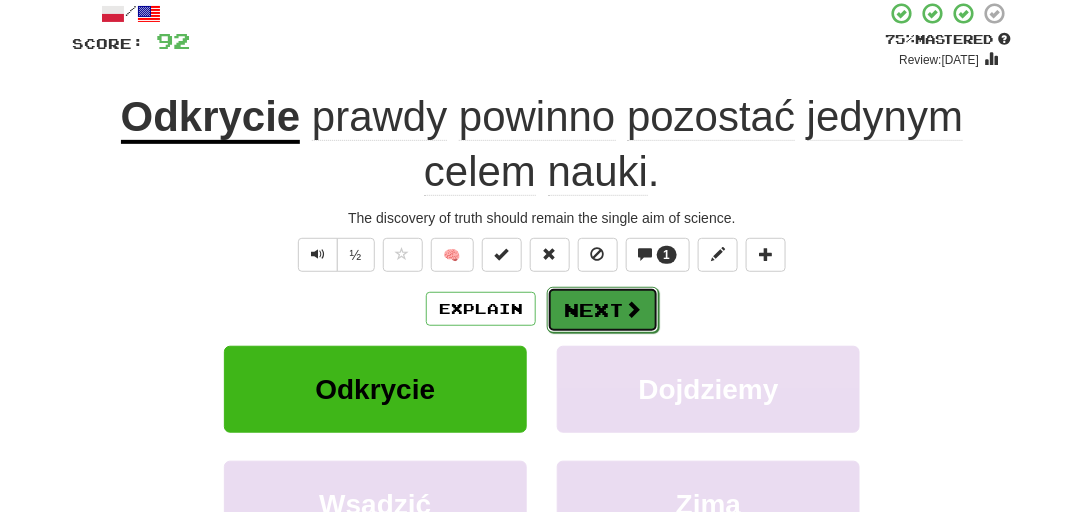 click at bounding box center (633, 309) 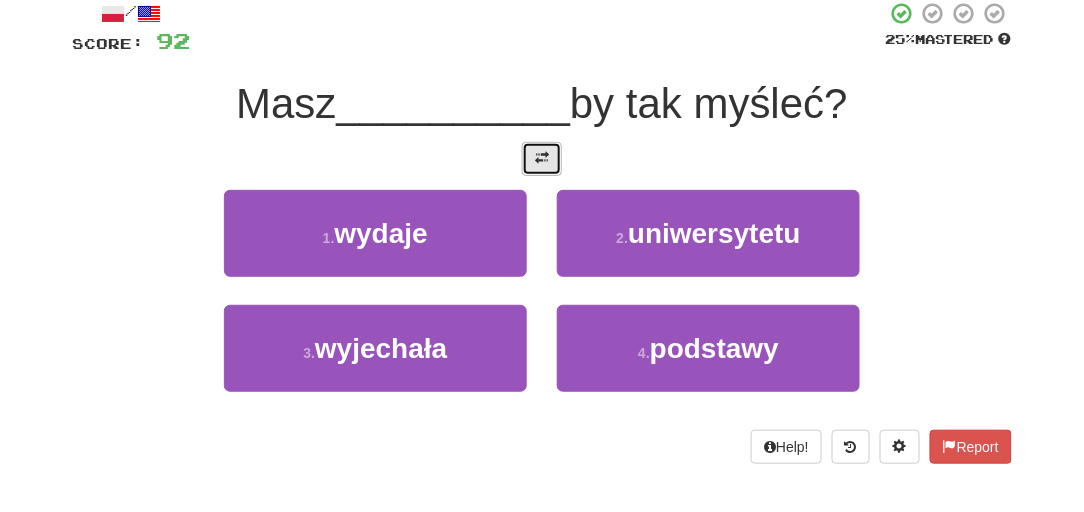 click at bounding box center [542, 159] 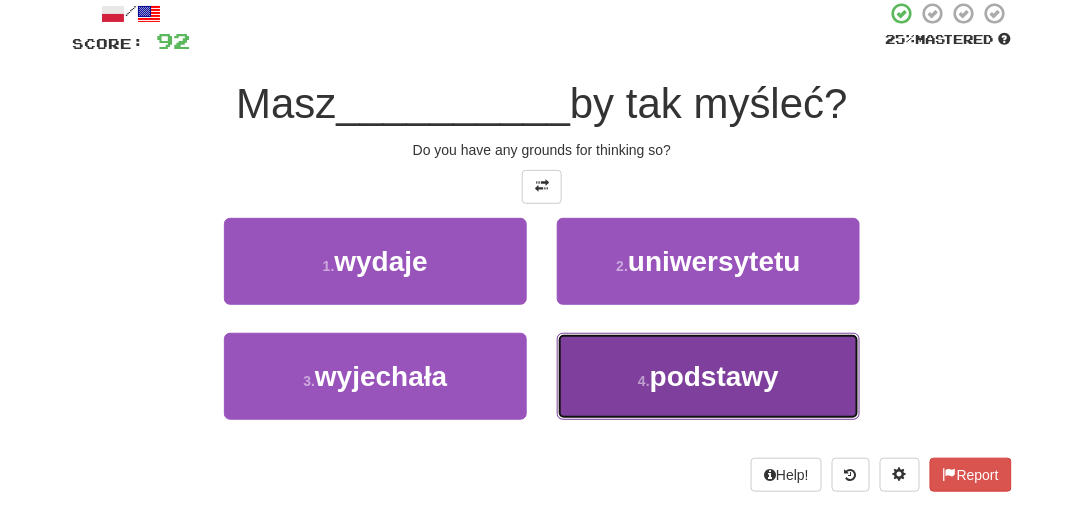 click on "4 .  podstawy" at bounding box center (708, 376) 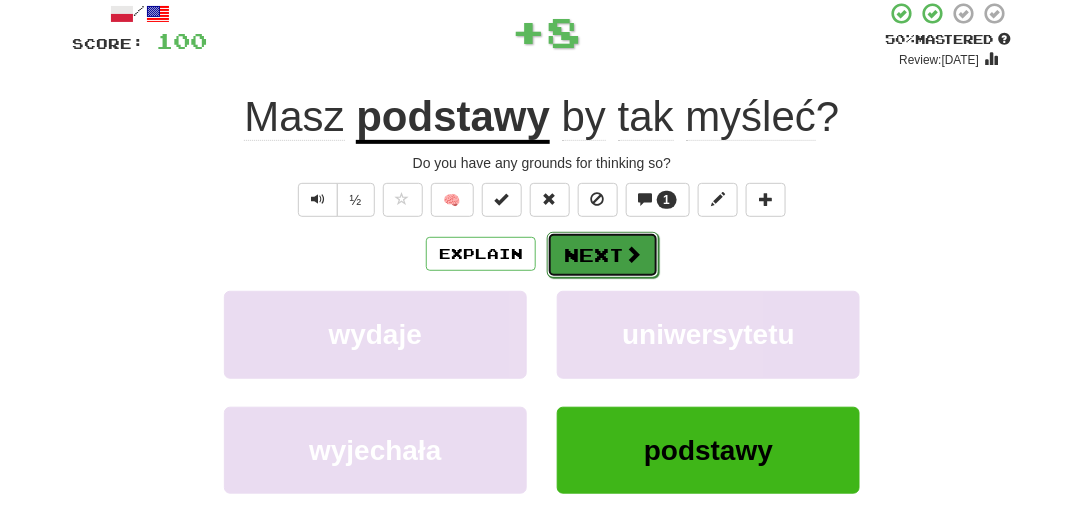 click on "Next" at bounding box center (603, 255) 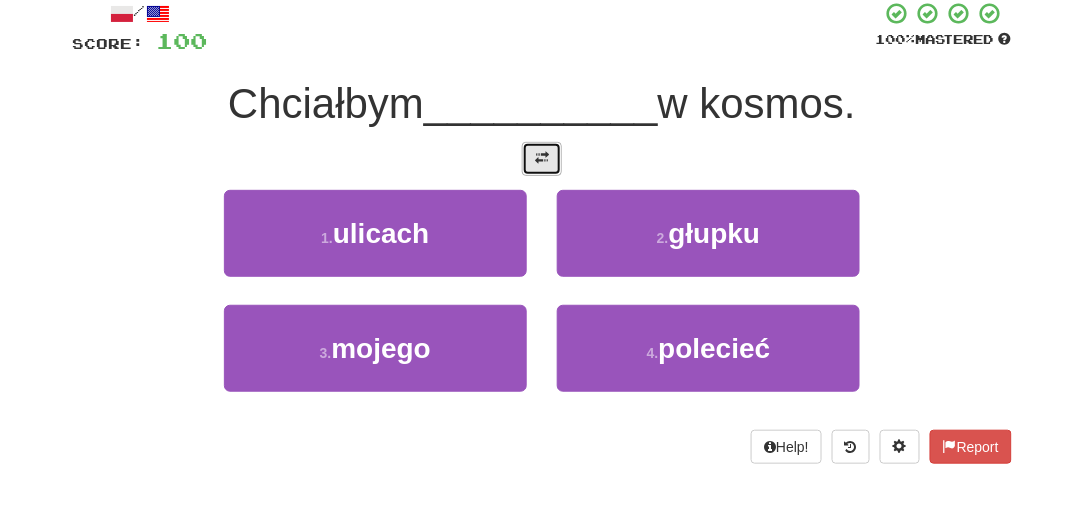 click at bounding box center (542, 159) 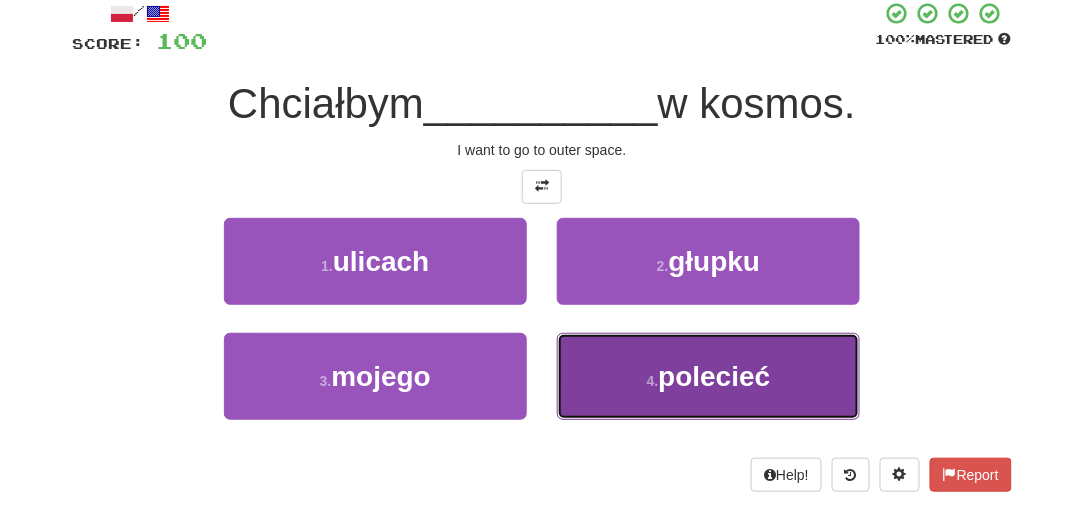 click on "4 .  polecieć" at bounding box center [708, 376] 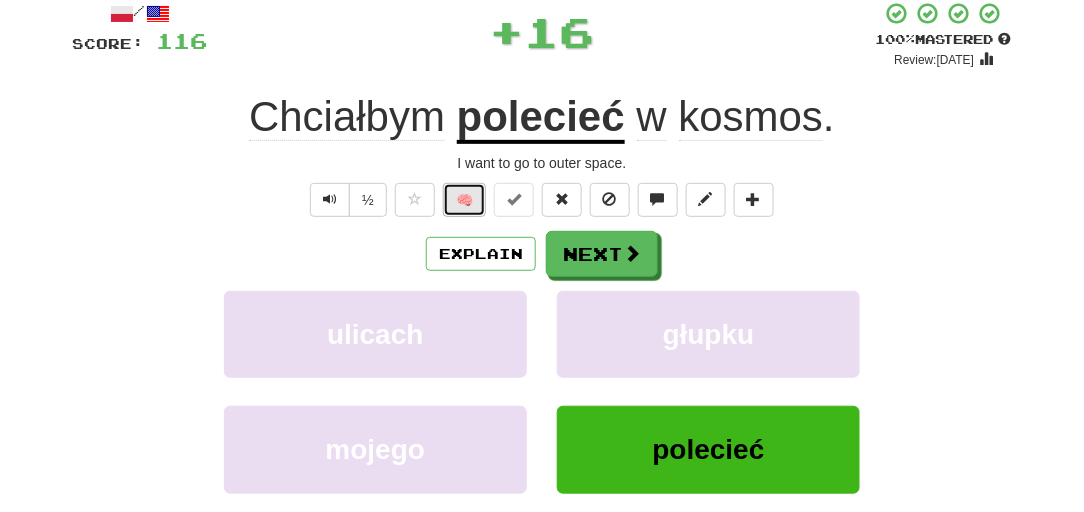 click on "🧠" at bounding box center (464, 200) 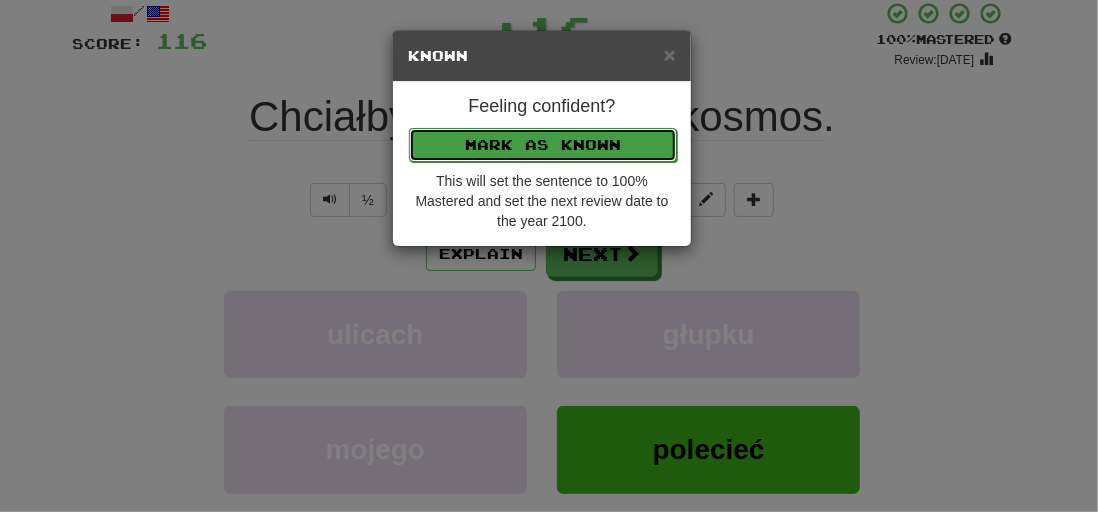 click on "Mark as Known" at bounding box center (543, 145) 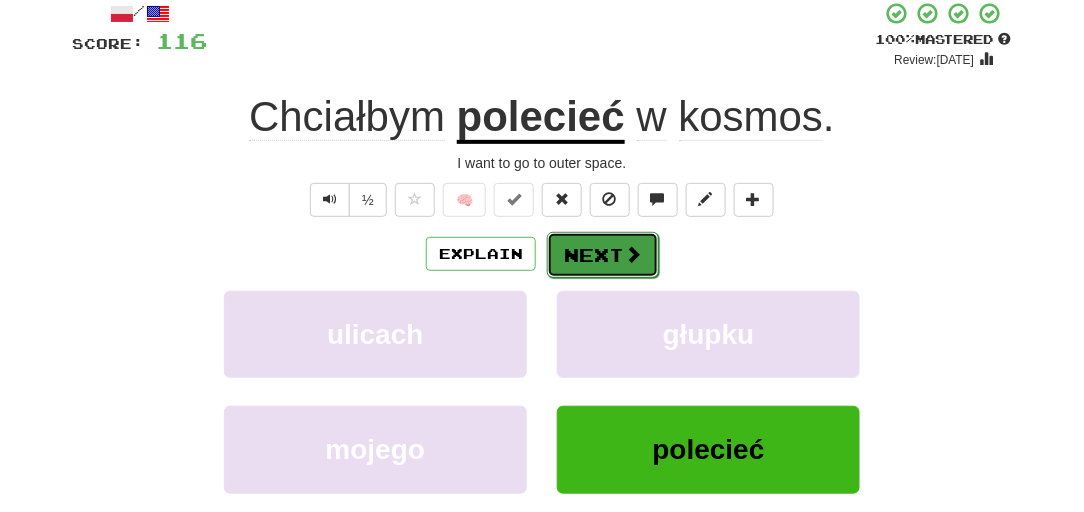 click on "Next" at bounding box center [603, 255] 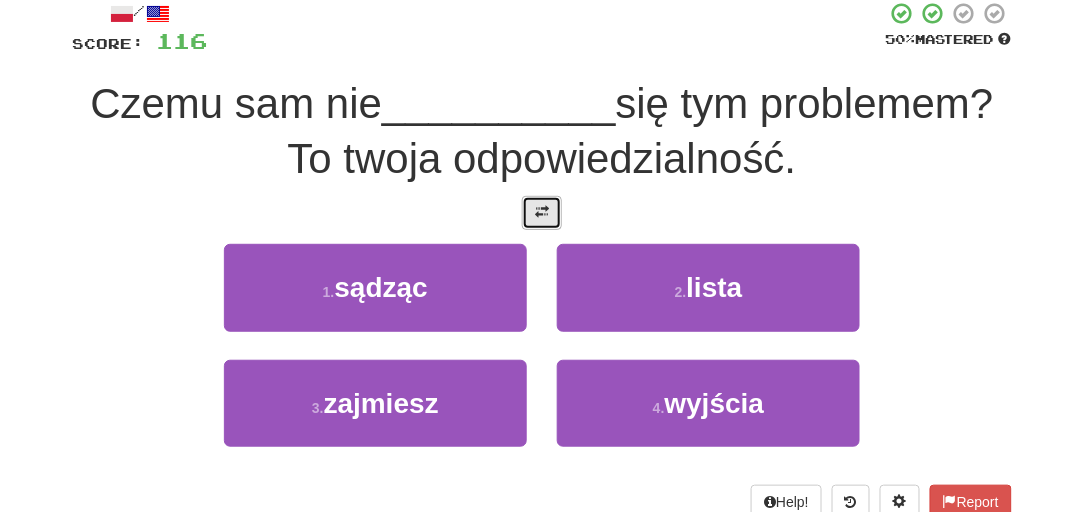 click at bounding box center [542, 213] 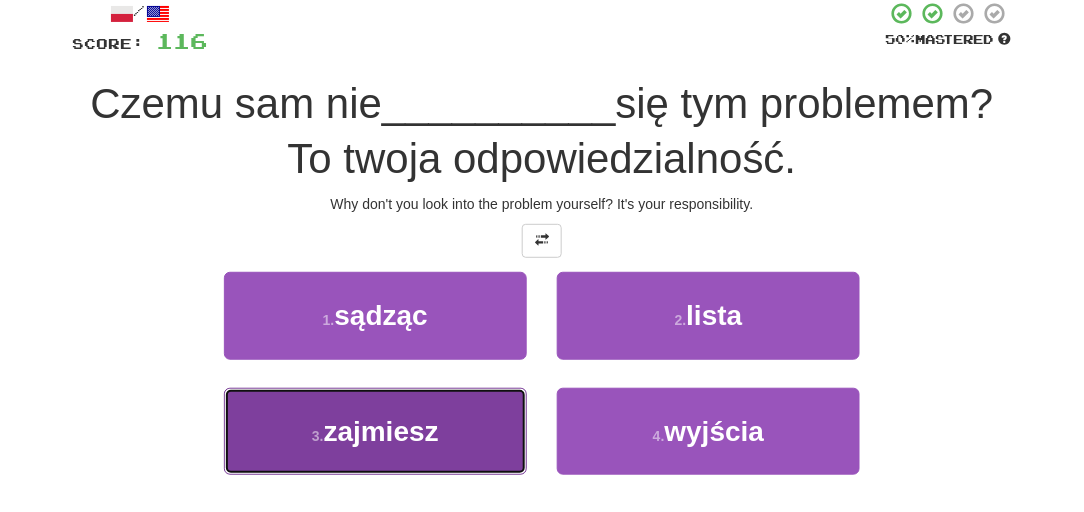 click on "3 .  zajmiesz" at bounding box center (375, 431) 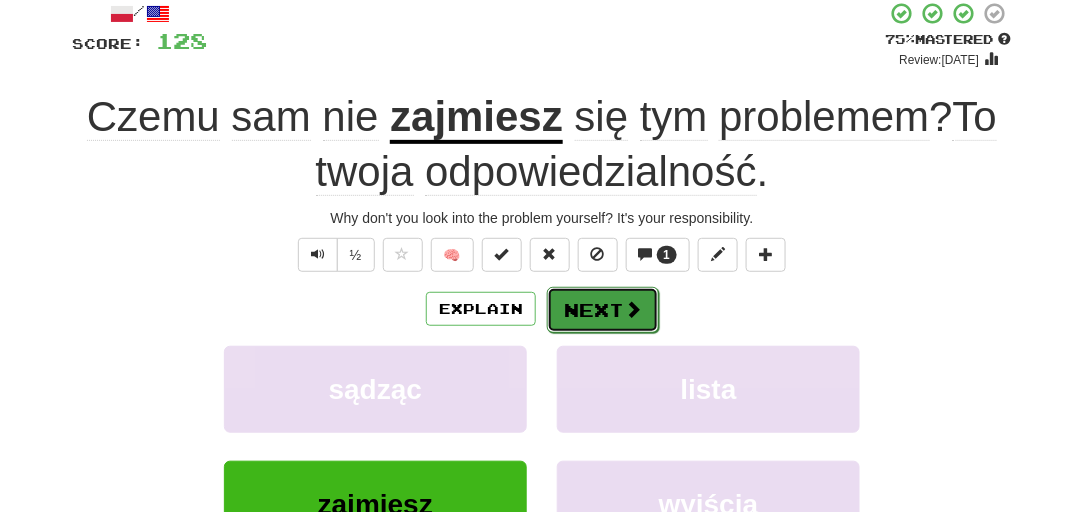 click at bounding box center (633, 309) 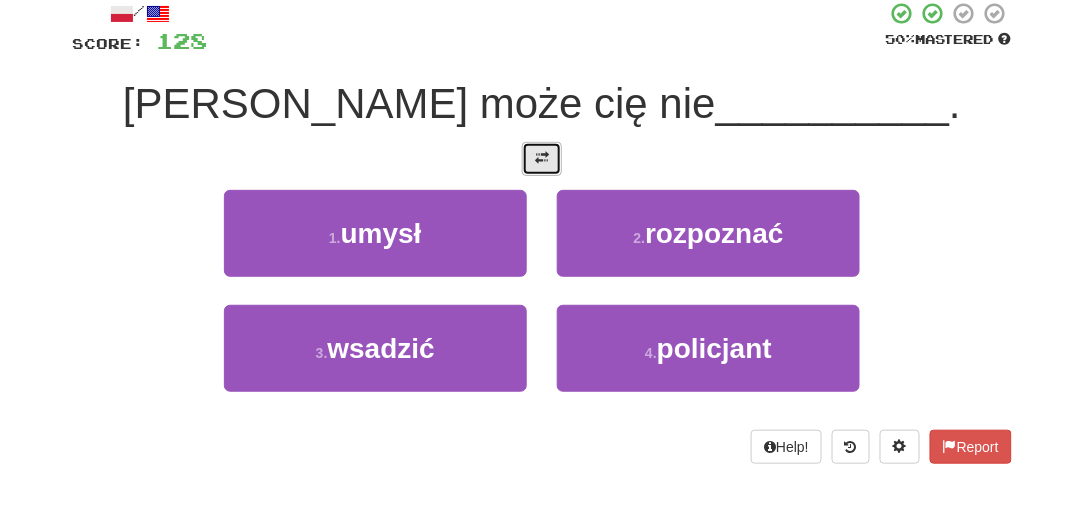 click at bounding box center [542, 158] 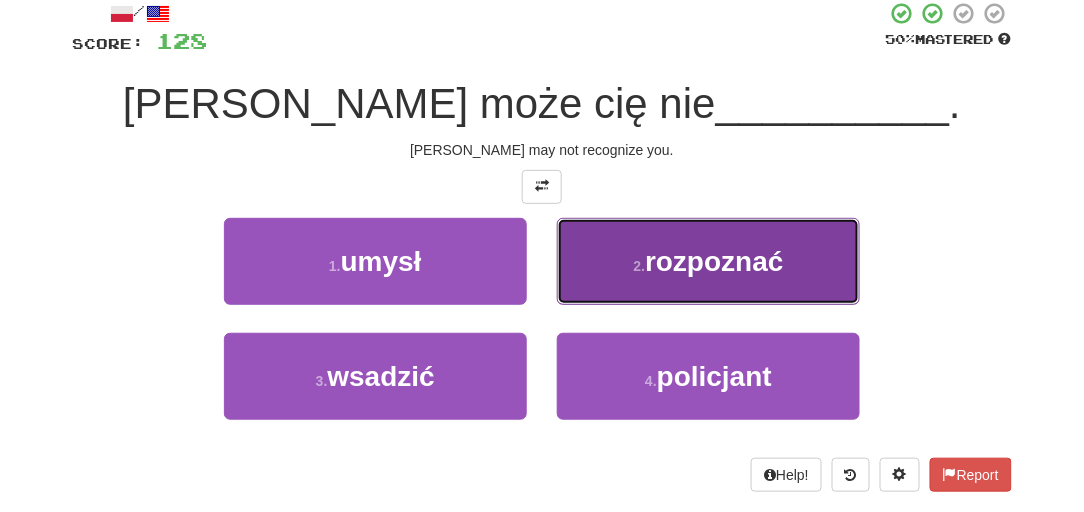 click on "2 ." at bounding box center (640, 266) 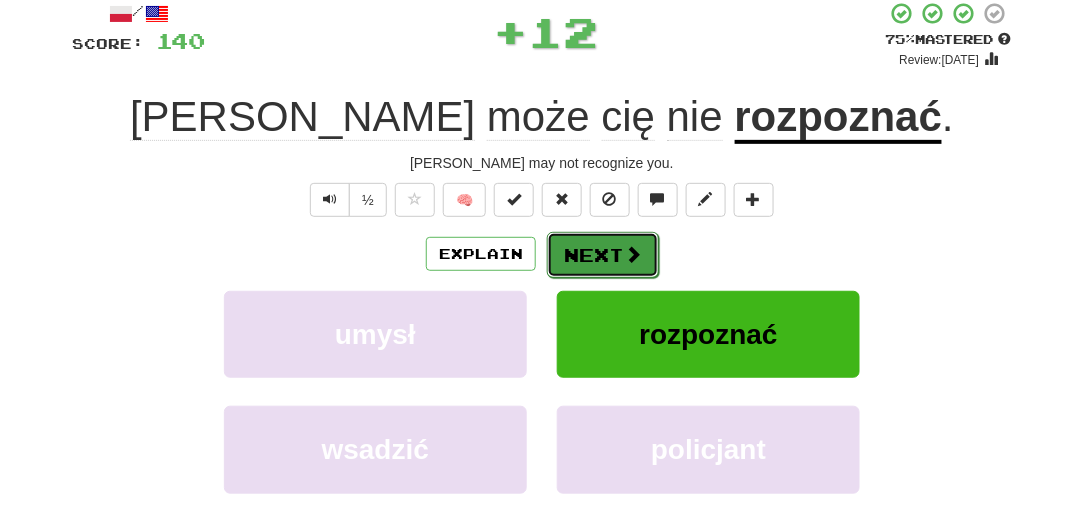 click at bounding box center (633, 254) 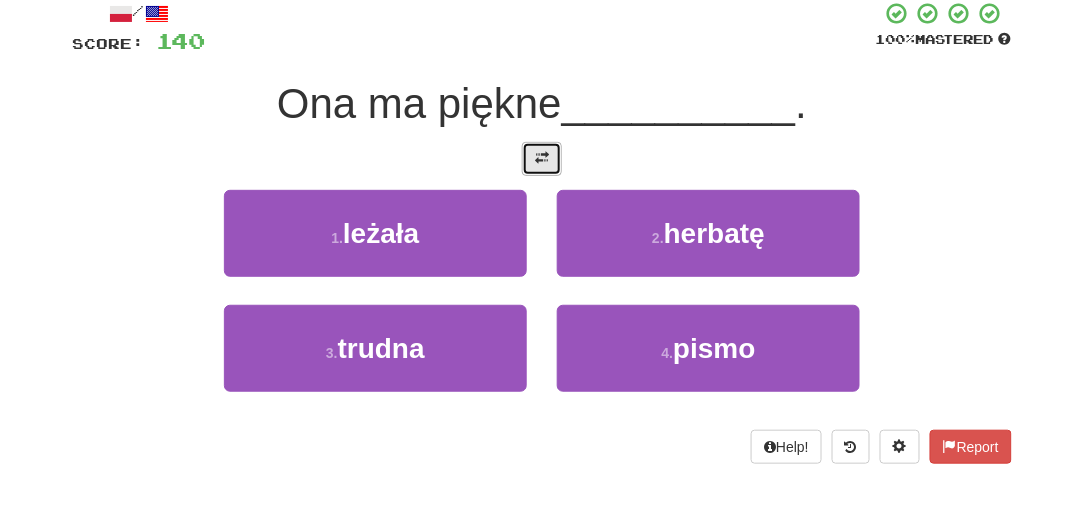 click at bounding box center [542, 159] 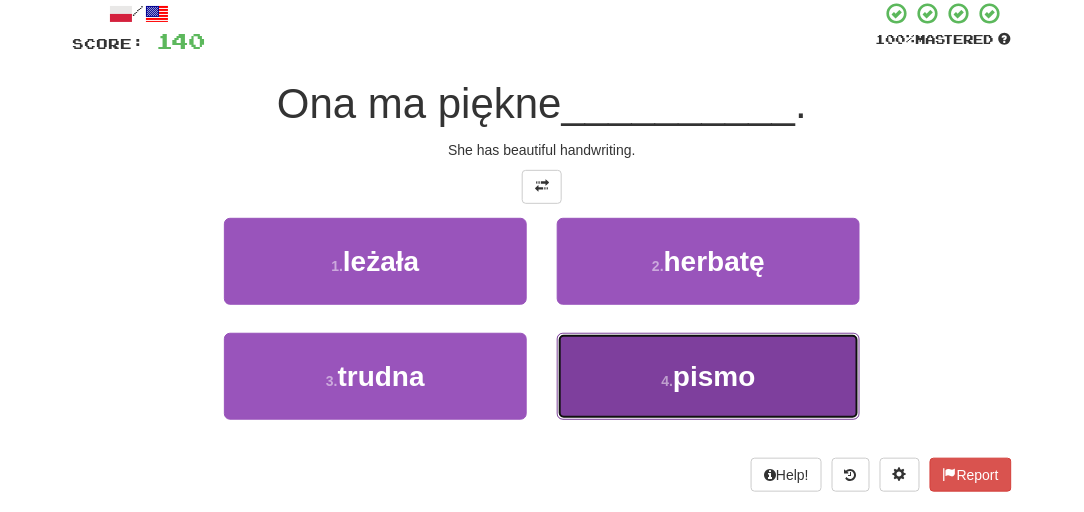 click on "4 .  pismo" at bounding box center [708, 376] 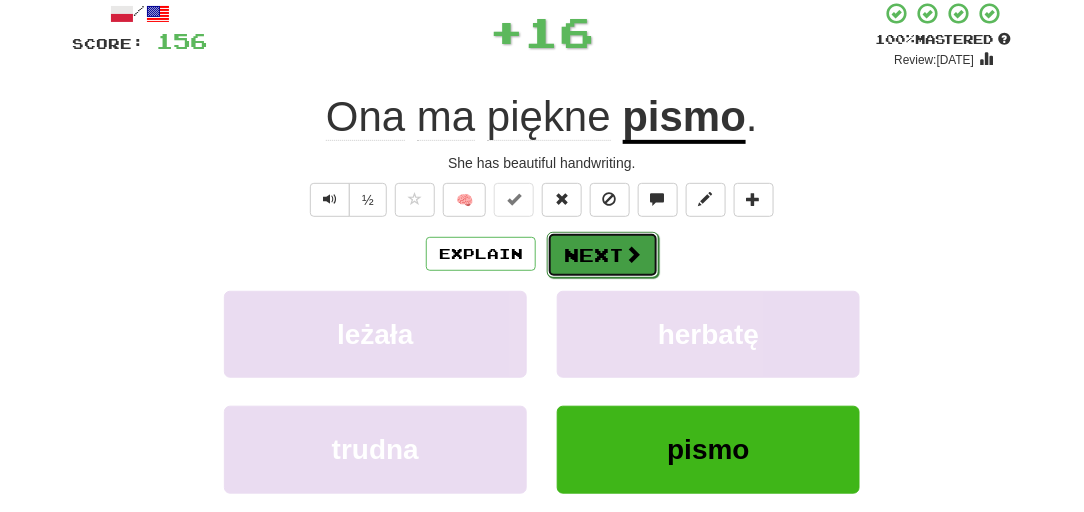 click on "Next" at bounding box center [603, 255] 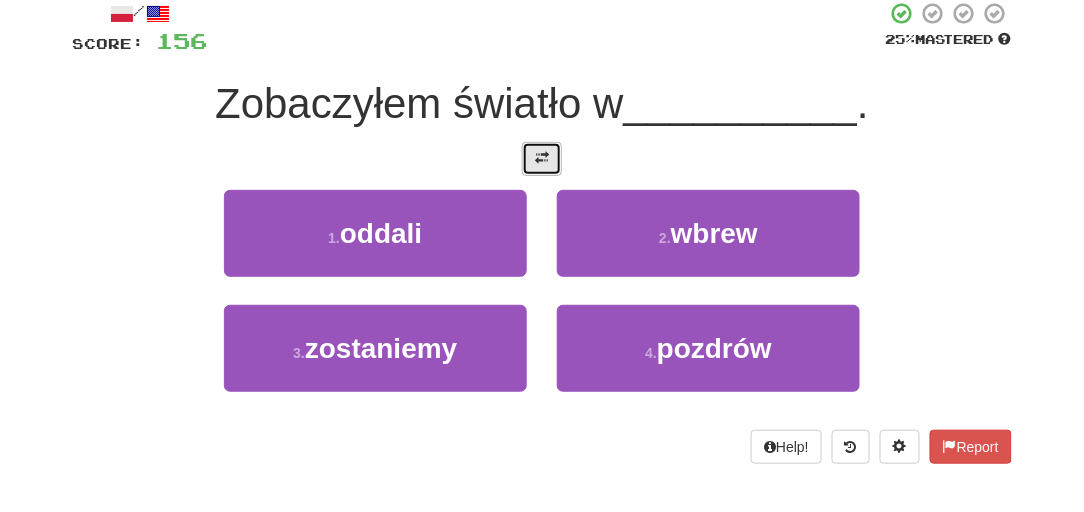 click at bounding box center (542, 159) 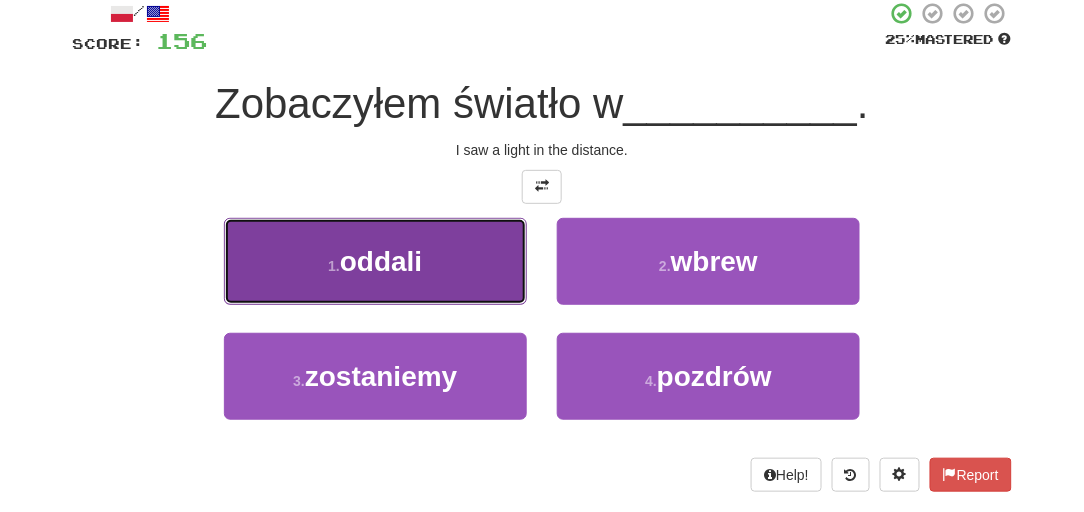 click on "1 .  oddali" at bounding box center [375, 261] 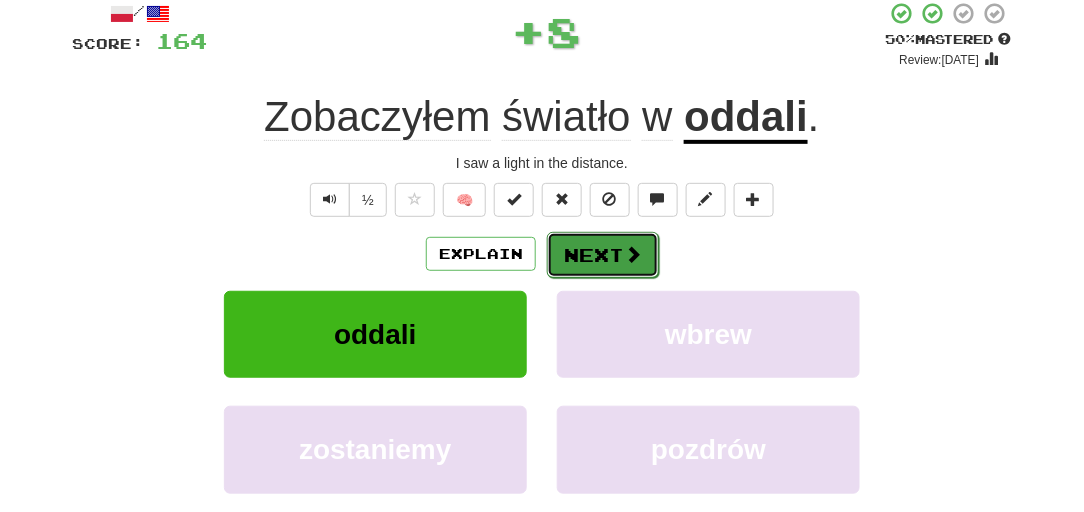 click on "Next" at bounding box center [603, 255] 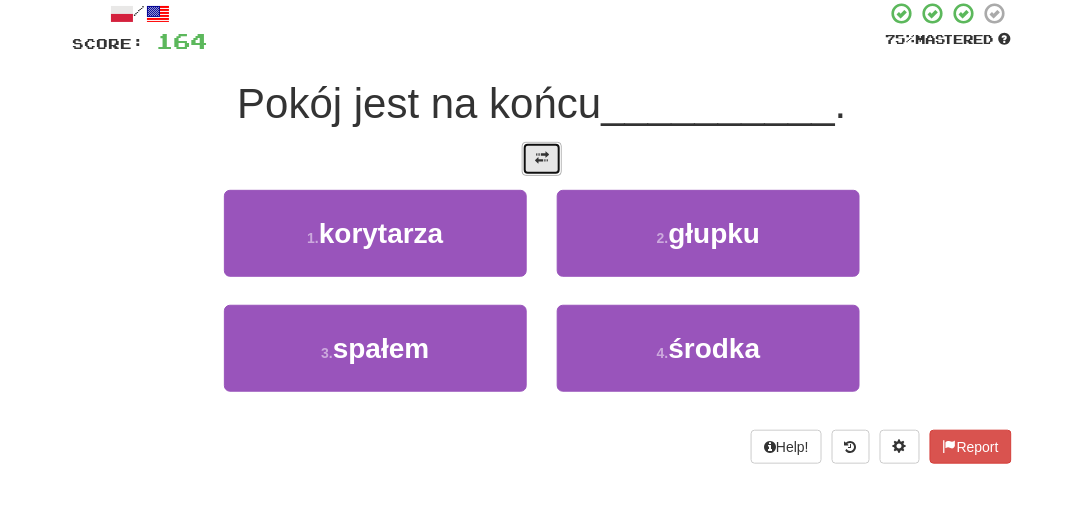 click at bounding box center (542, 159) 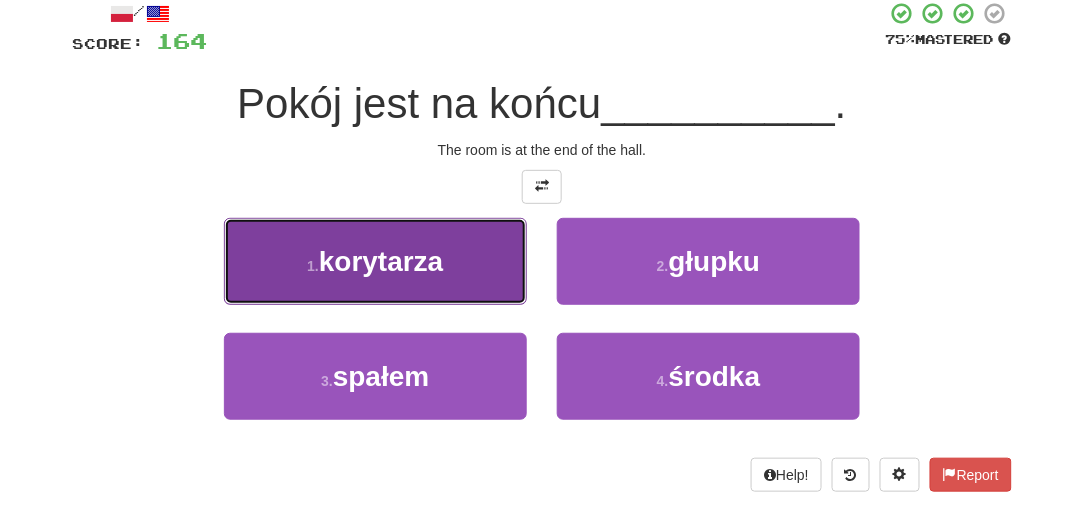 click on "1 .  korytarza" at bounding box center [375, 261] 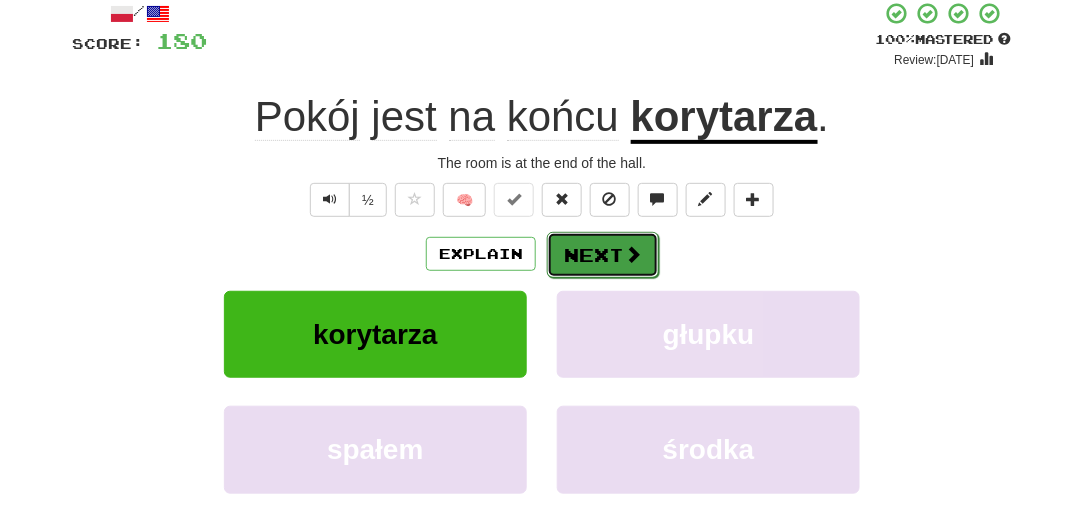 click on "Next" at bounding box center (603, 255) 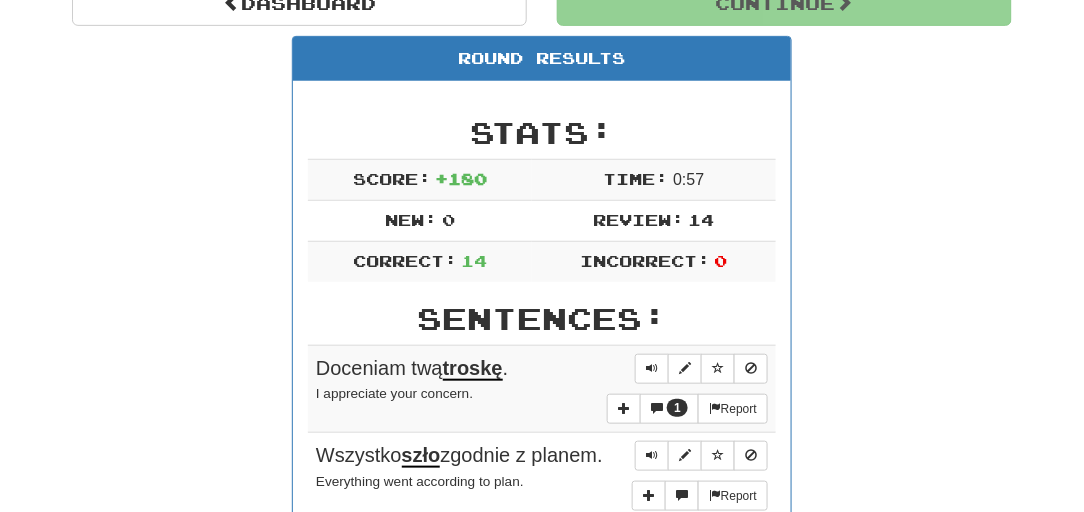 scroll, scrollTop: 208, scrollLeft: 0, axis: vertical 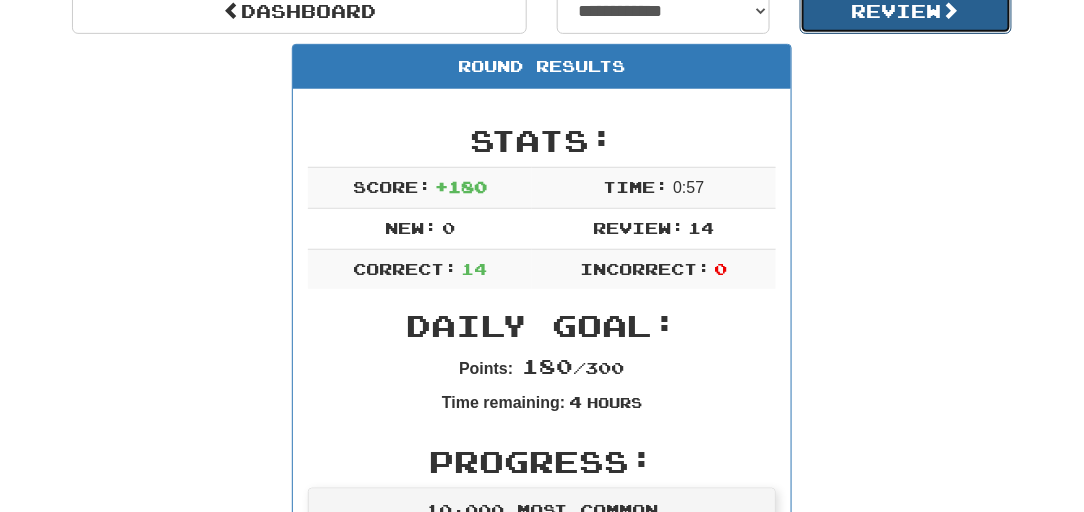 click on "Review" at bounding box center [906, 11] 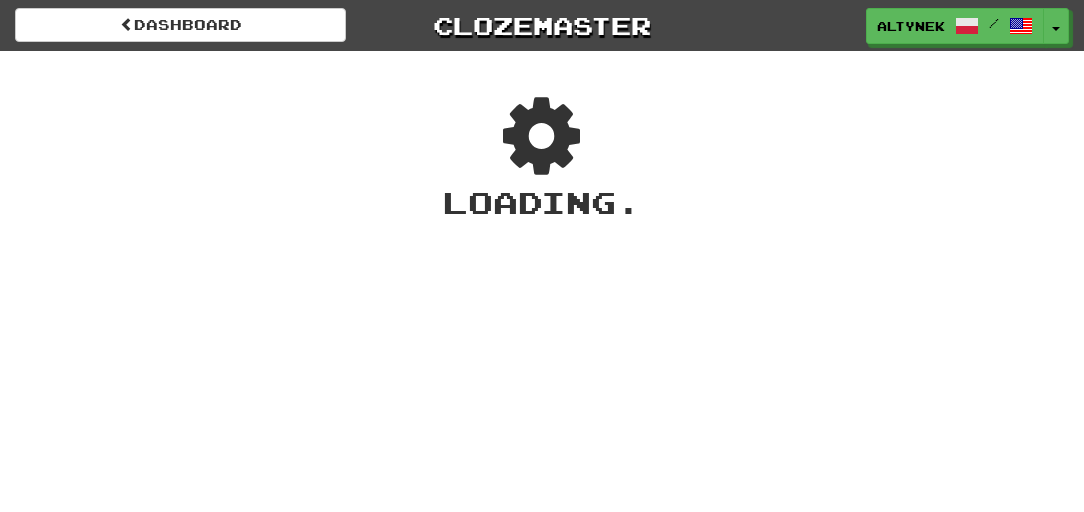 scroll, scrollTop: 0, scrollLeft: 0, axis: both 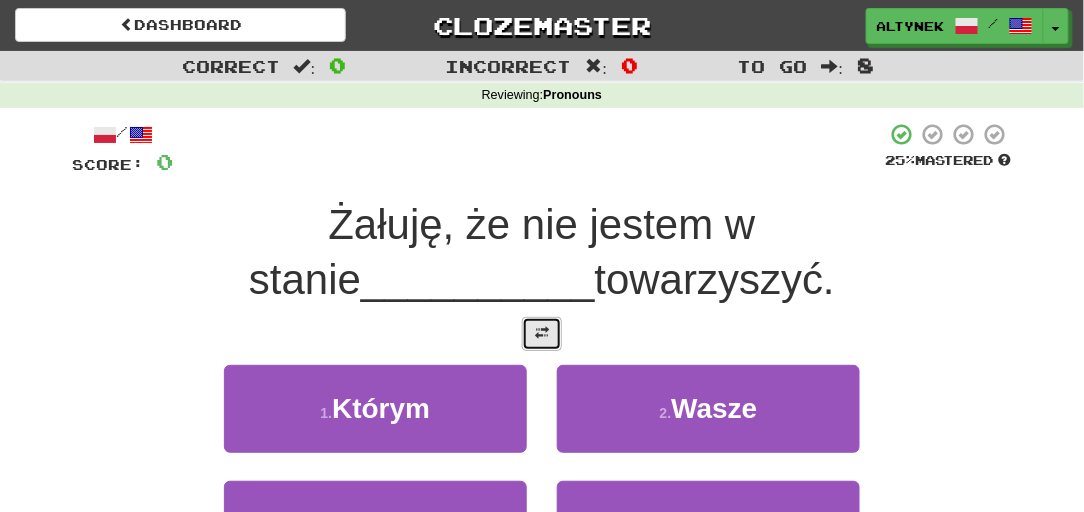 click at bounding box center (542, 334) 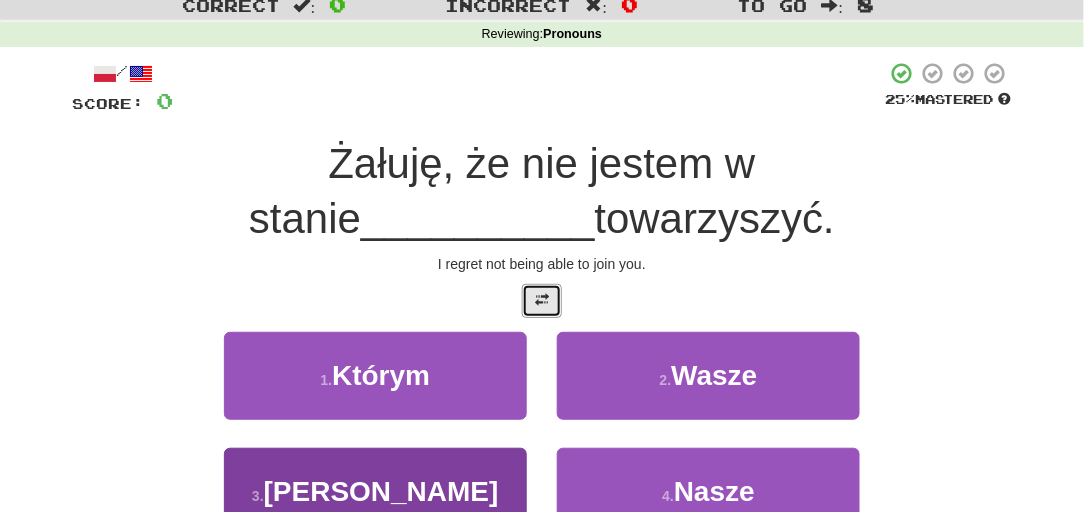 scroll, scrollTop: 60, scrollLeft: 0, axis: vertical 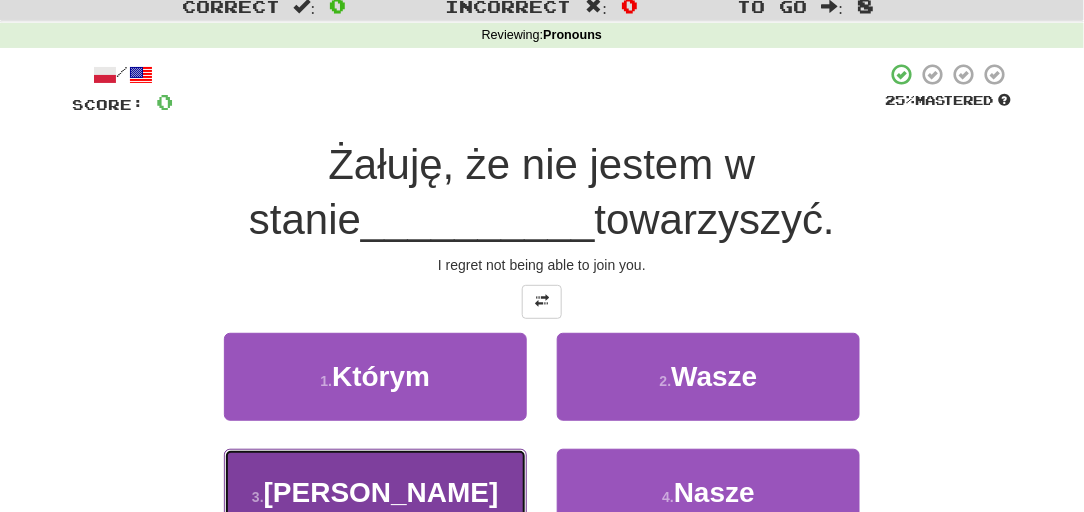 click on "3 .  Tobie" at bounding box center [375, 492] 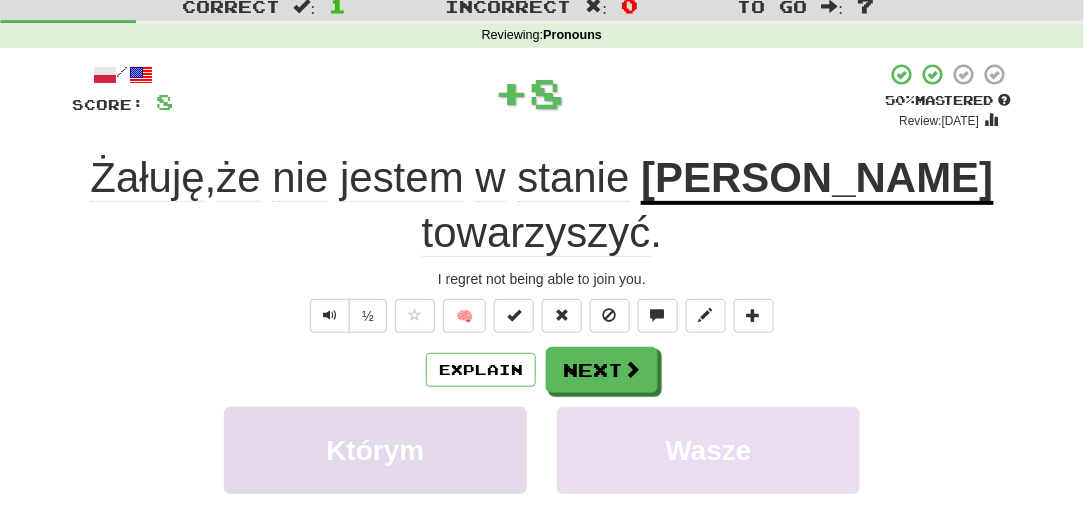 type 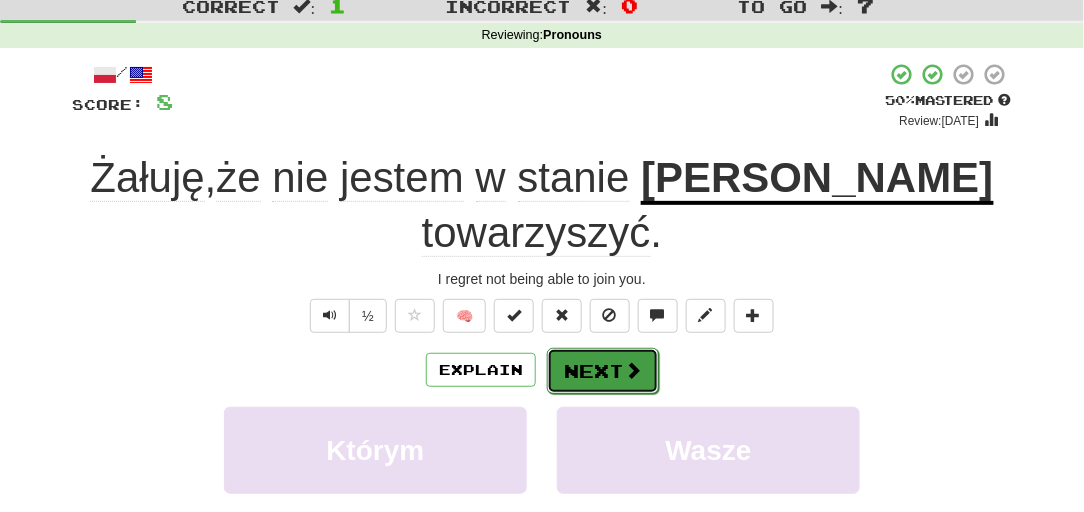 click on "Next" at bounding box center [603, 371] 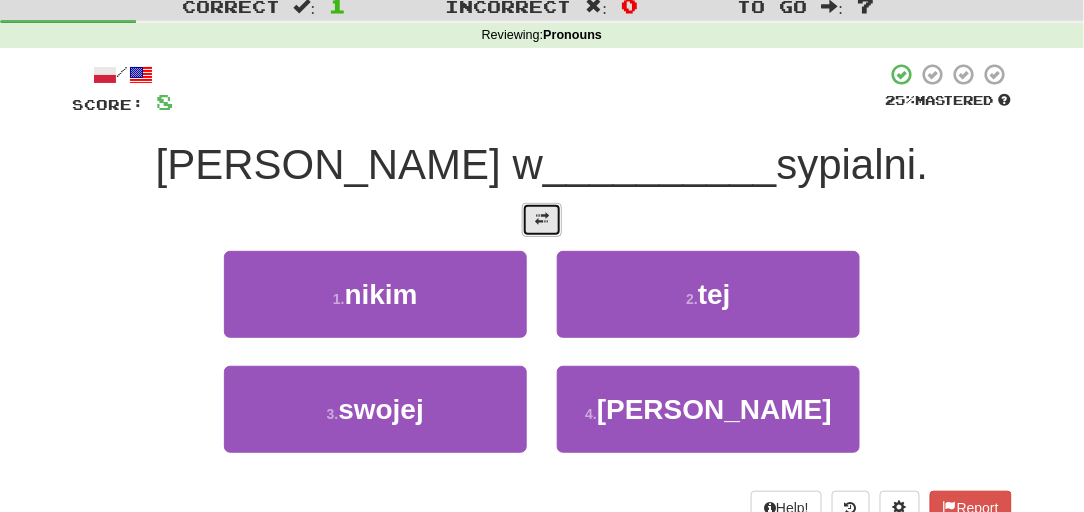click at bounding box center [542, 219] 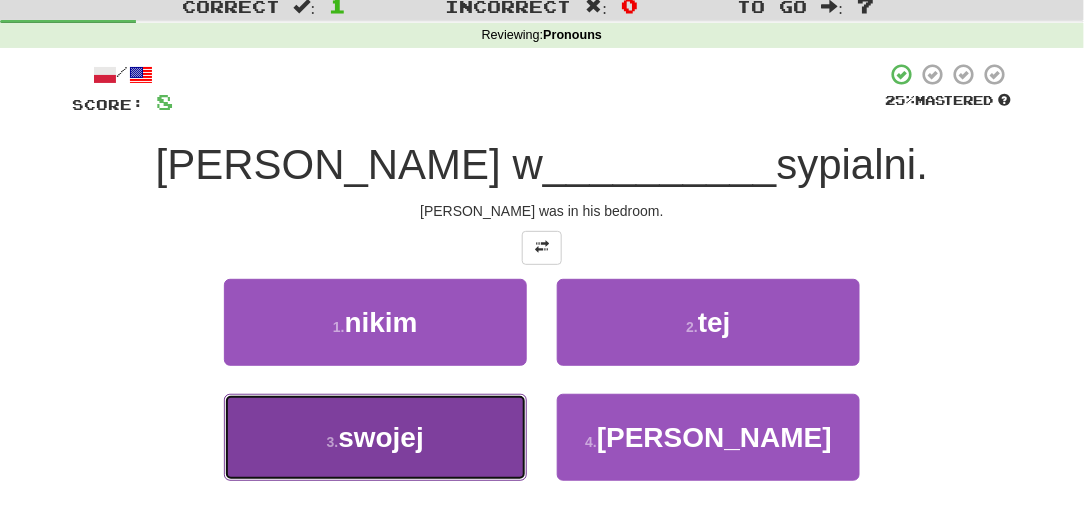 click on "3 .  swojej" at bounding box center (375, 437) 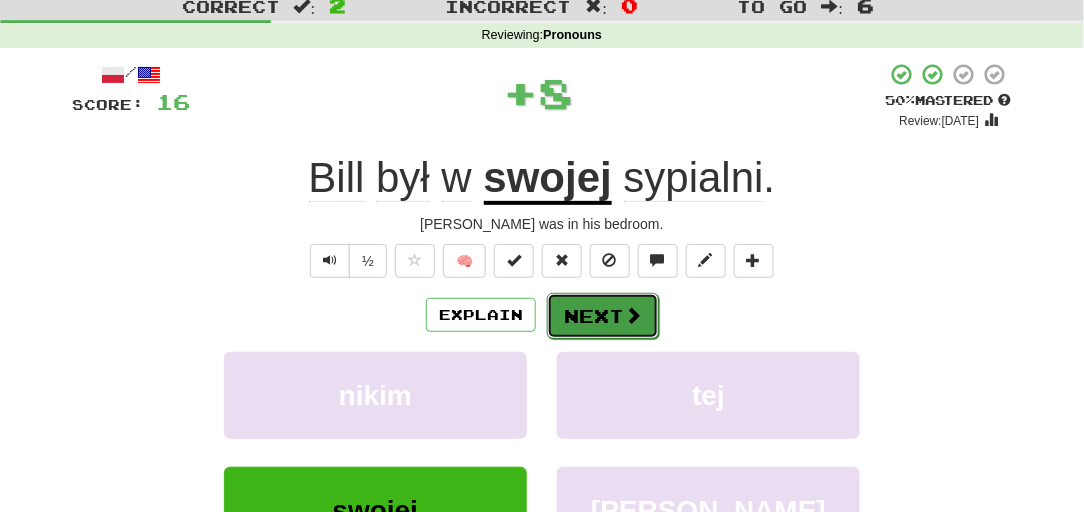 click on "Next" at bounding box center (603, 316) 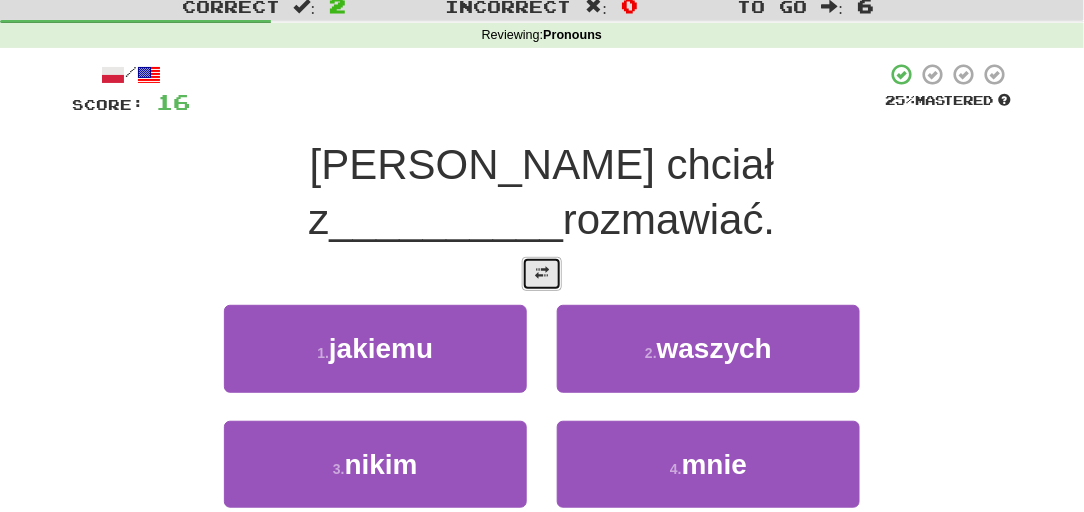 click at bounding box center (542, 273) 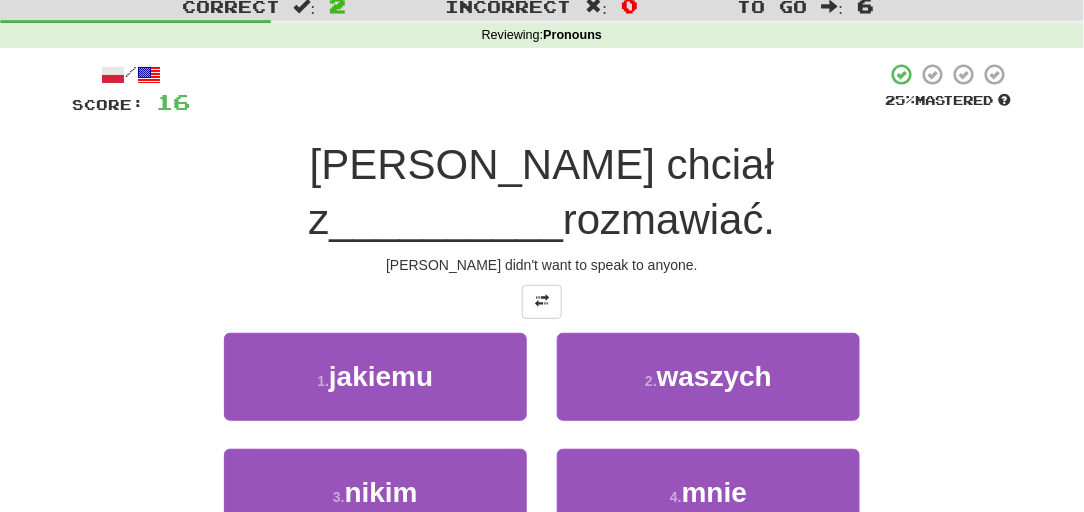 click on "3 .  nikim" at bounding box center (375, 506) 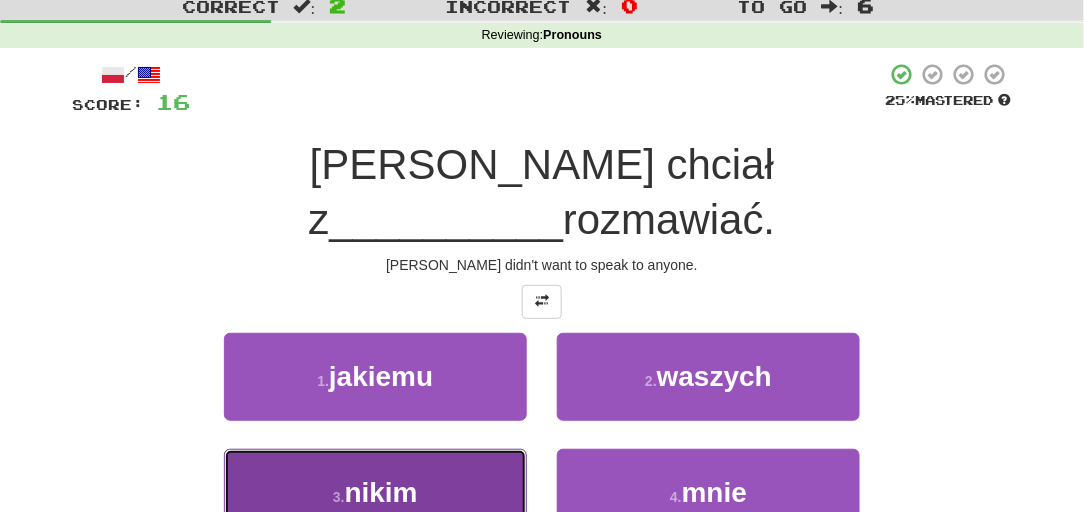 click on "3 .  nikim" at bounding box center [375, 492] 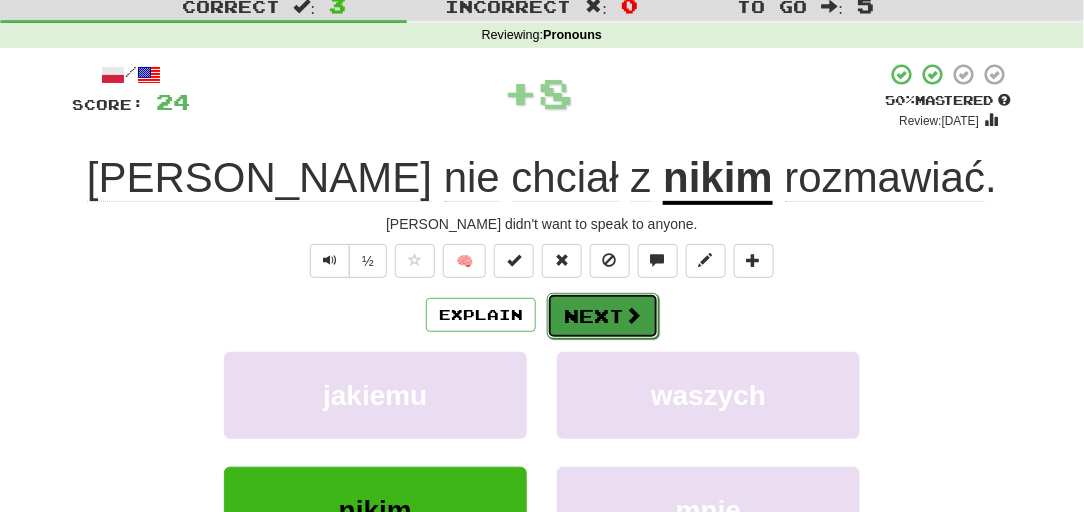 click on "Next" at bounding box center [603, 316] 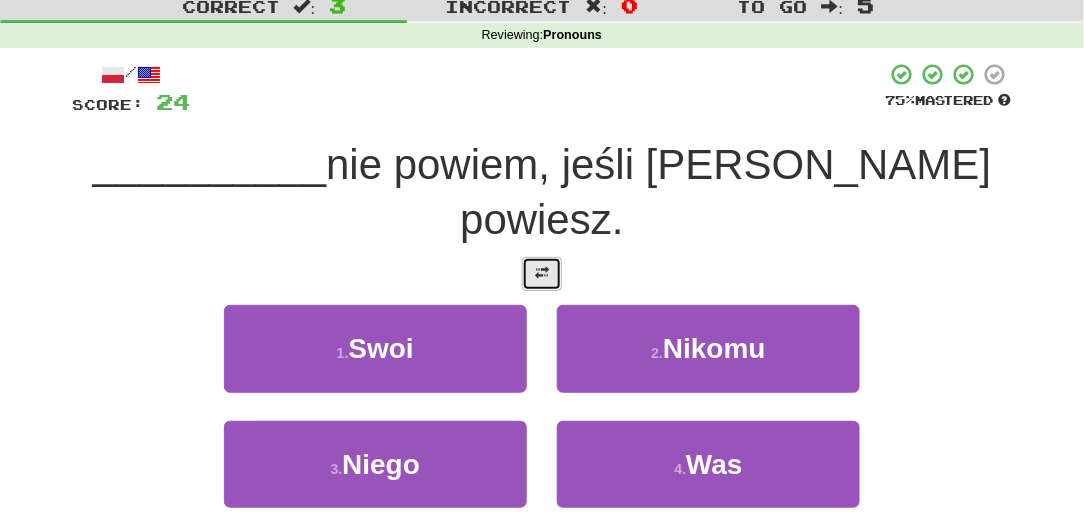 click at bounding box center (542, 274) 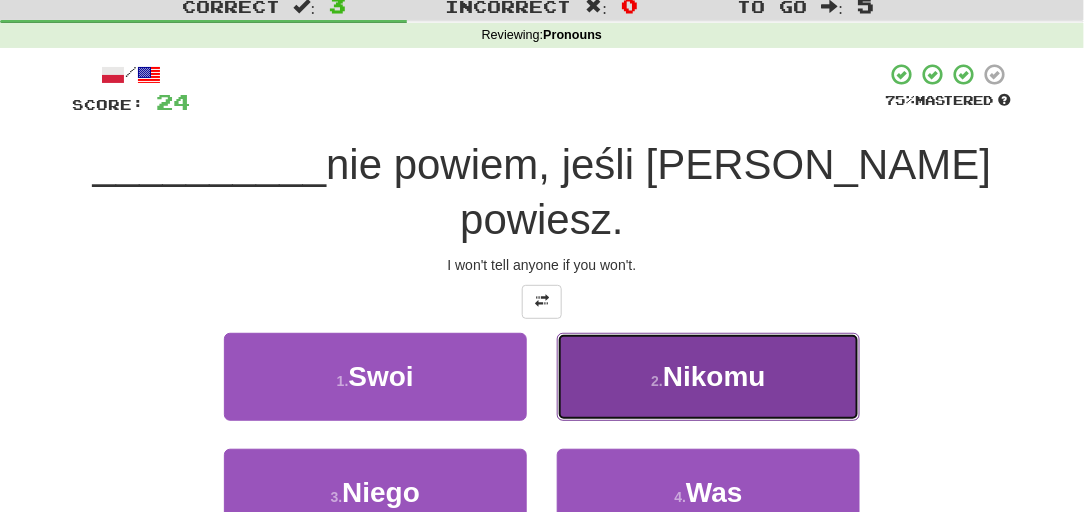 click on "2 .  Nikomu" at bounding box center (708, 376) 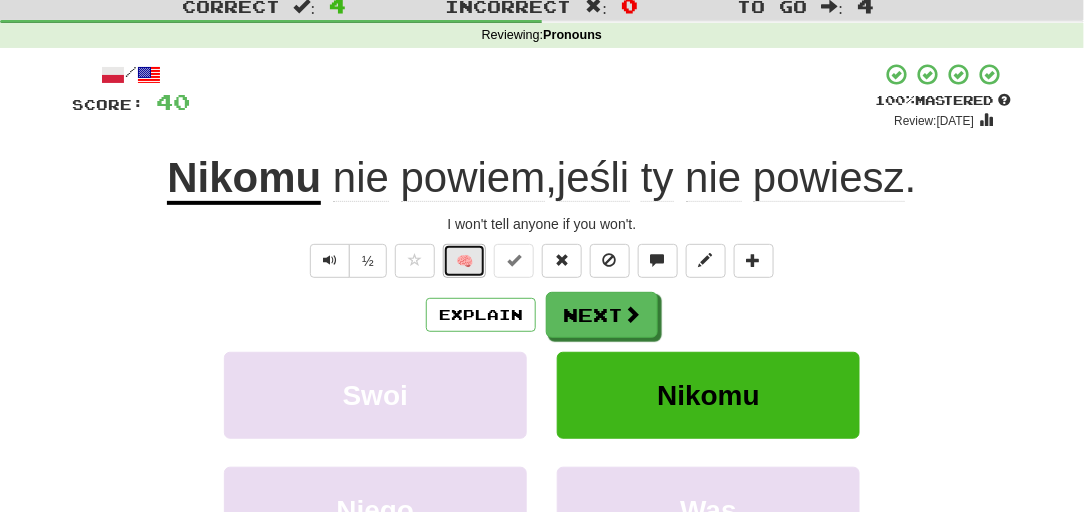 click on "🧠" at bounding box center (464, 261) 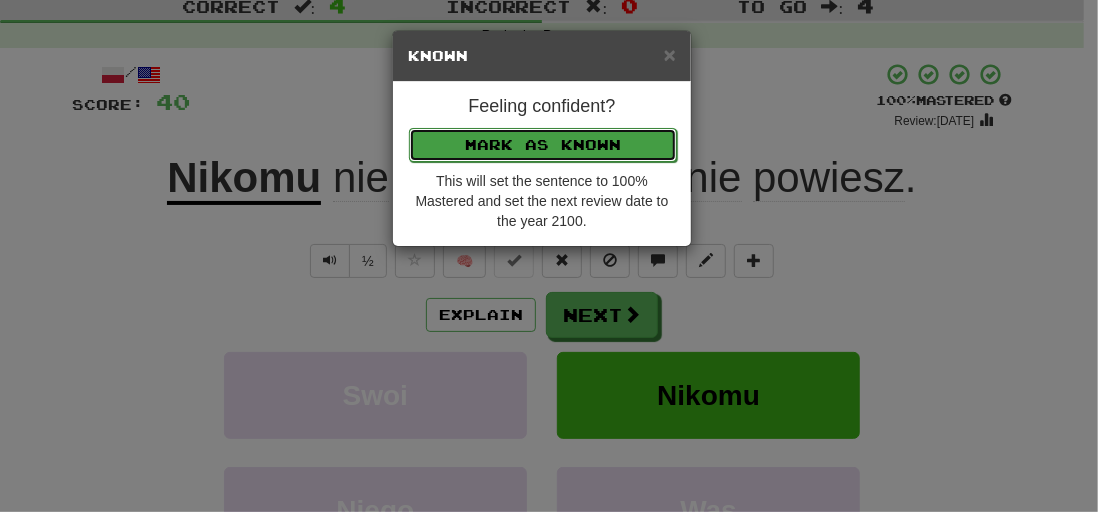click on "Mark as Known" at bounding box center [543, 145] 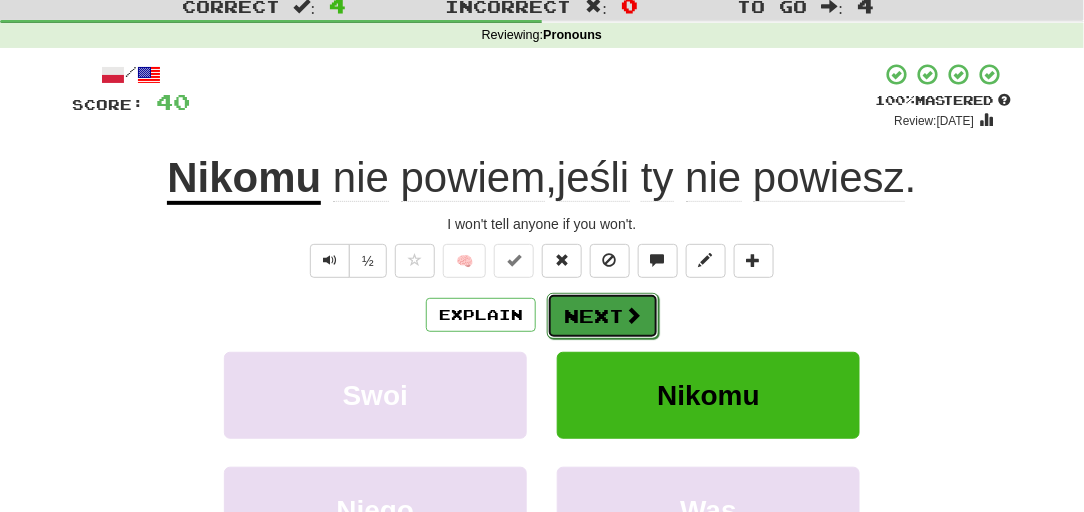 click on "Next" at bounding box center (603, 316) 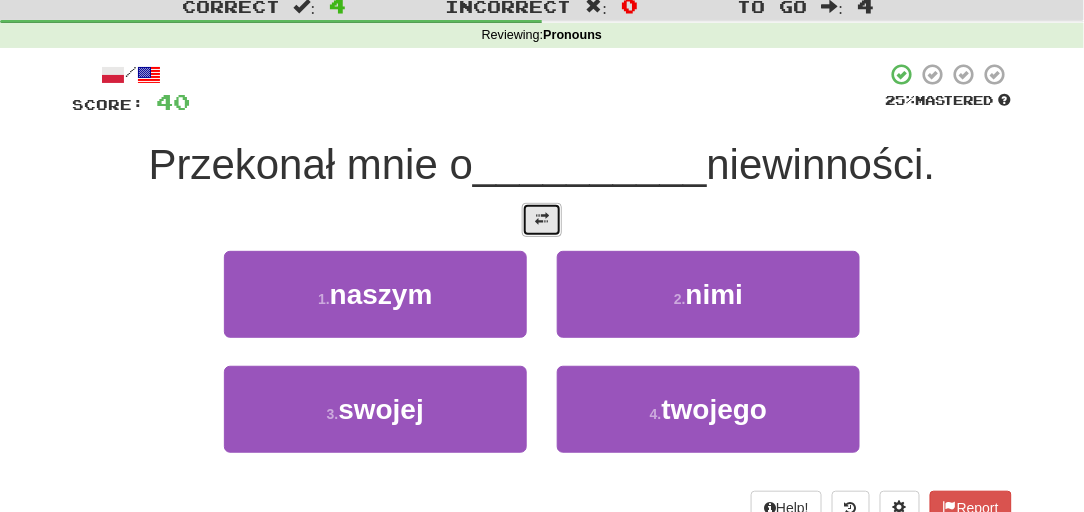 click at bounding box center [542, 220] 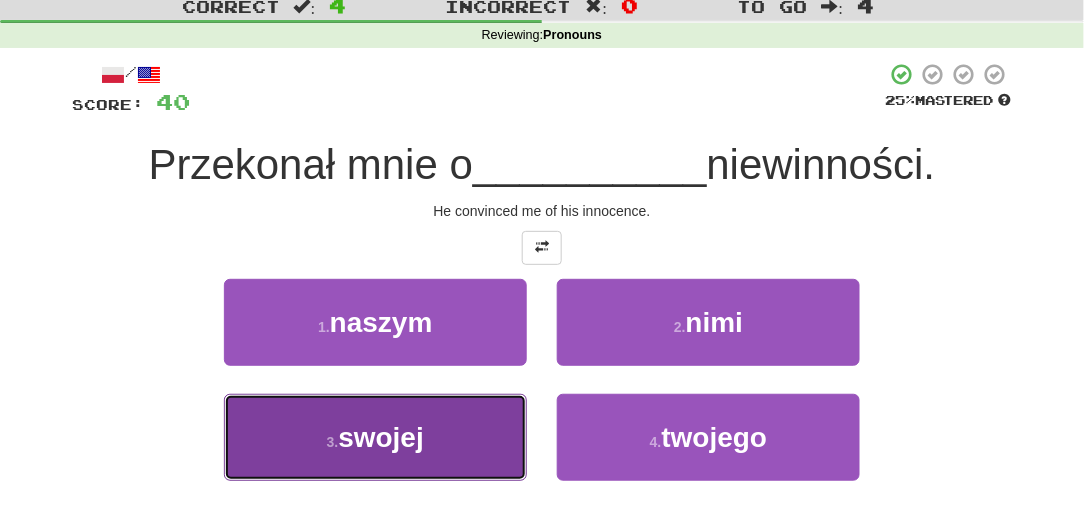 click on "swojej" at bounding box center (381, 437) 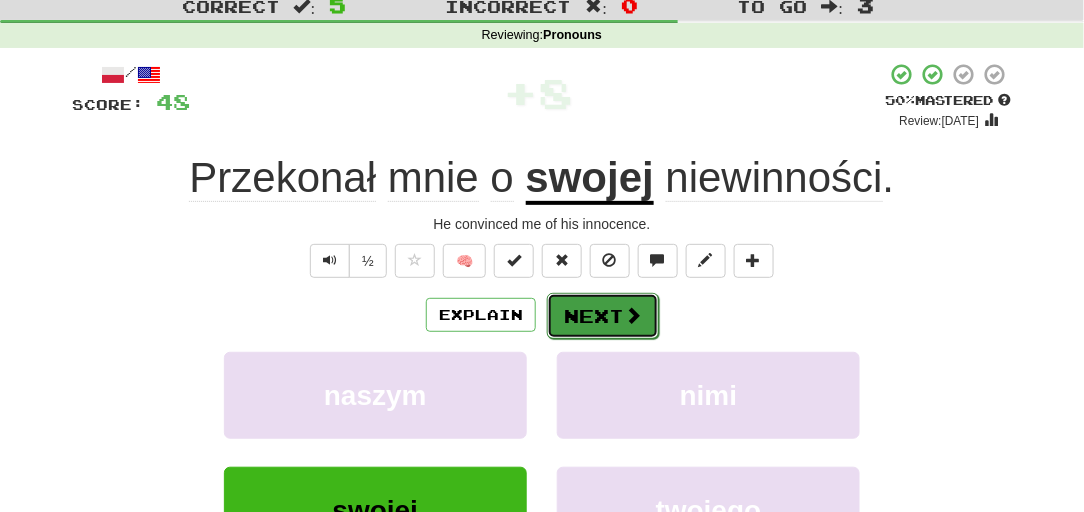 click on "Next" at bounding box center (603, 316) 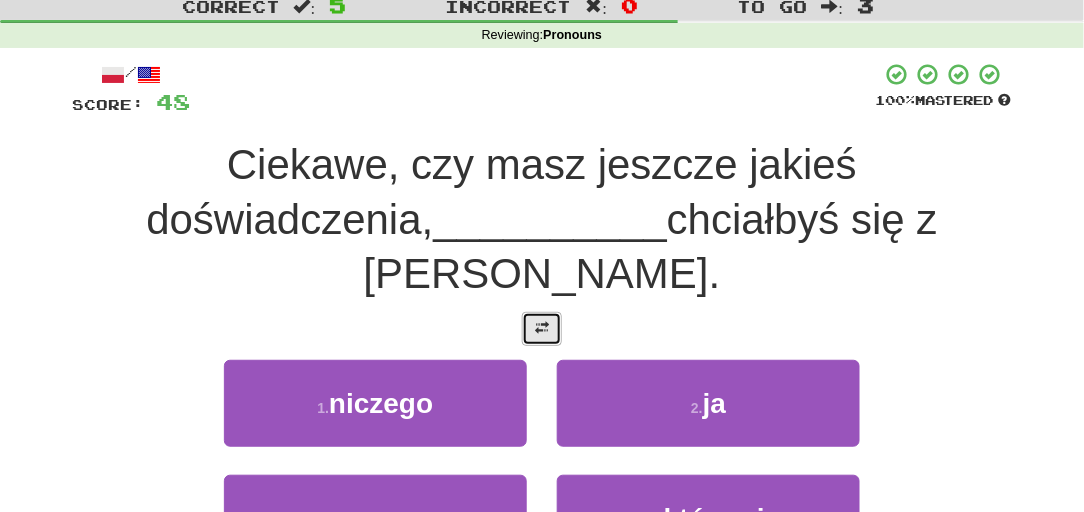 click at bounding box center (542, 328) 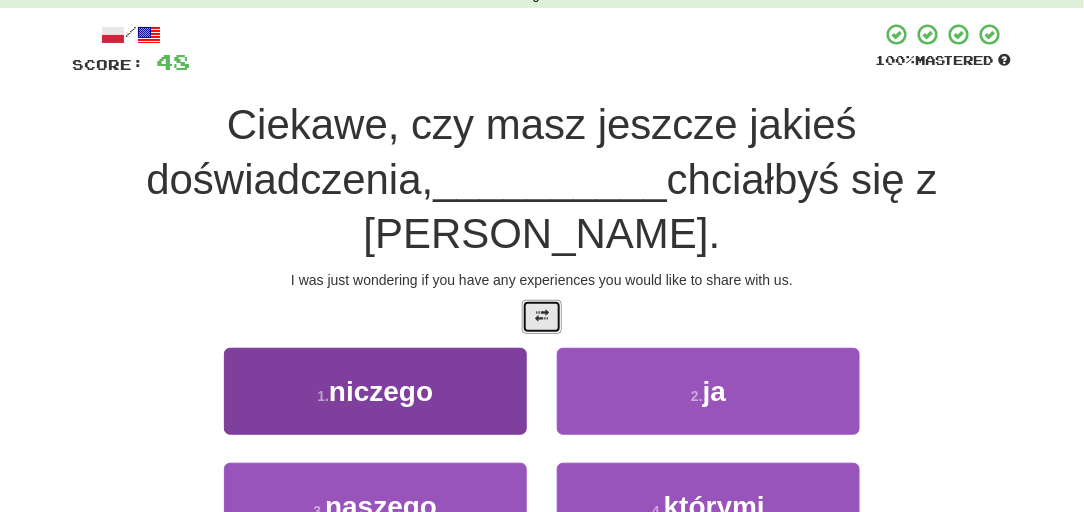 scroll, scrollTop: 121, scrollLeft: 0, axis: vertical 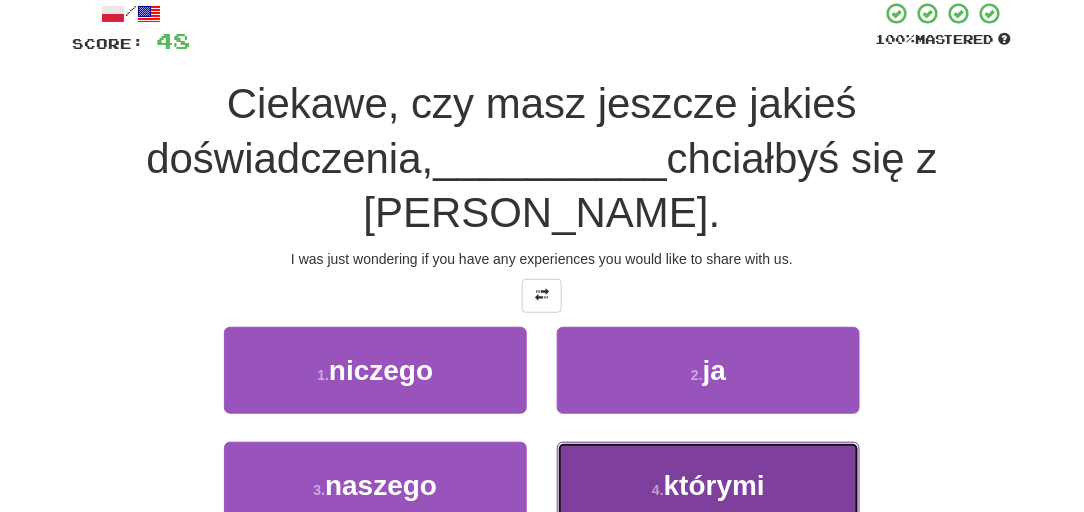 click on "4 .  którymi" at bounding box center [708, 485] 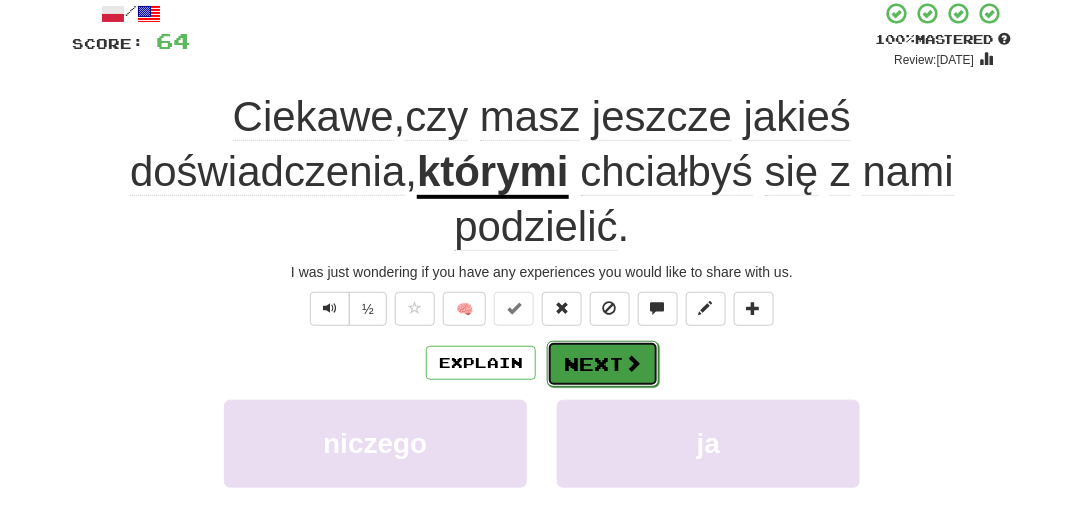 click on "Next" at bounding box center (603, 364) 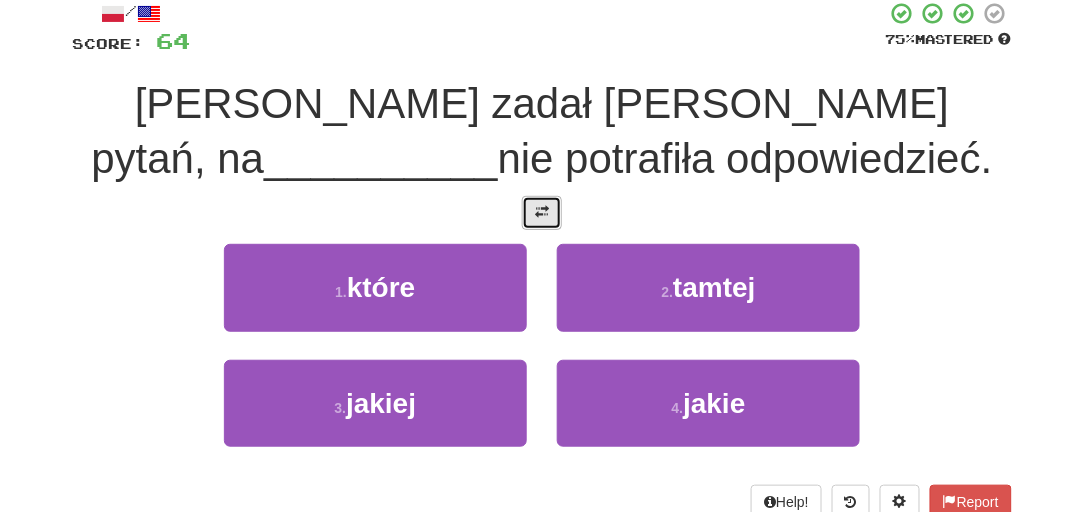 click at bounding box center [542, 212] 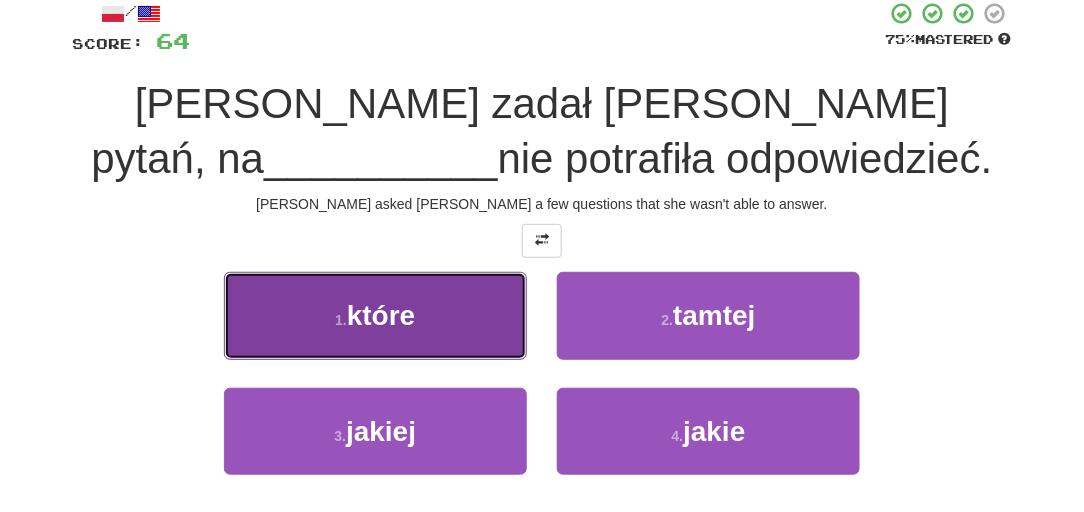click on "1 .  które" at bounding box center (375, 315) 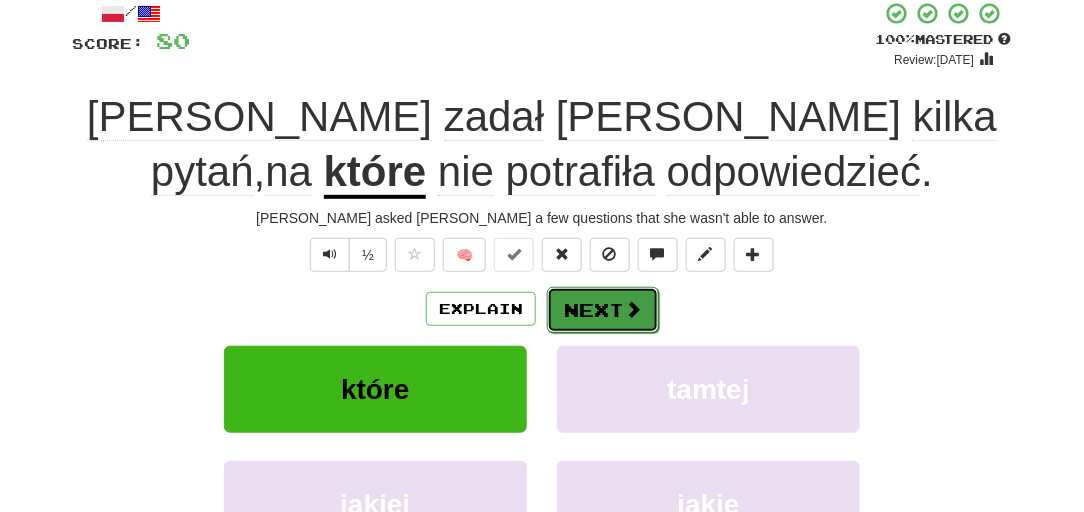 click on "Next" at bounding box center (603, 310) 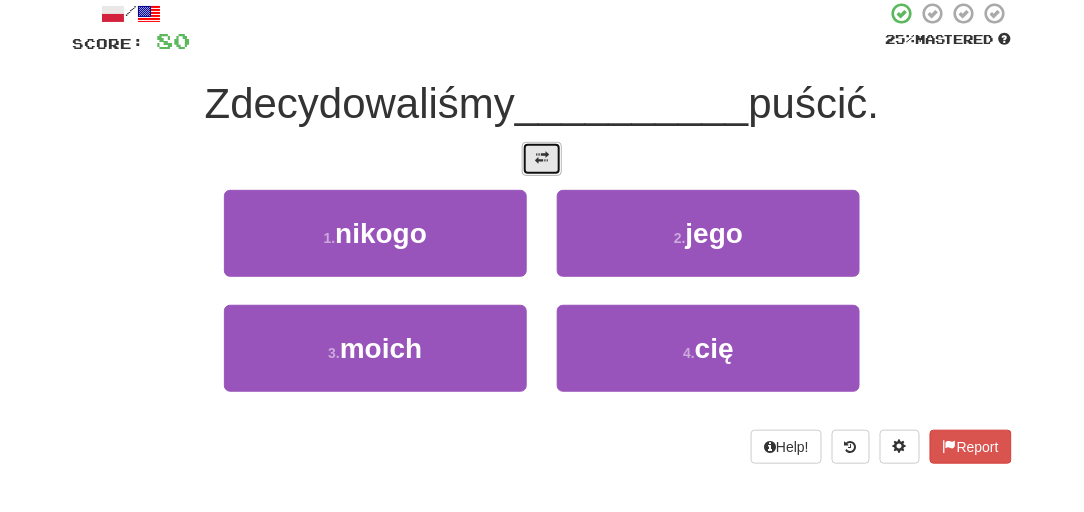 click at bounding box center [542, 159] 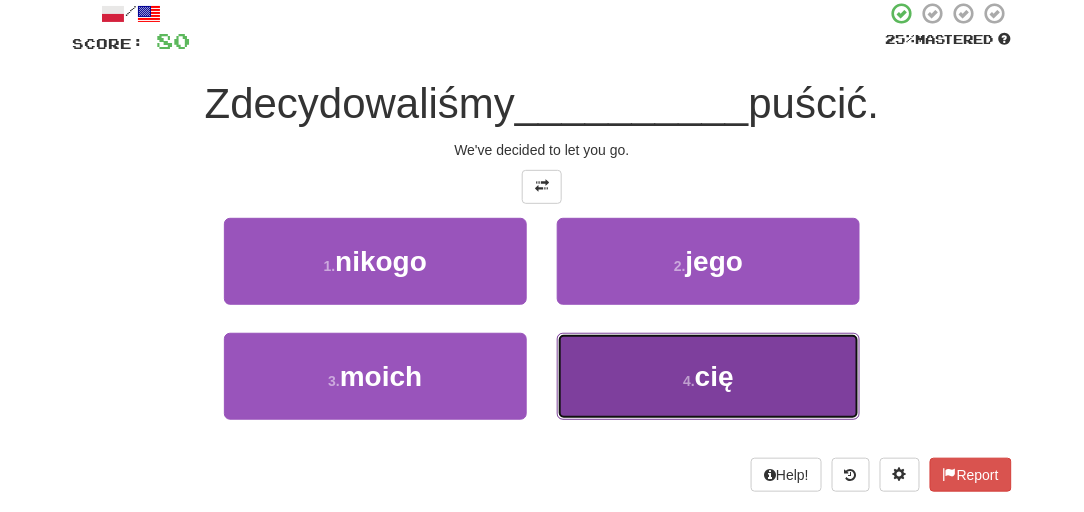click on "4 .  cię" at bounding box center (708, 376) 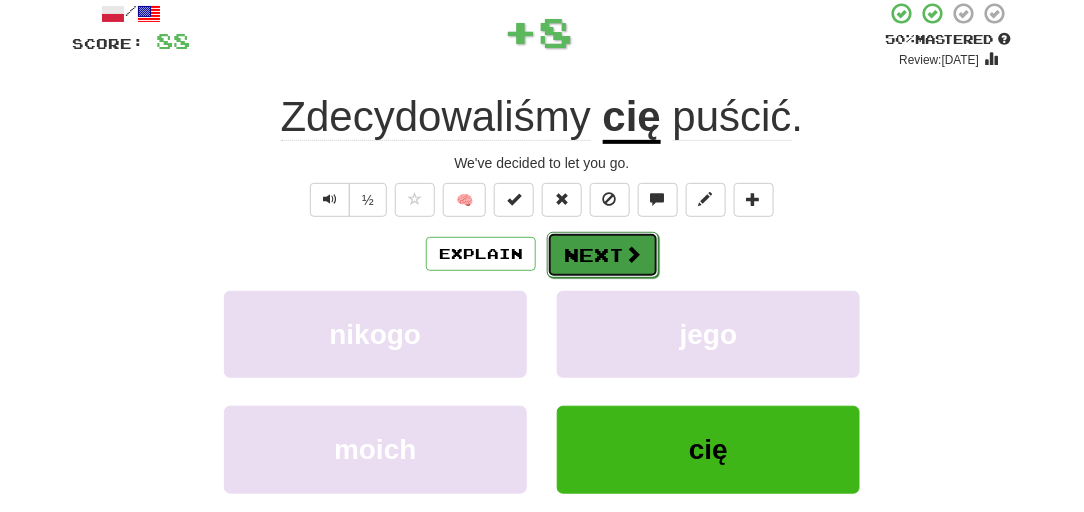click on "Next" at bounding box center [603, 255] 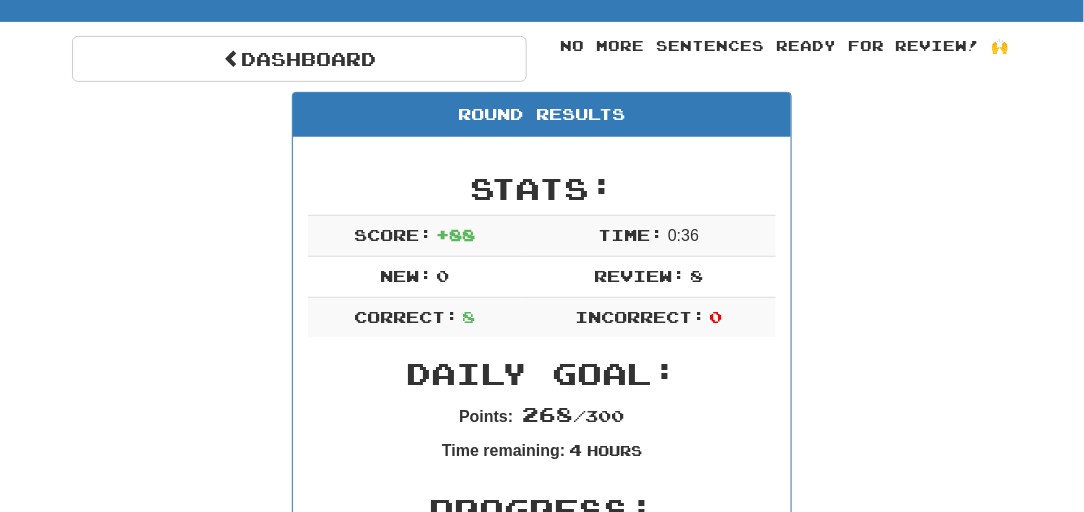 scroll, scrollTop: 87, scrollLeft: 0, axis: vertical 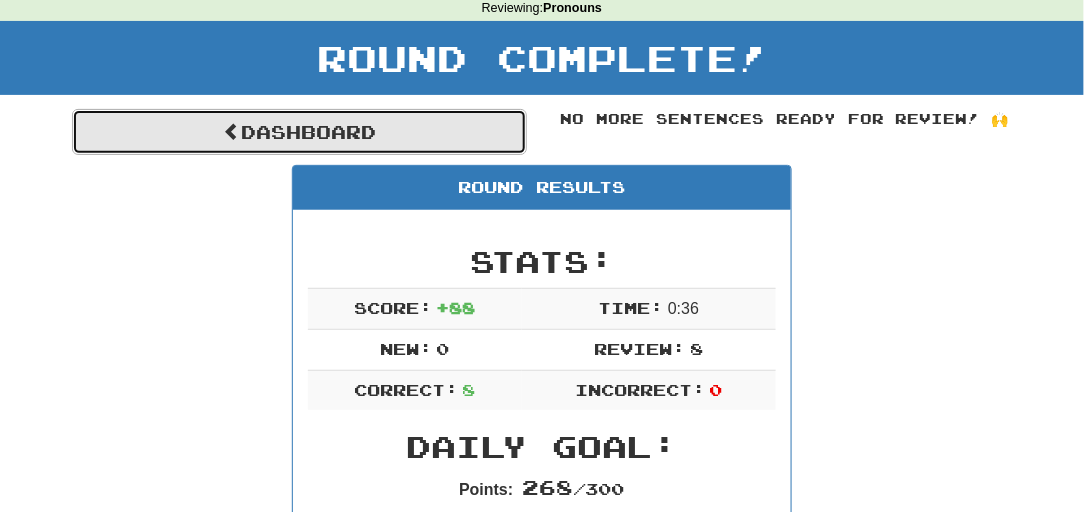 click on "Dashboard" at bounding box center (299, 132) 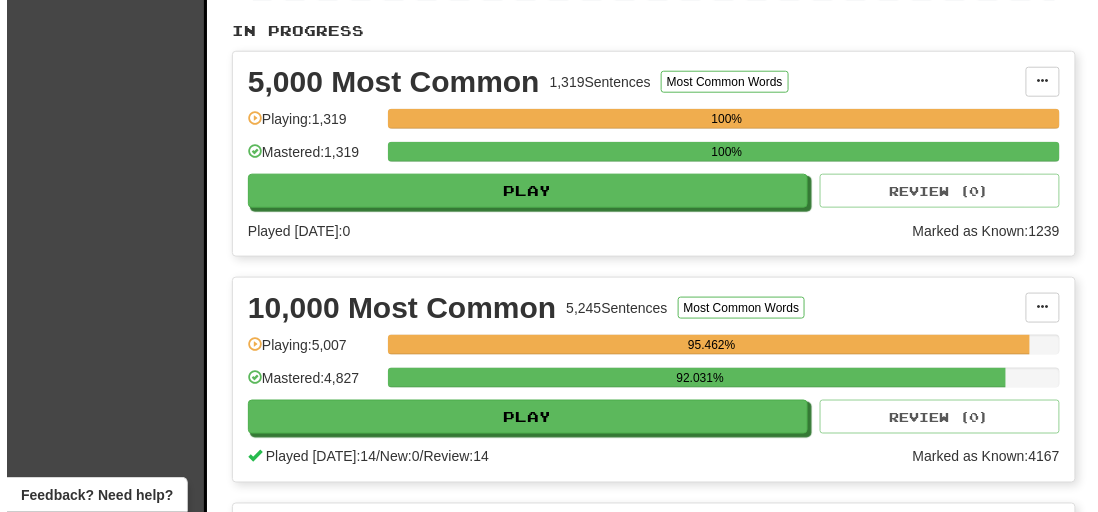 scroll, scrollTop: 606, scrollLeft: 0, axis: vertical 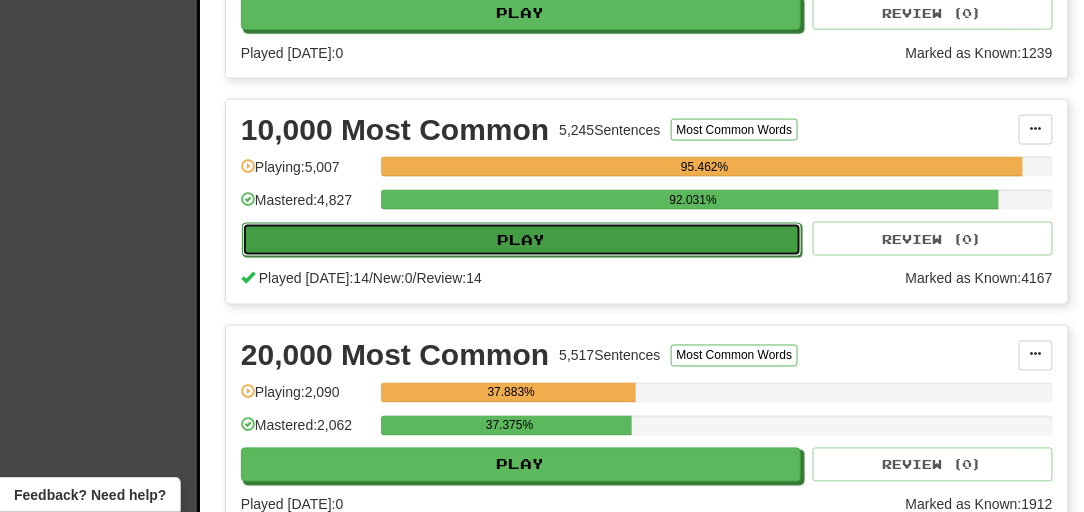click on "Play" at bounding box center (522, 240) 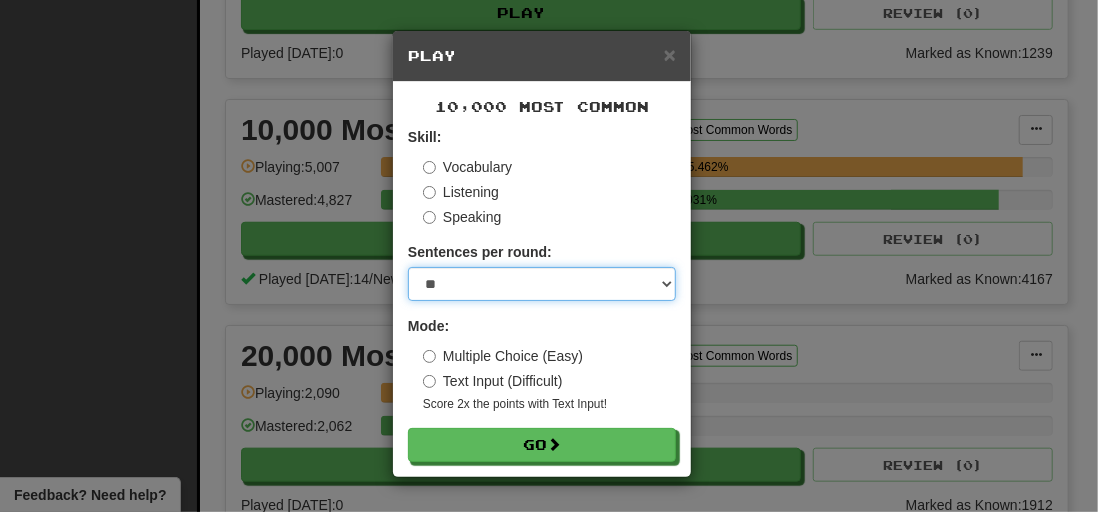 click on "* ** ** ** ** ** *** ********" at bounding box center (542, 284) 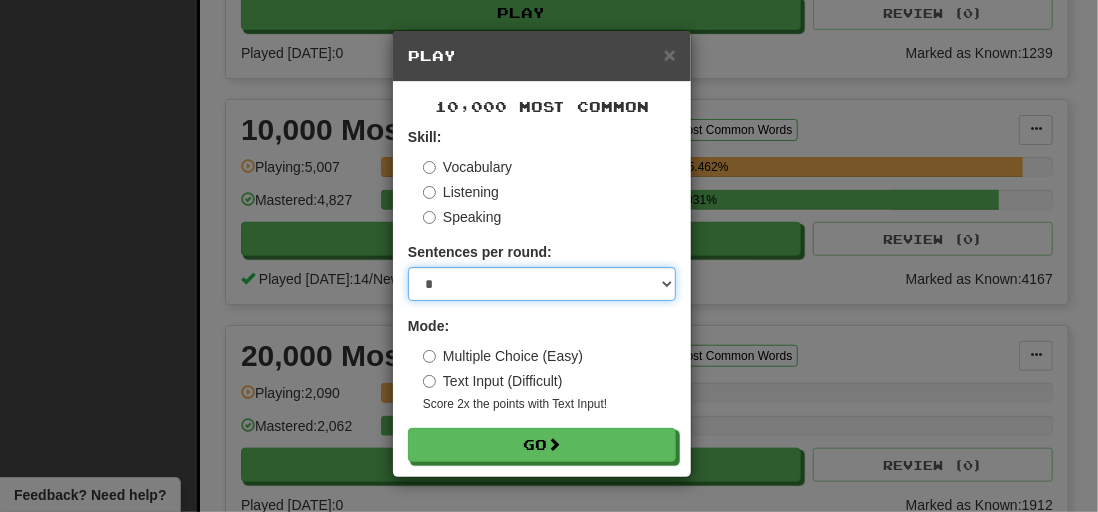 click on "* ** ** ** ** ** *** ********" at bounding box center (542, 284) 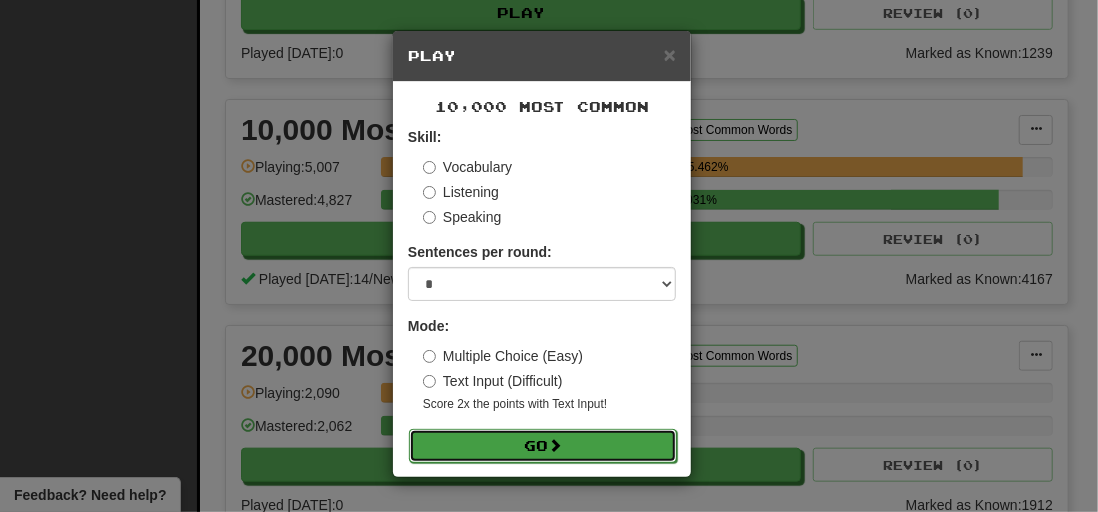 click on "Go" at bounding box center (543, 446) 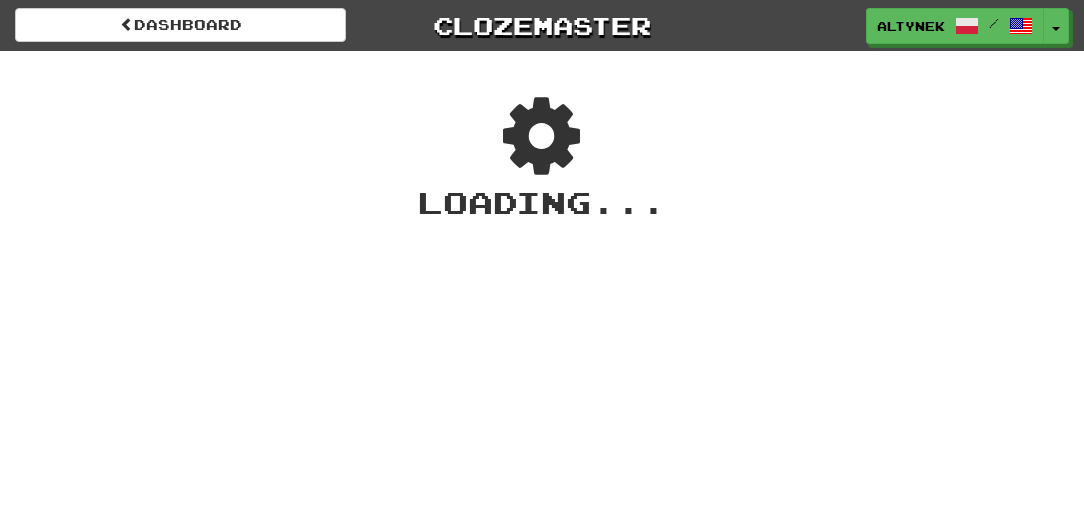 scroll, scrollTop: 0, scrollLeft: 0, axis: both 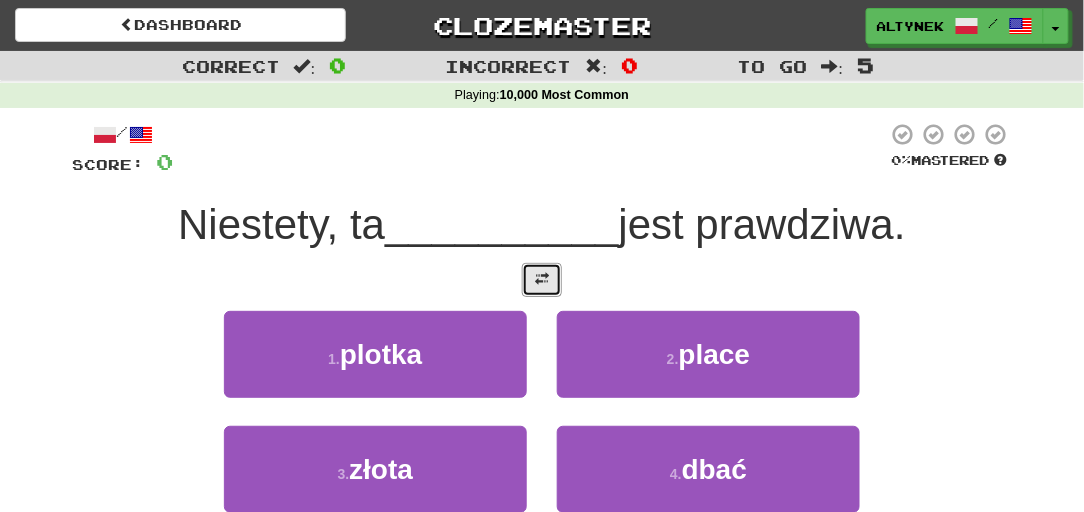 click at bounding box center [542, 280] 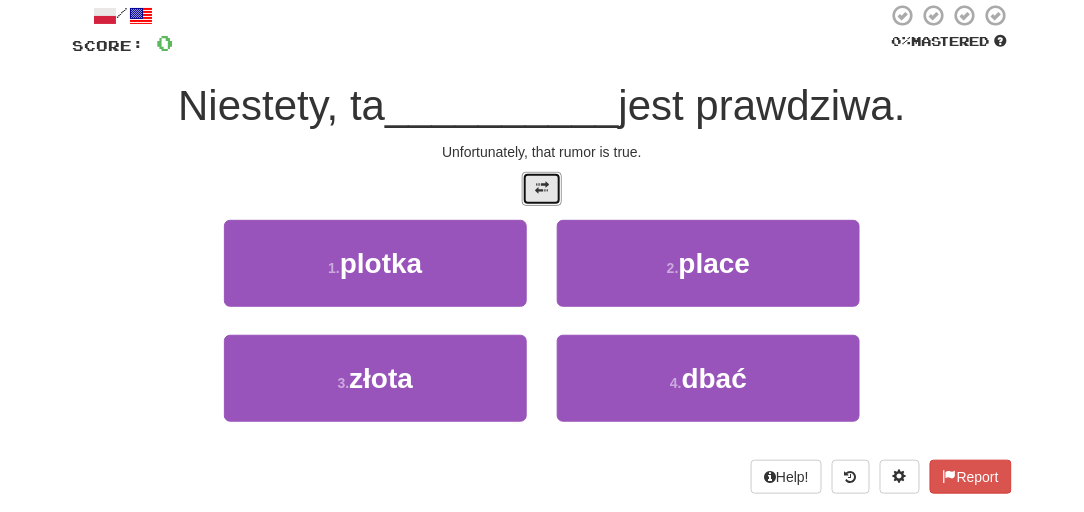scroll, scrollTop: 121, scrollLeft: 0, axis: vertical 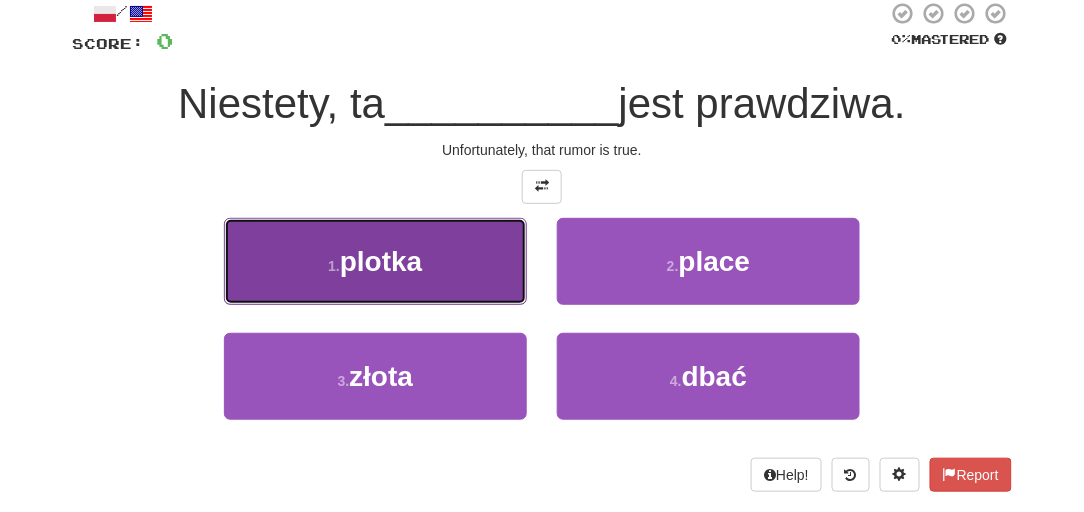 click on "plotka" at bounding box center [381, 261] 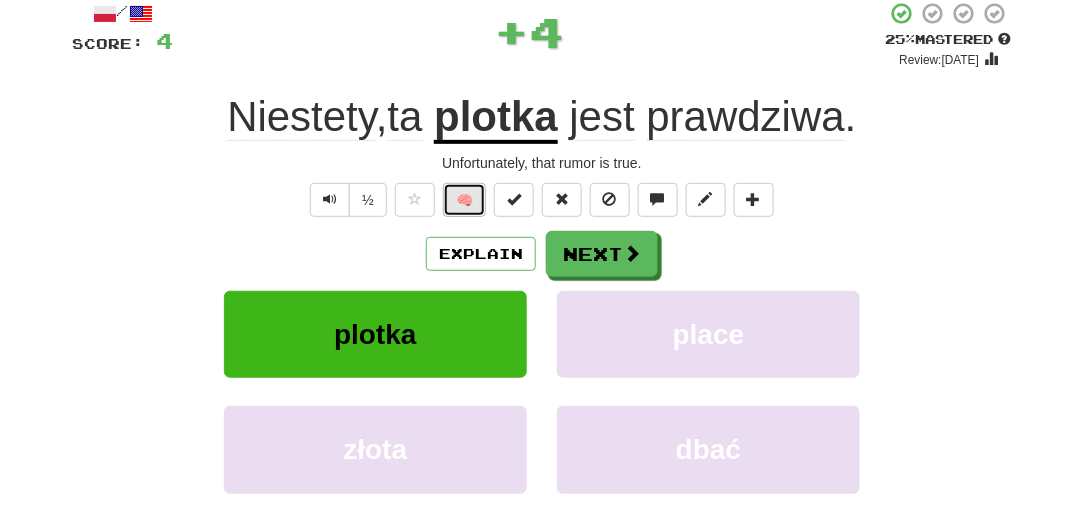 click on "🧠" at bounding box center [464, 200] 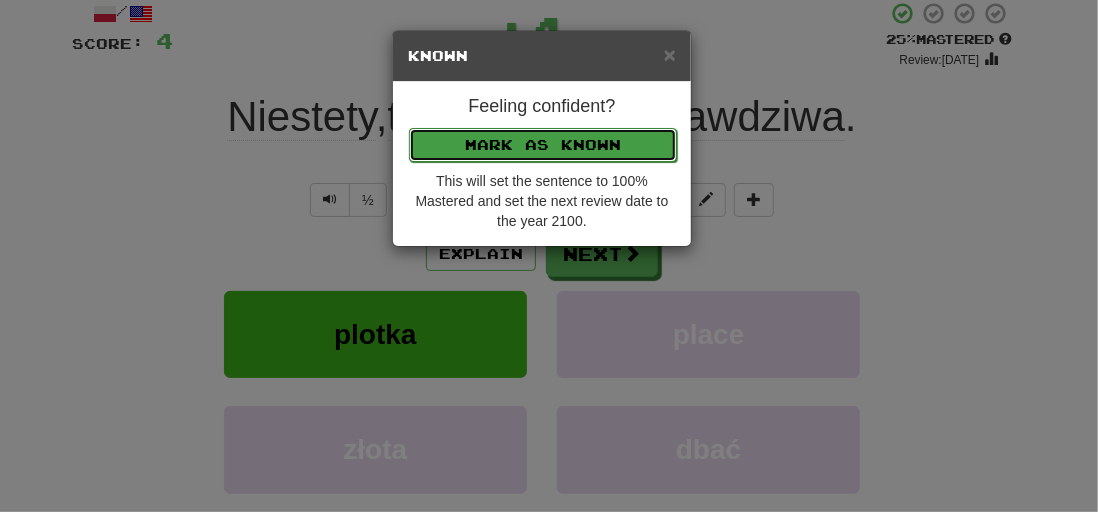 click on "Mark as Known" at bounding box center [543, 145] 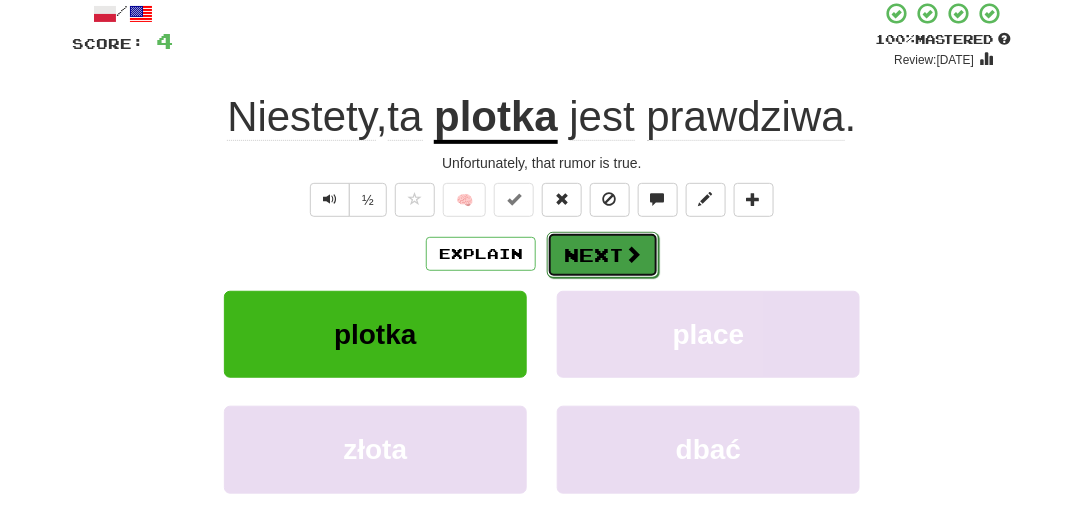 click on "Next" at bounding box center (603, 255) 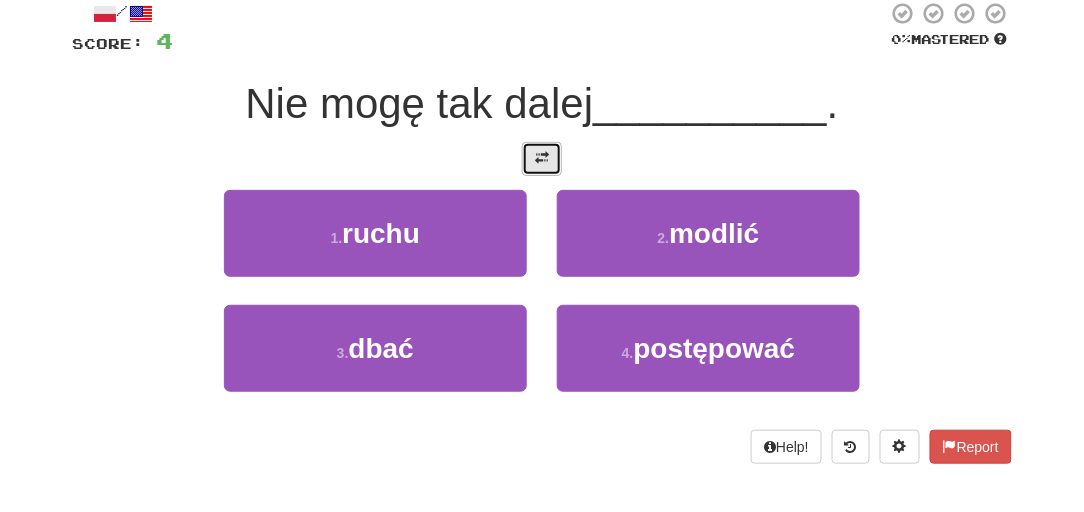 click at bounding box center (542, 158) 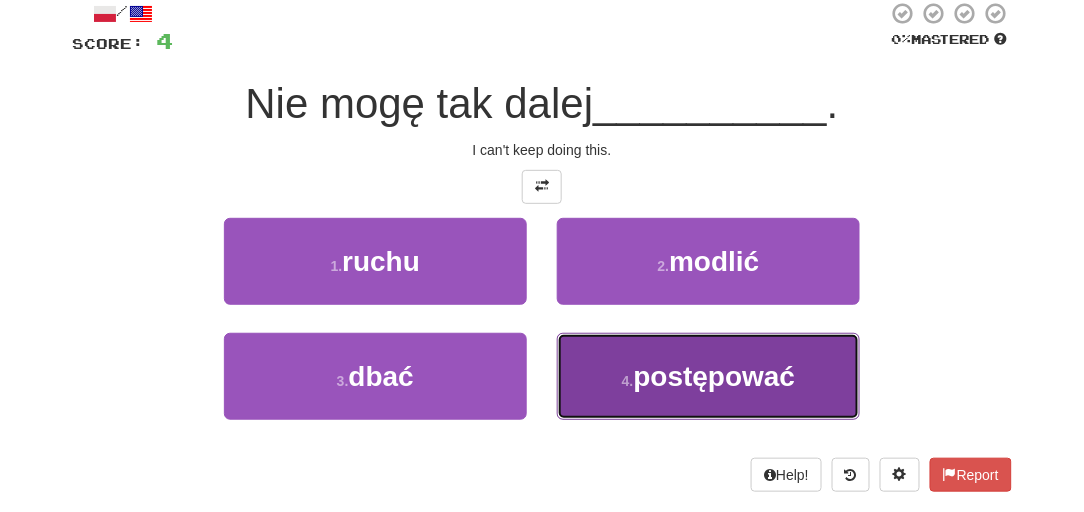 click on "postępować" at bounding box center (715, 376) 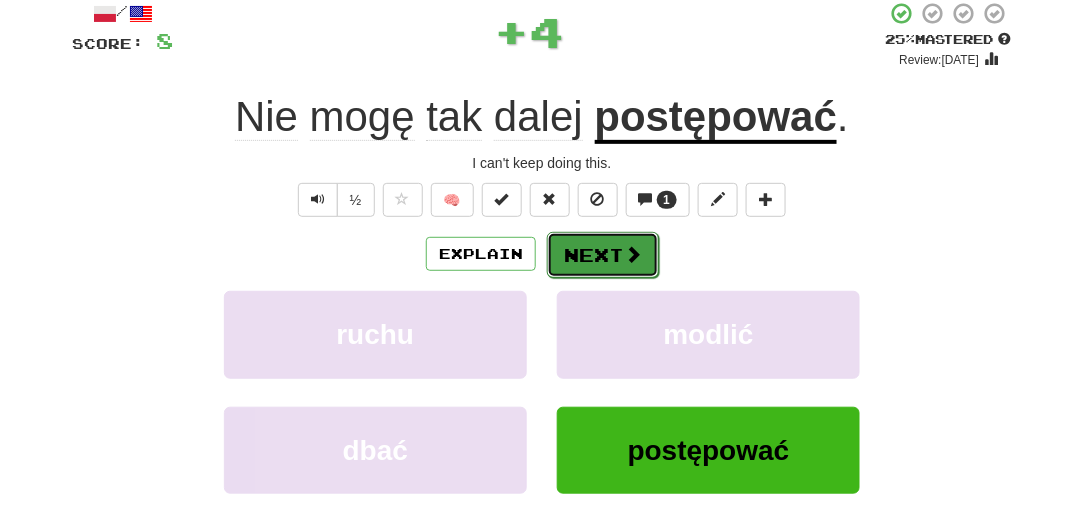 drag, startPoint x: 862, startPoint y: 319, endPoint x: 553, endPoint y: 251, distance: 316.39374 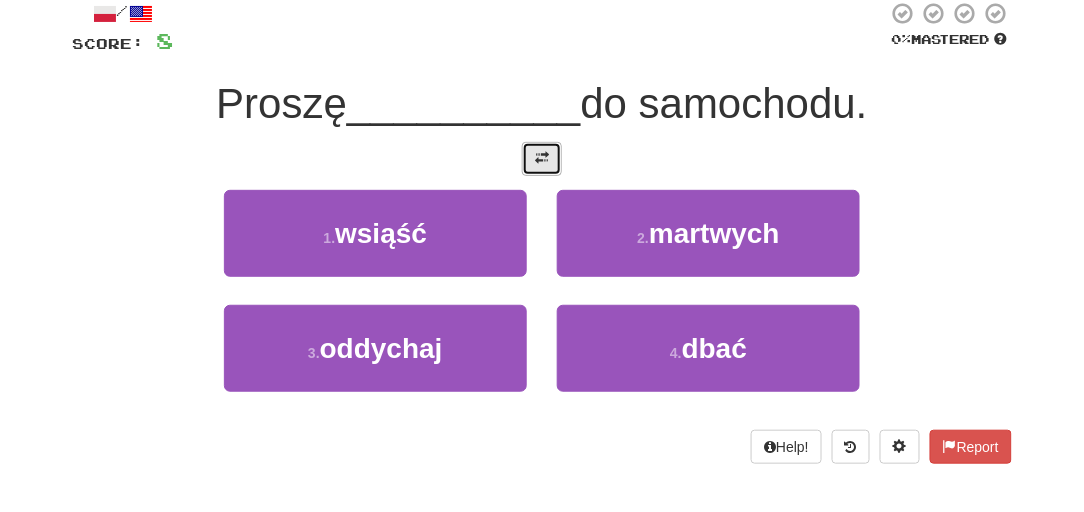 click at bounding box center [542, 159] 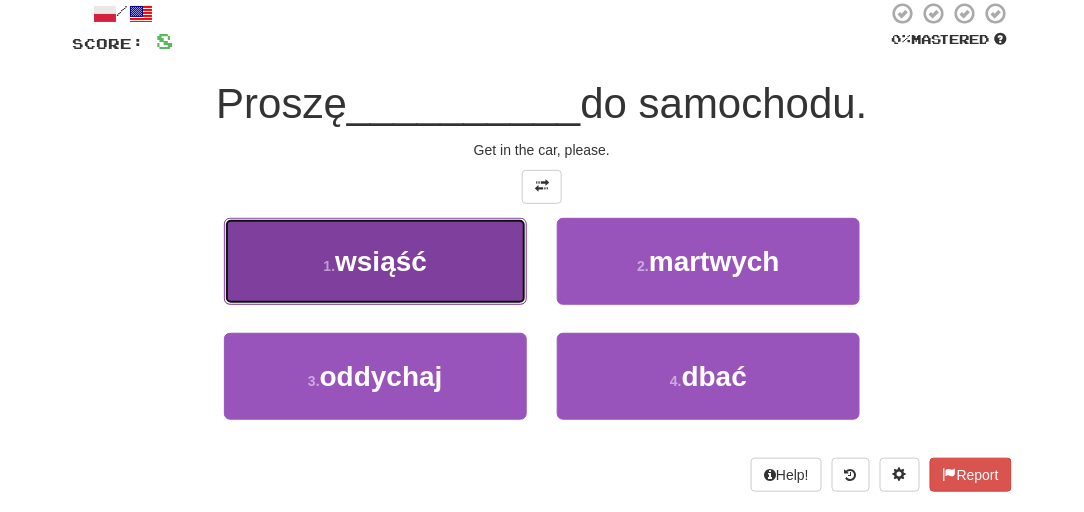 click on "1 .  wsiąść" at bounding box center [375, 261] 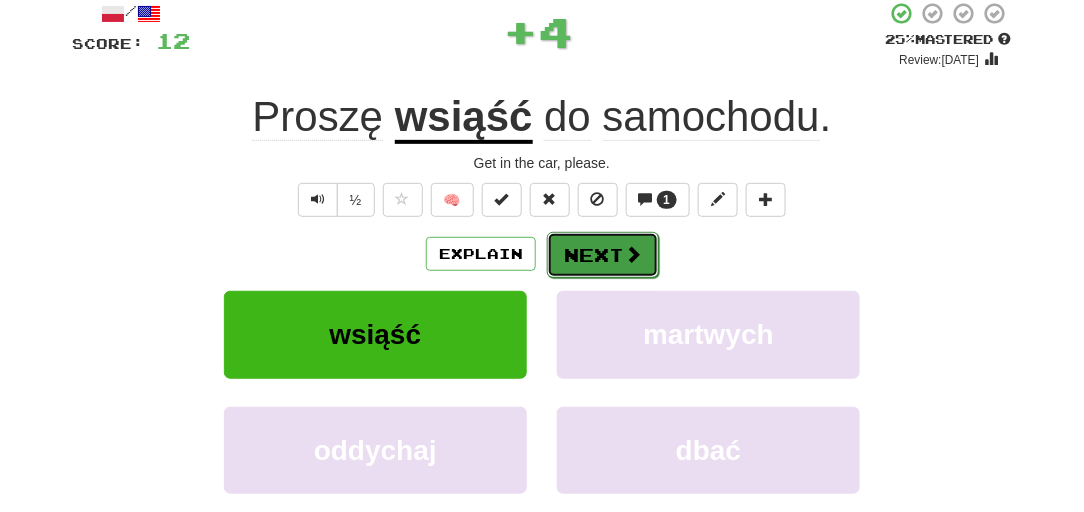 click on "Next" at bounding box center [603, 255] 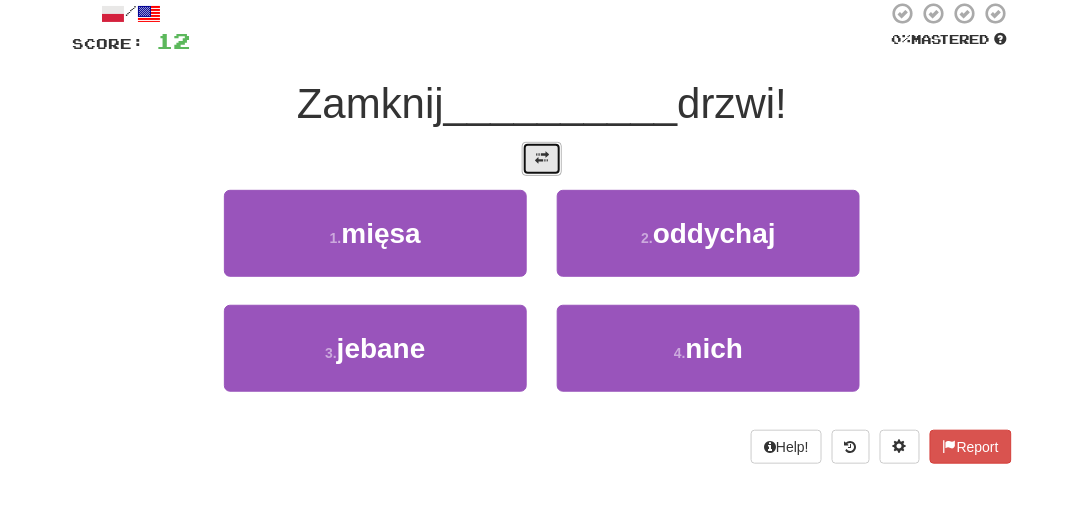 click at bounding box center [542, 158] 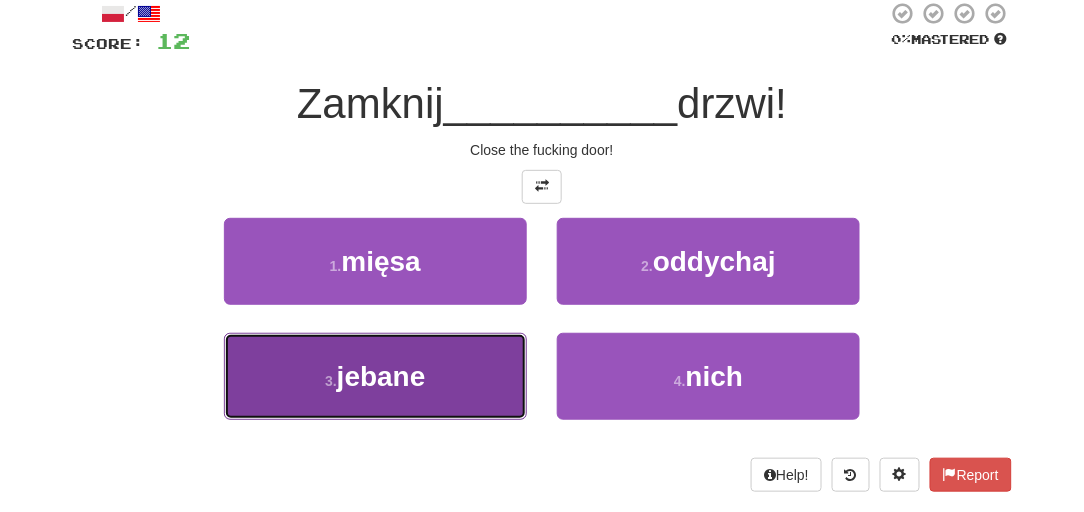 click on "jebane" at bounding box center (381, 376) 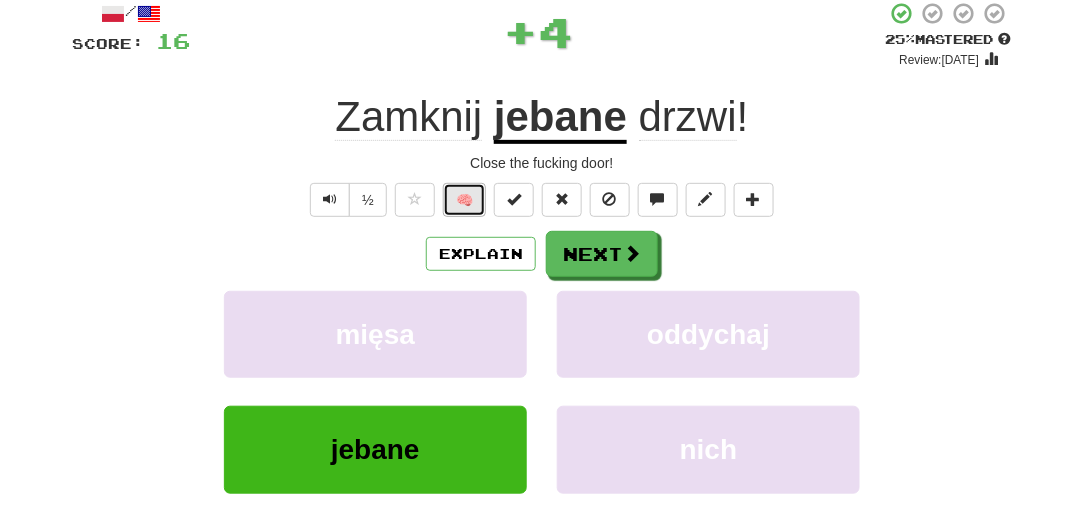 click on "🧠" at bounding box center (464, 200) 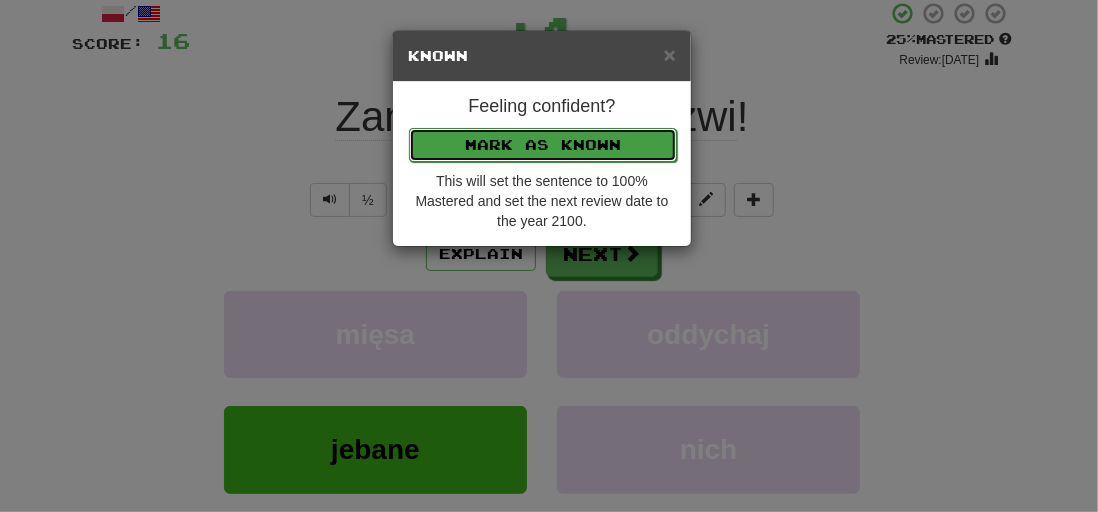 click on "Mark as Known" at bounding box center (543, 145) 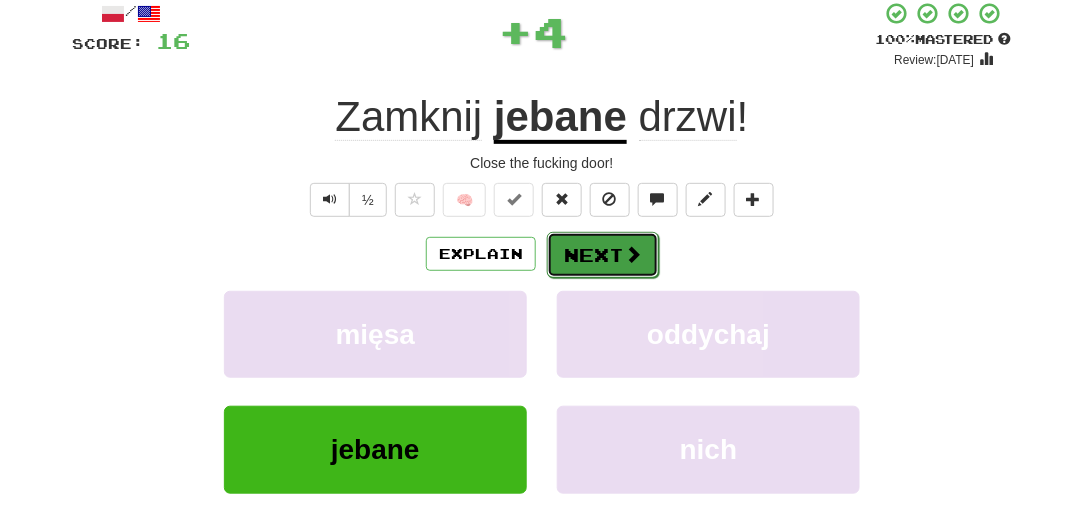 click on "Next" at bounding box center [603, 255] 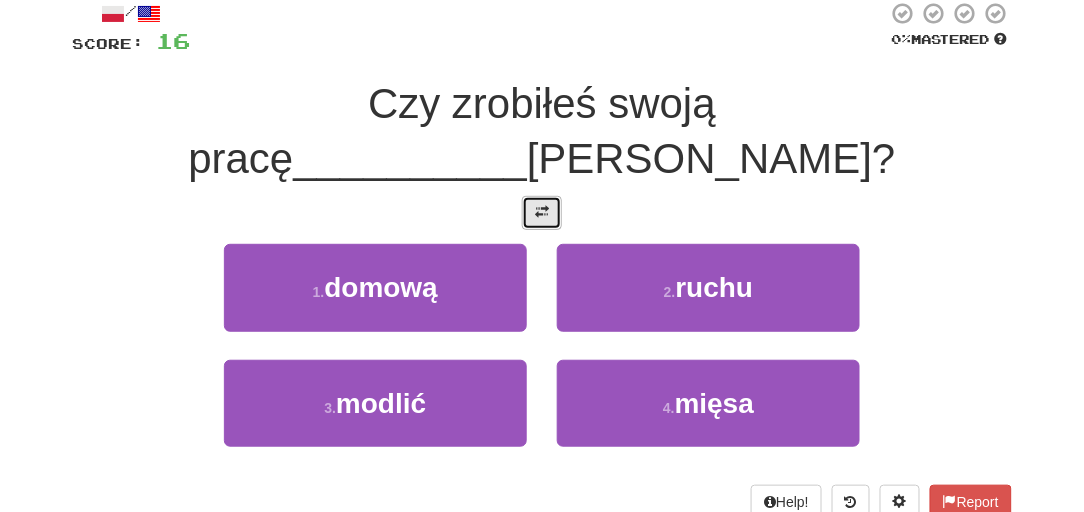 click at bounding box center [542, 213] 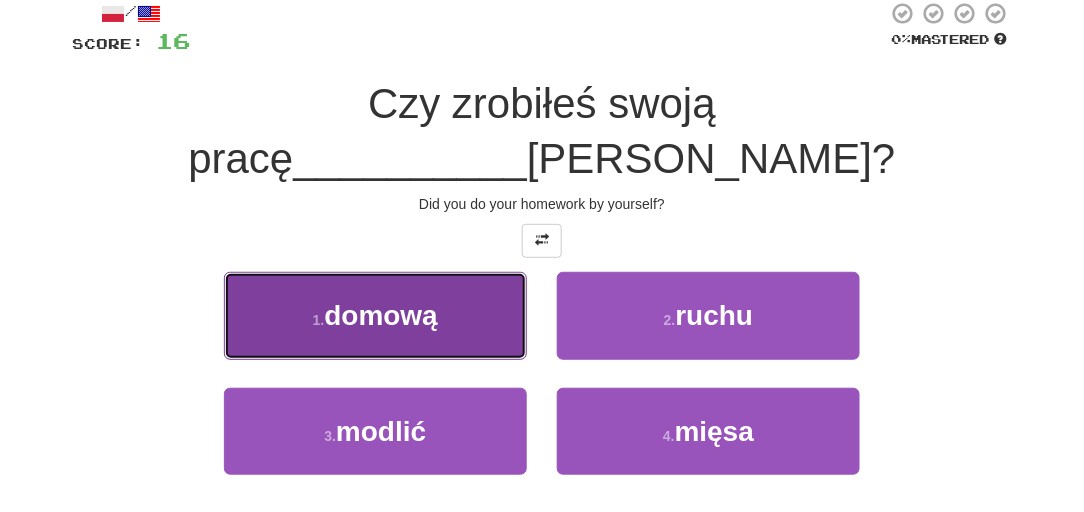 click on "domową" at bounding box center [381, 315] 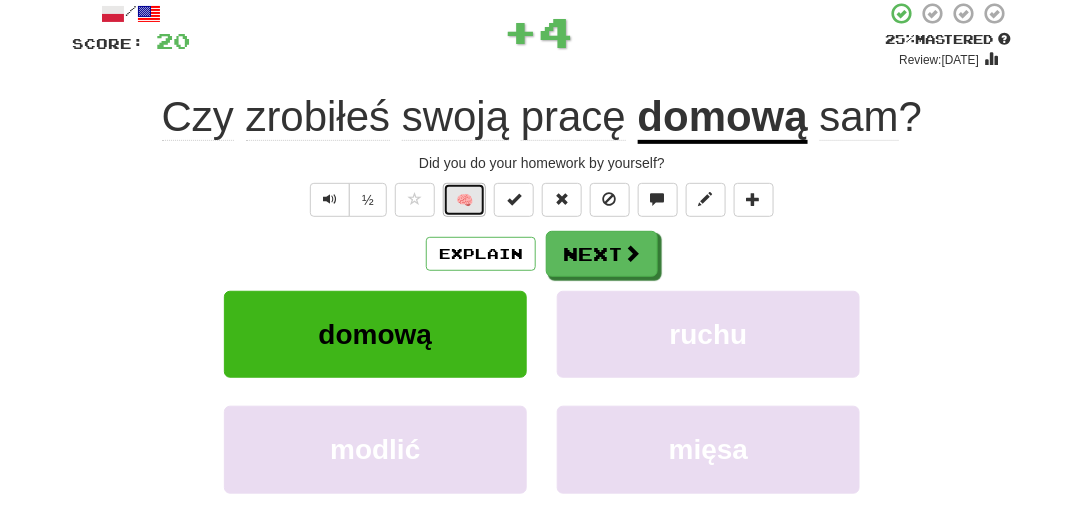 click on "🧠" at bounding box center [464, 200] 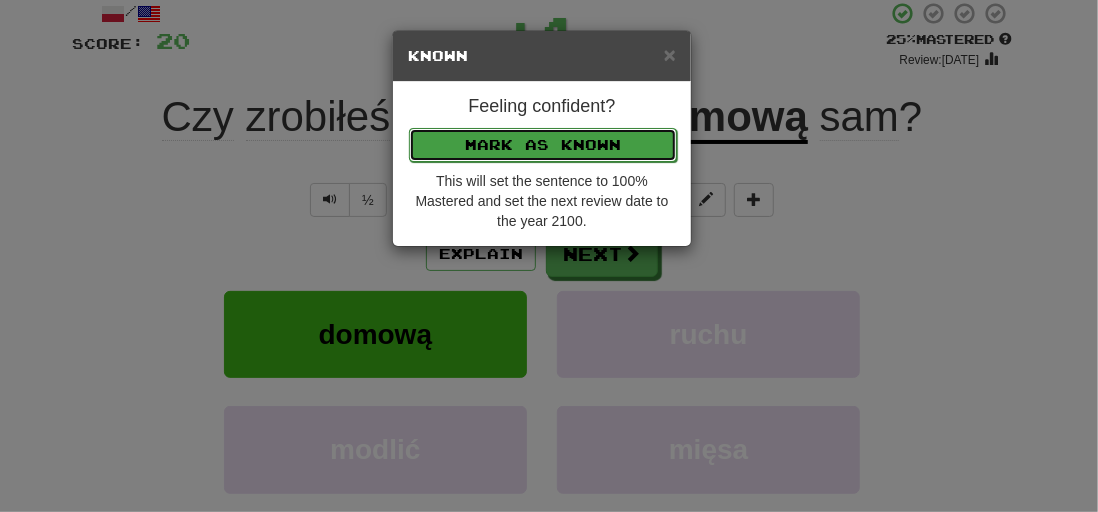 click on "Mark as Known" at bounding box center [543, 145] 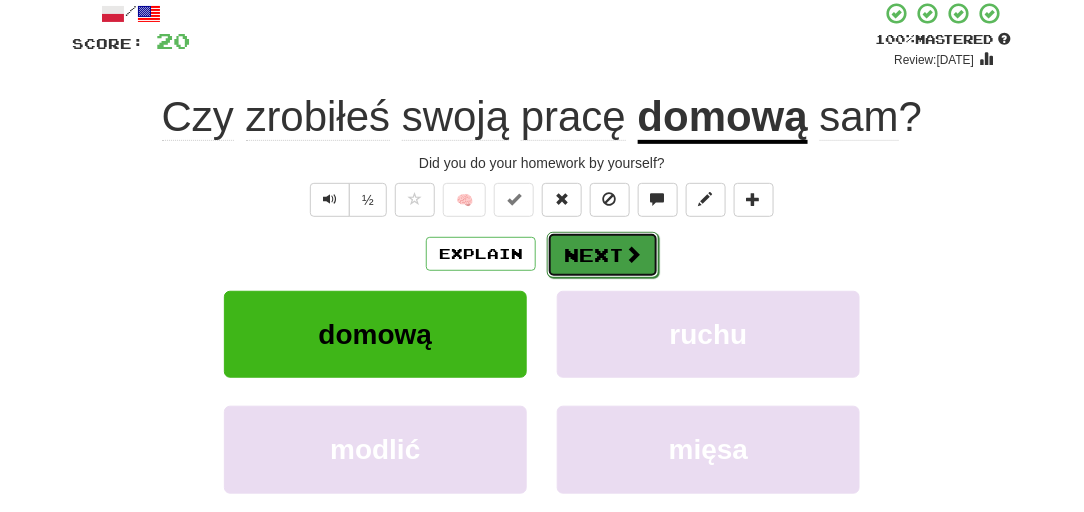 click on "Next" at bounding box center [603, 255] 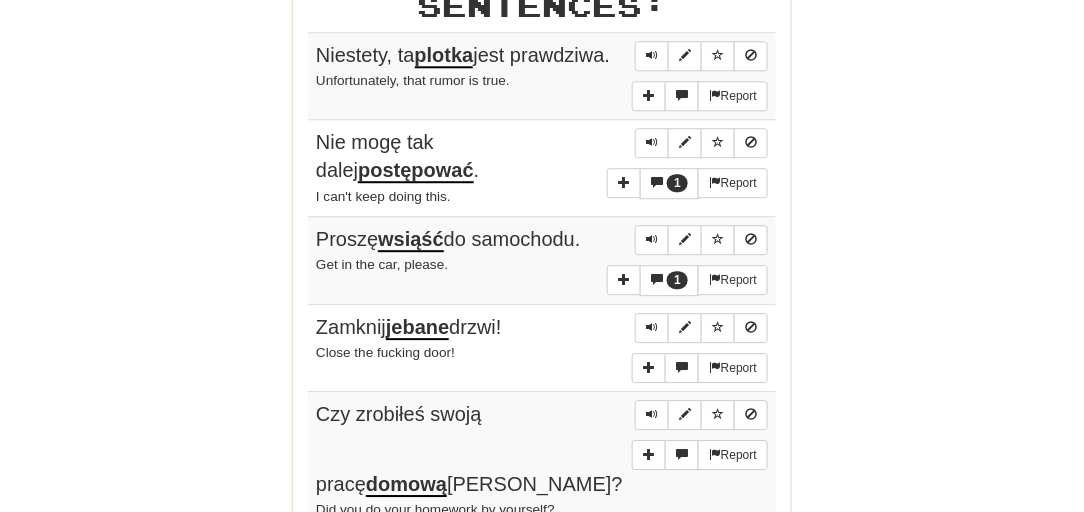 scroll, scrollTop: 1360, scrollLeft: 0, axis: vertical 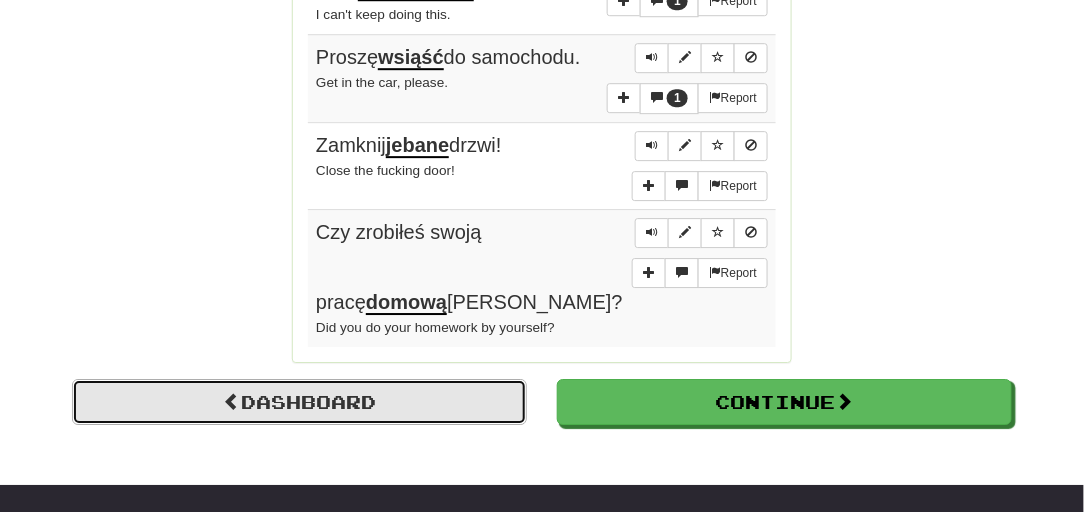 click on "Dashboard" at bounding box center [299, 402] 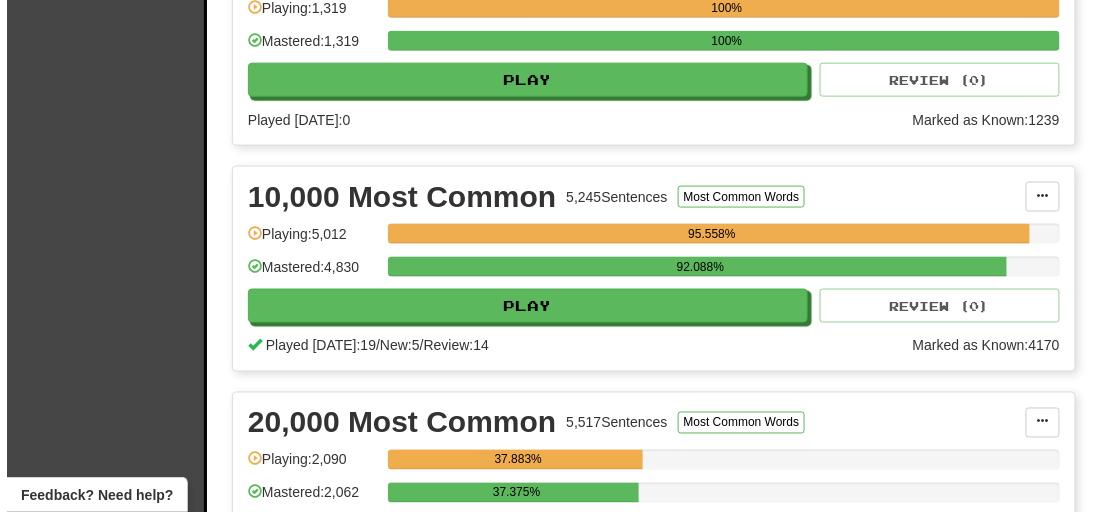 scroll, scrollTop: 545, scrollLeft: 0, axis: vertical 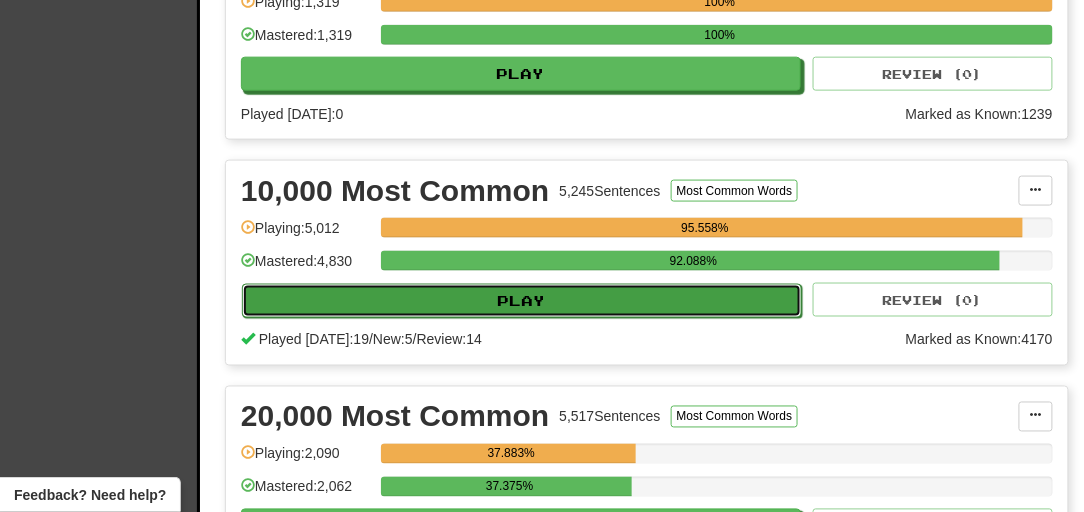 click on "Play" at bounding box center (522, 301) 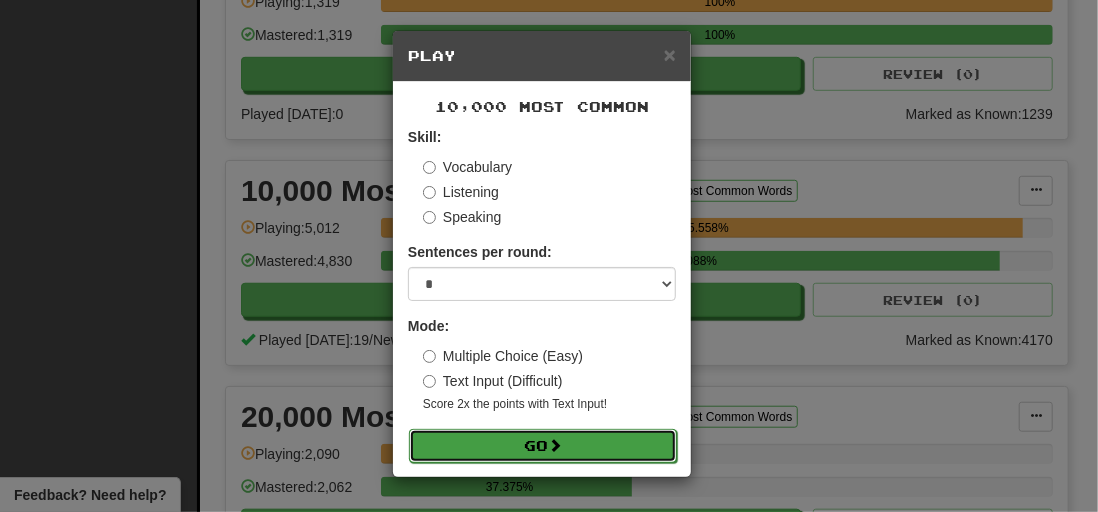 click on "Go" at bounding box center [543, 446] 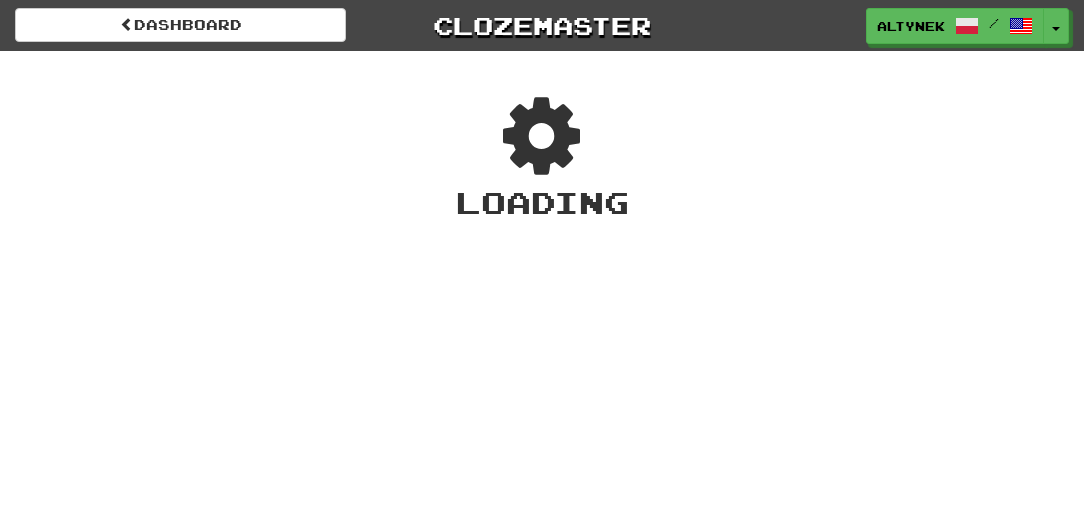 scroll, scrollTop: 0, scrollLeft: 0, axis: both 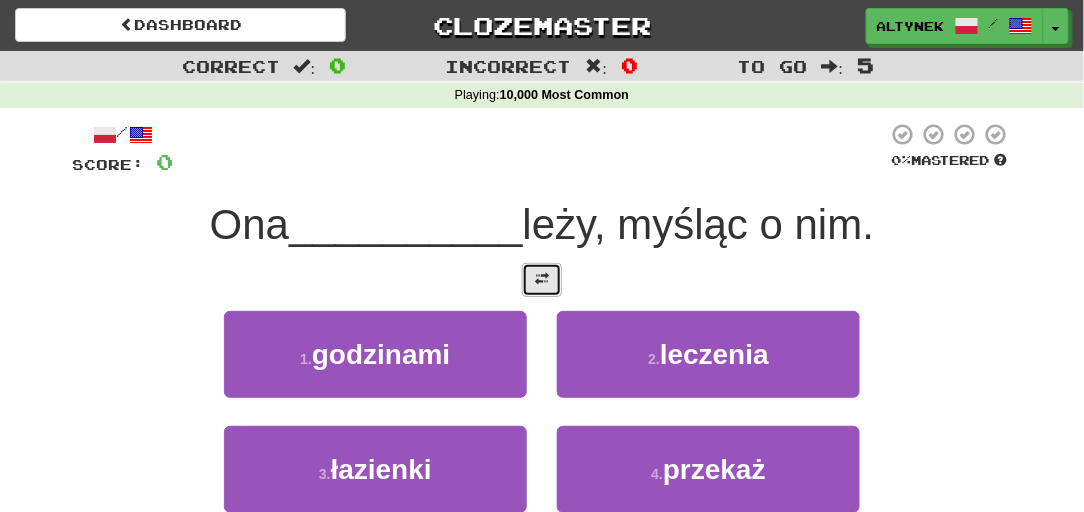 click at bounding box center (542, 279) 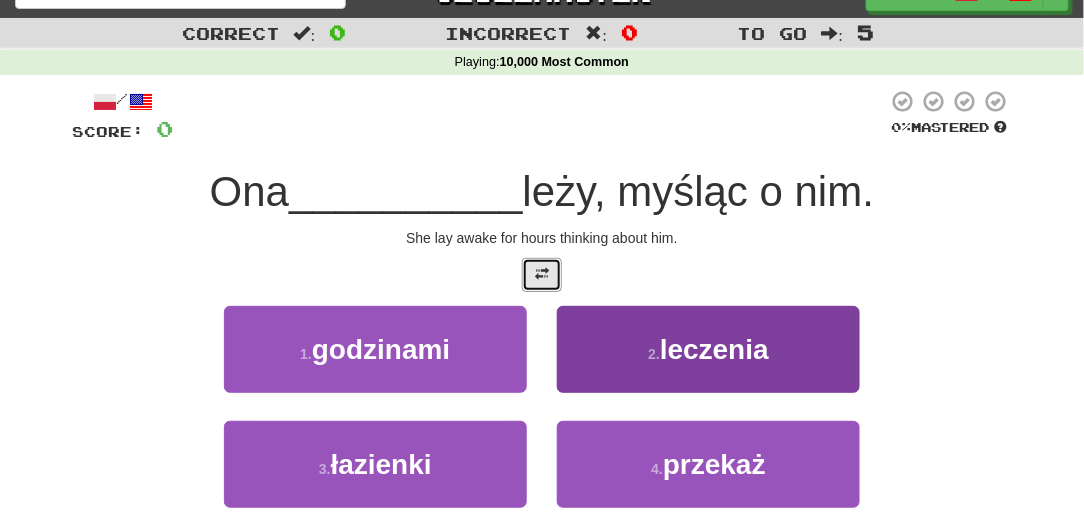 scroll, scrollTop: 60, scrollLeft: 0, axis: vertical 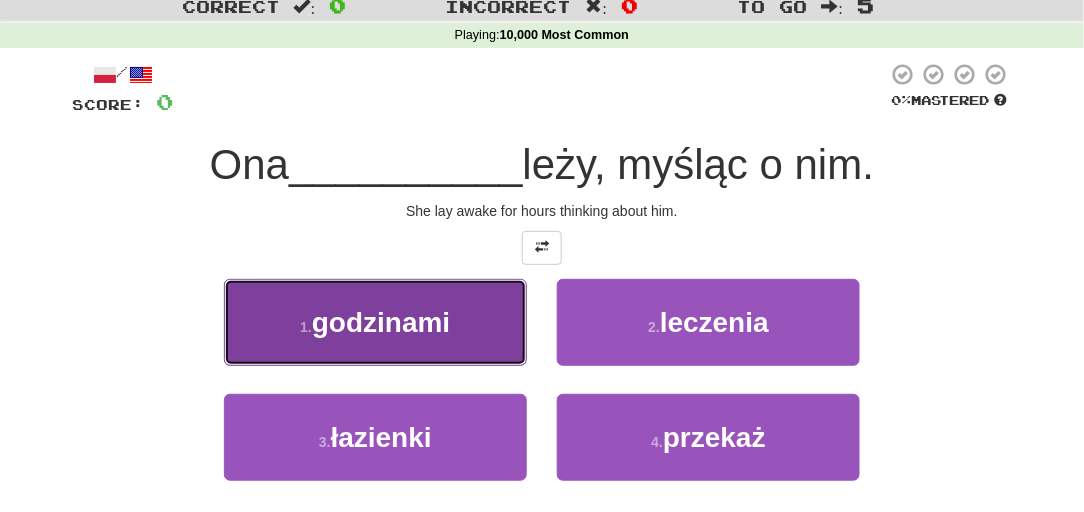 click on "1 .  godzinami" at bounding box center (375, 322) 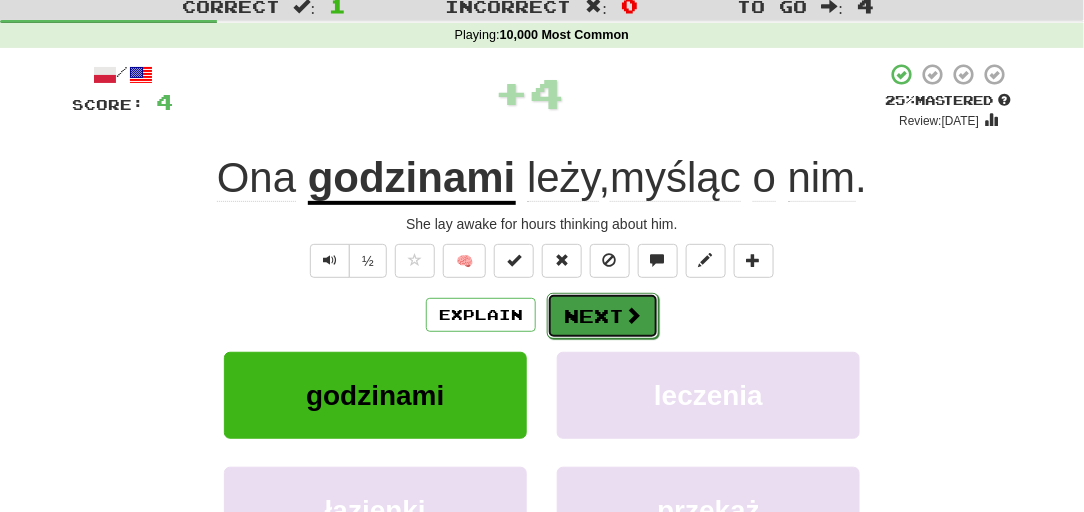 click at bounding box center (633, 315) 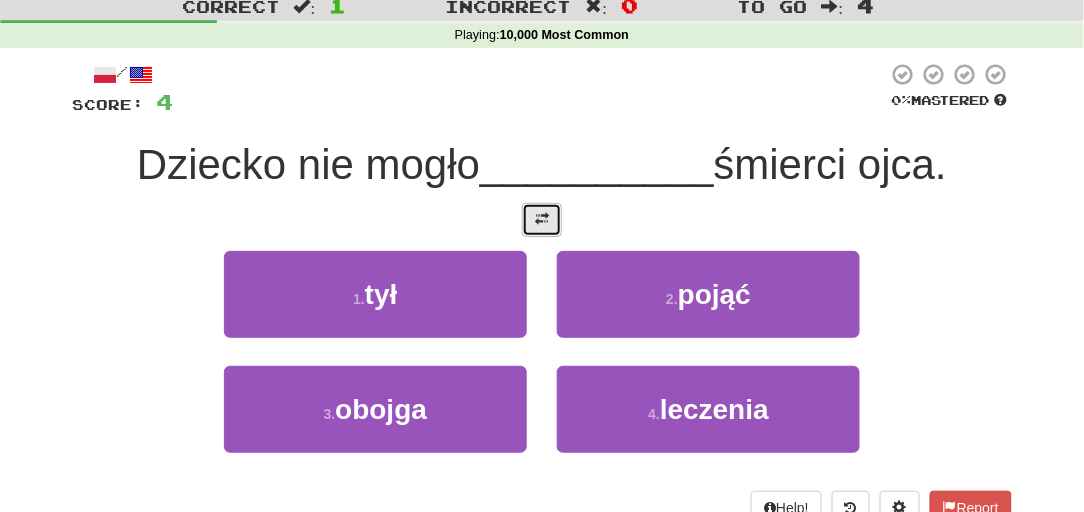 click at bounding box center [542, 220] 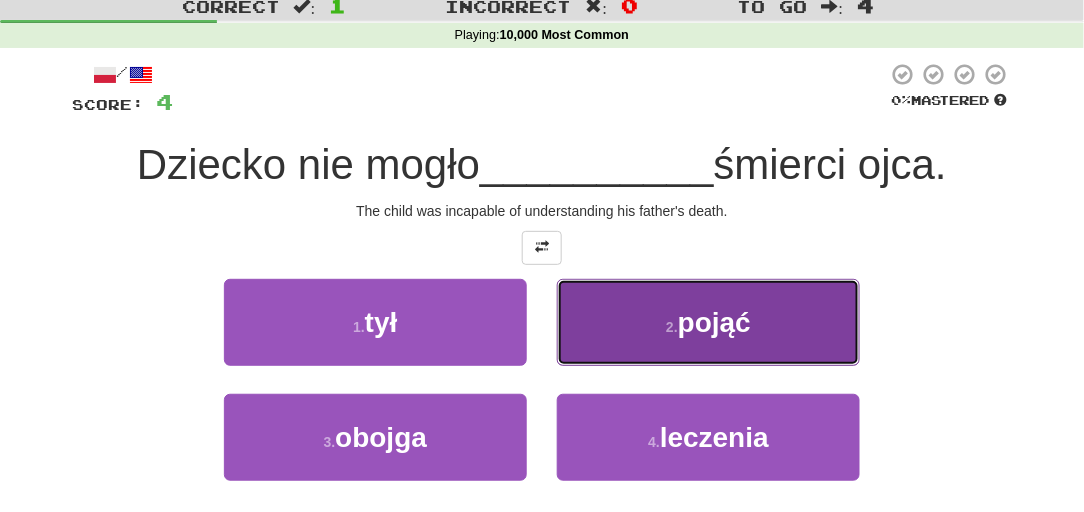 click on "2 .  pojąć" at bounding box center [708, 322] 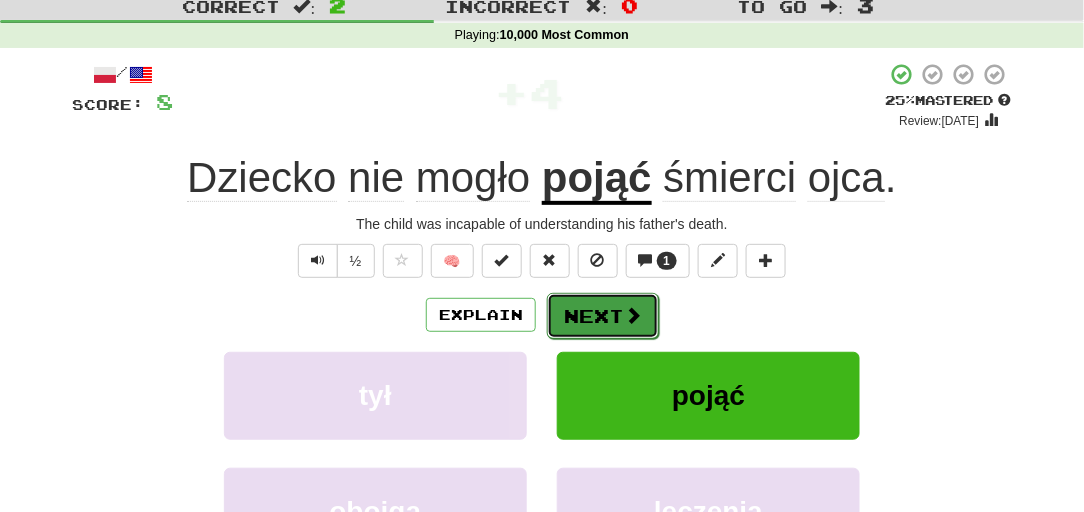 click on "Next" at bounding box center [603, 316] 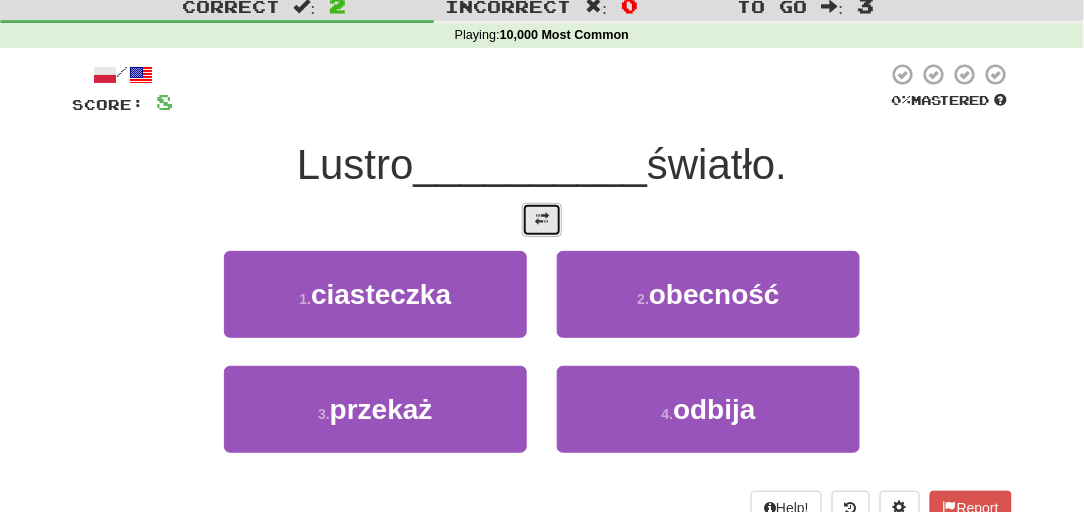 click at bounding box center (542, 220) 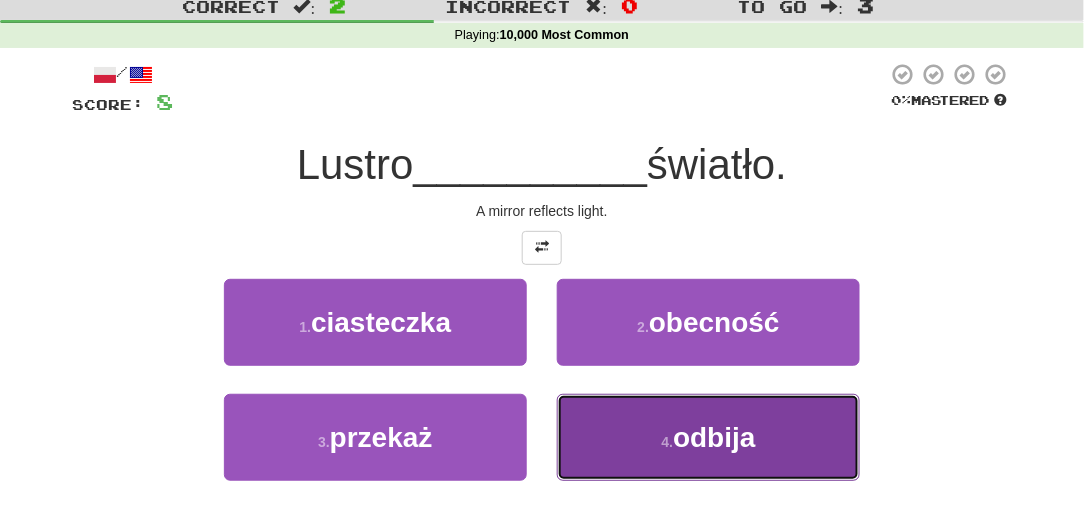 click on "4 .  odbija" at bounding box center (708, 437) 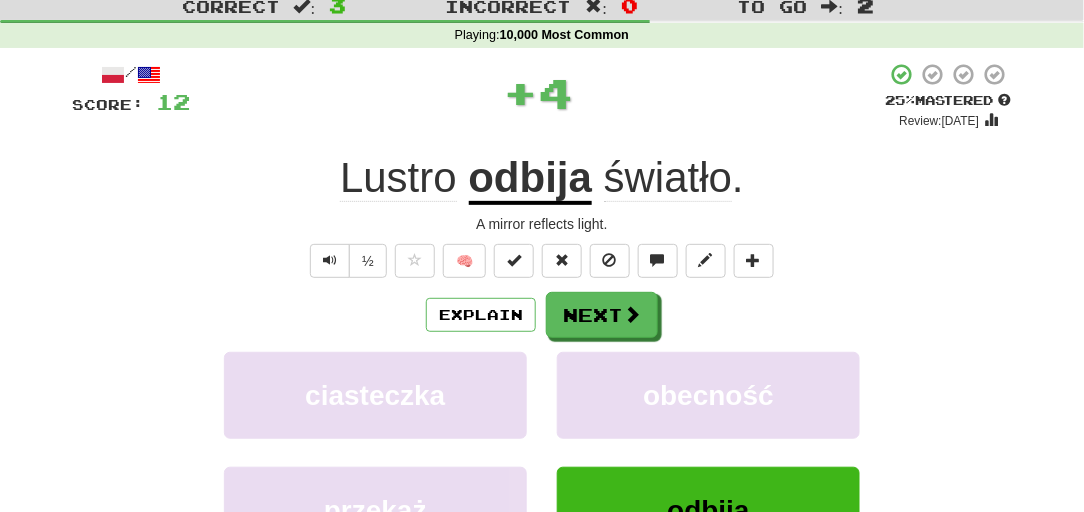 click on "odbija" at bounding box center [531, 179] 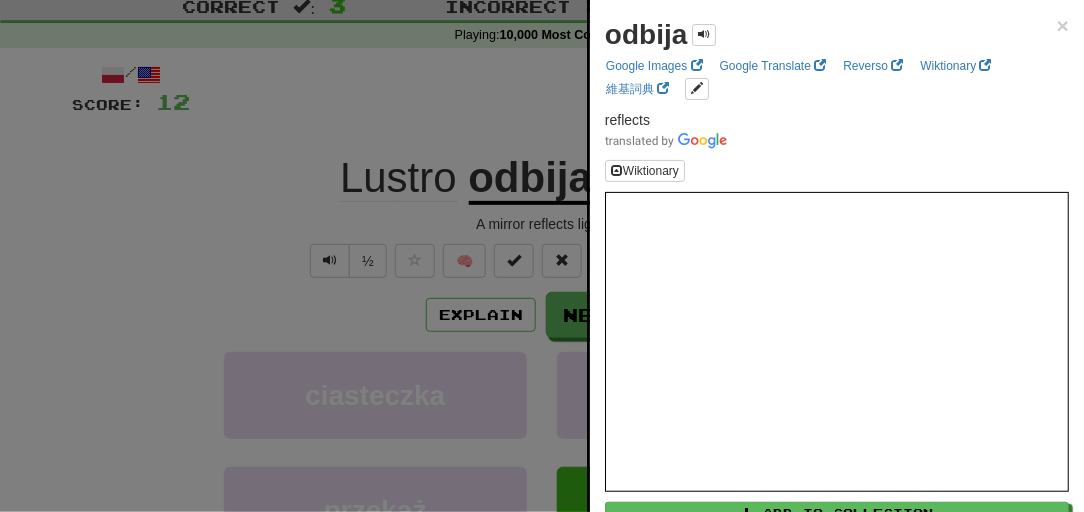 click at bounding box center [542, 256] 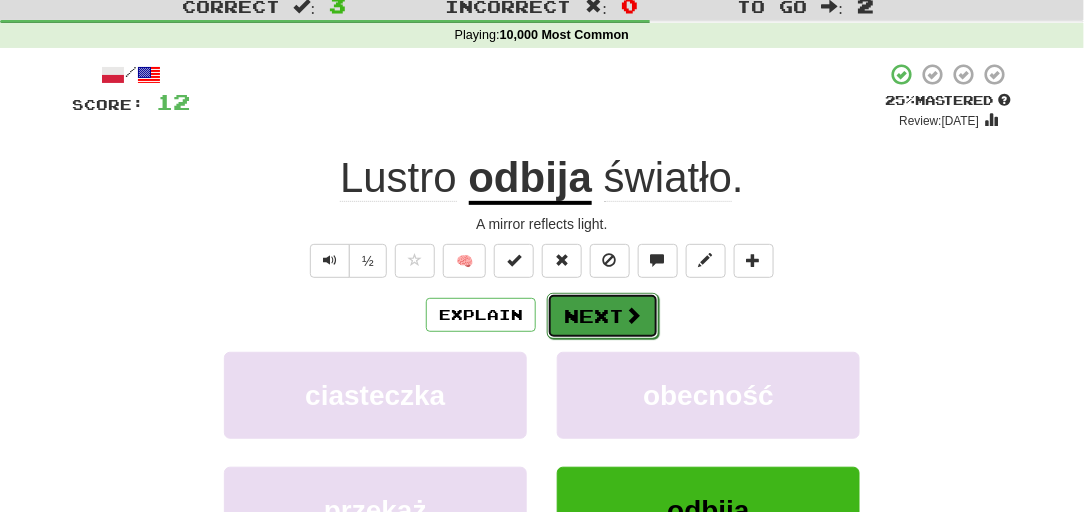click on "Next" at bounding box center [603, 316] 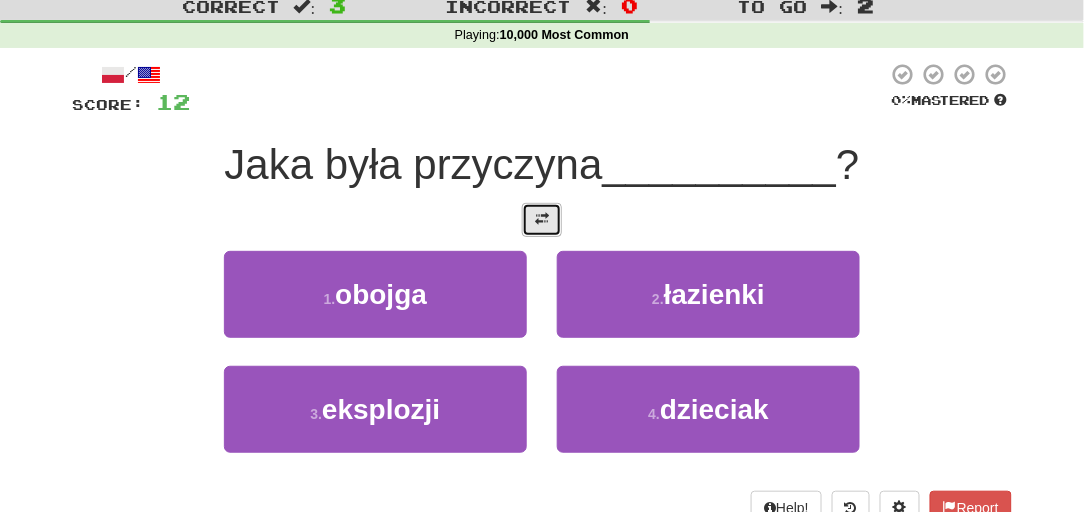 click at bounding box center [542, 220] 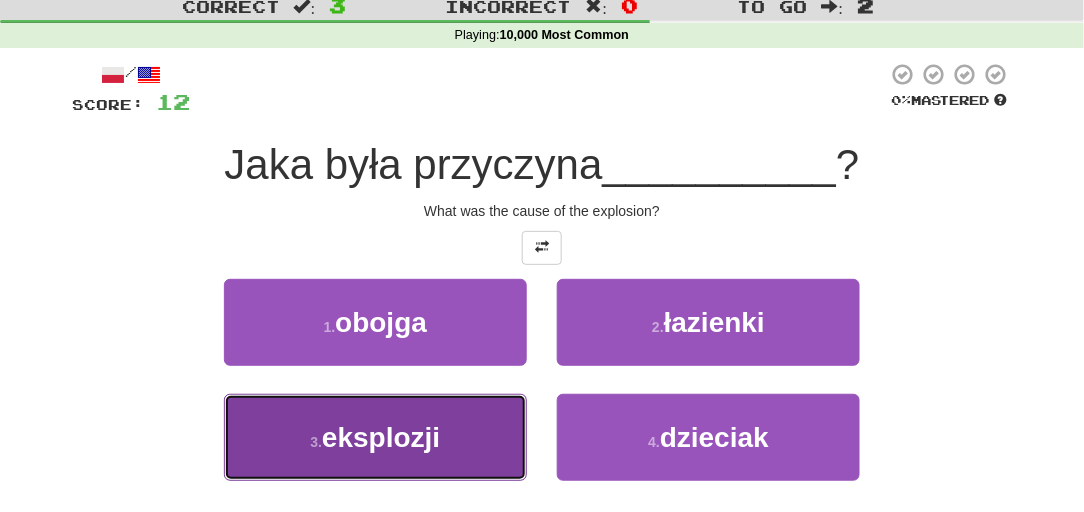 click on "eksplozji" at bounding box center [381, 437] 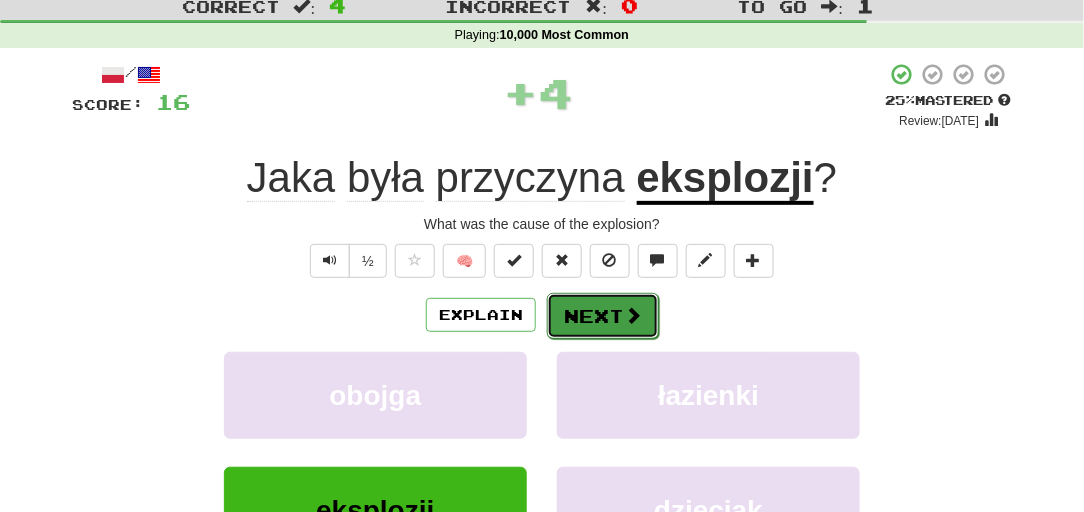 click on "Next" at bounding box center [603, 316] 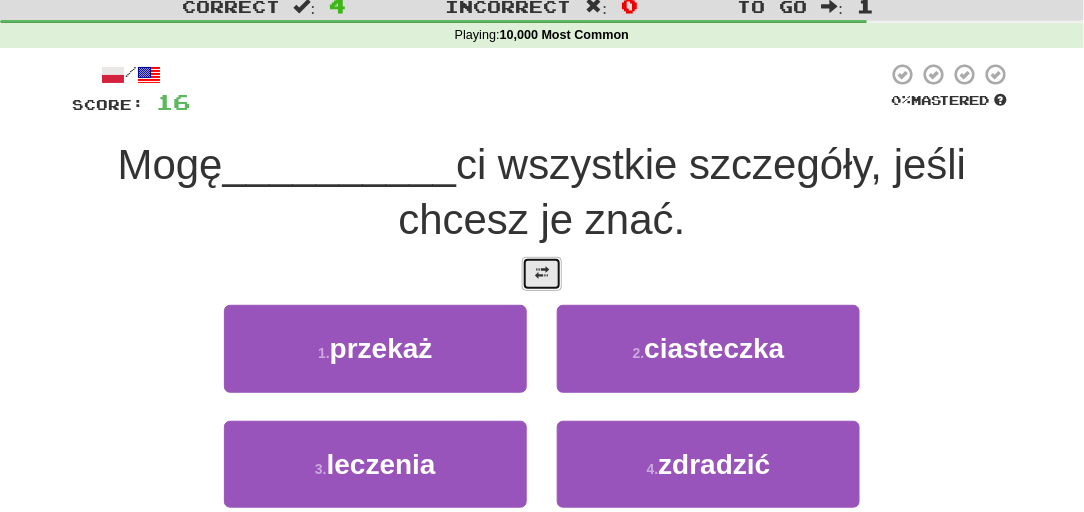 click at bounding box center [542, 273] 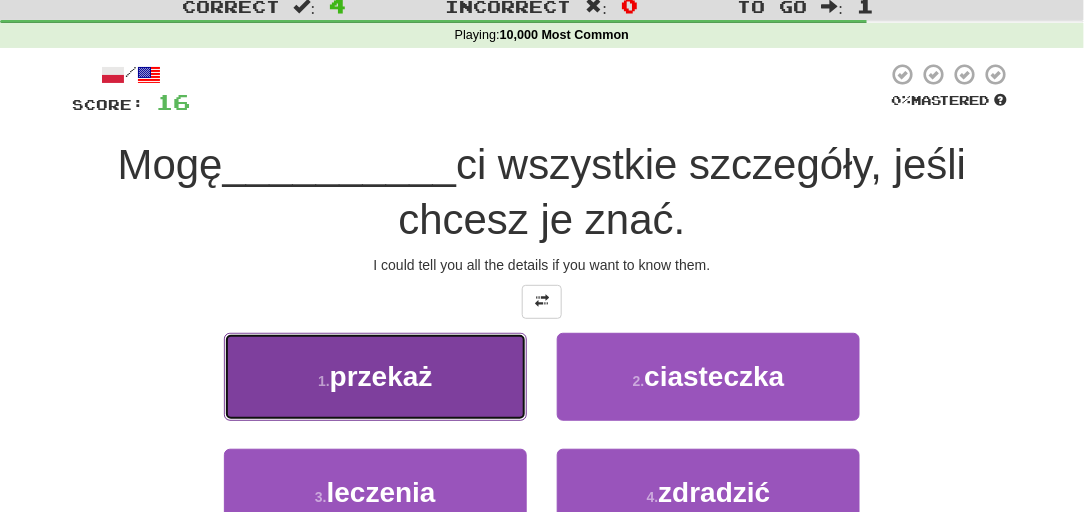 click on "przekaż" at bounding box center [381, 376] 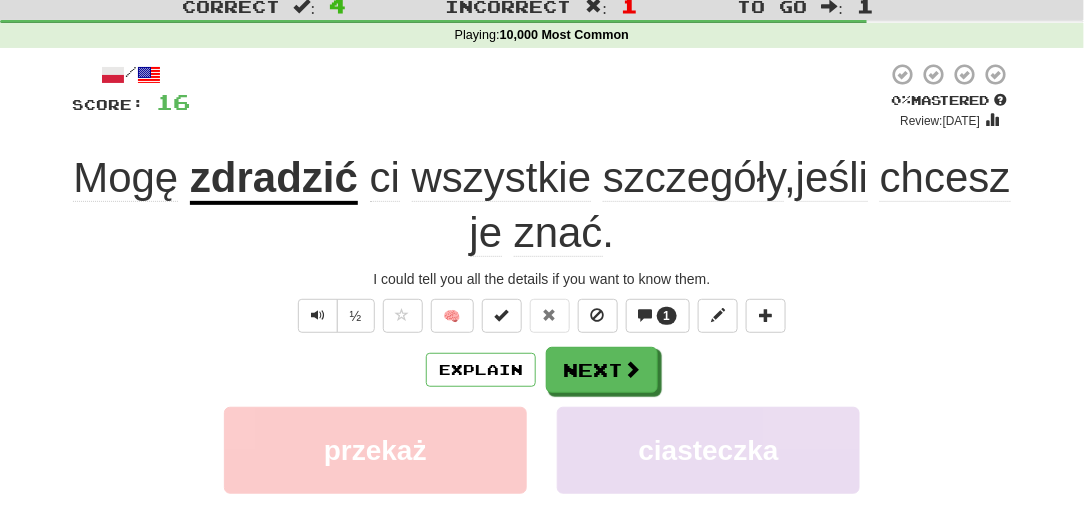 click on "zdradzić" at bounding box center (274, 179) 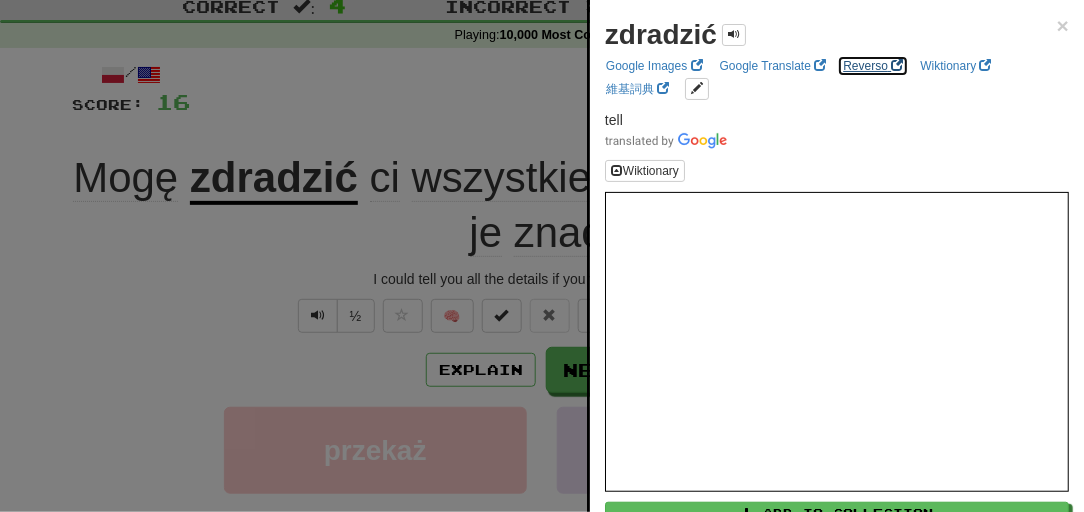 click on "Reverso" at bounding box center (873, 66) 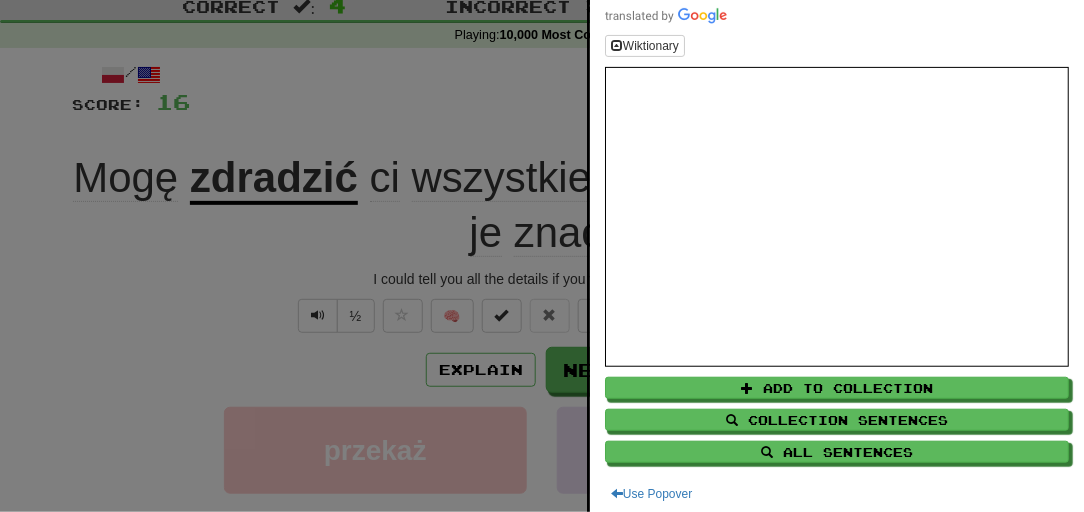 click at bounding box center [542, 256] 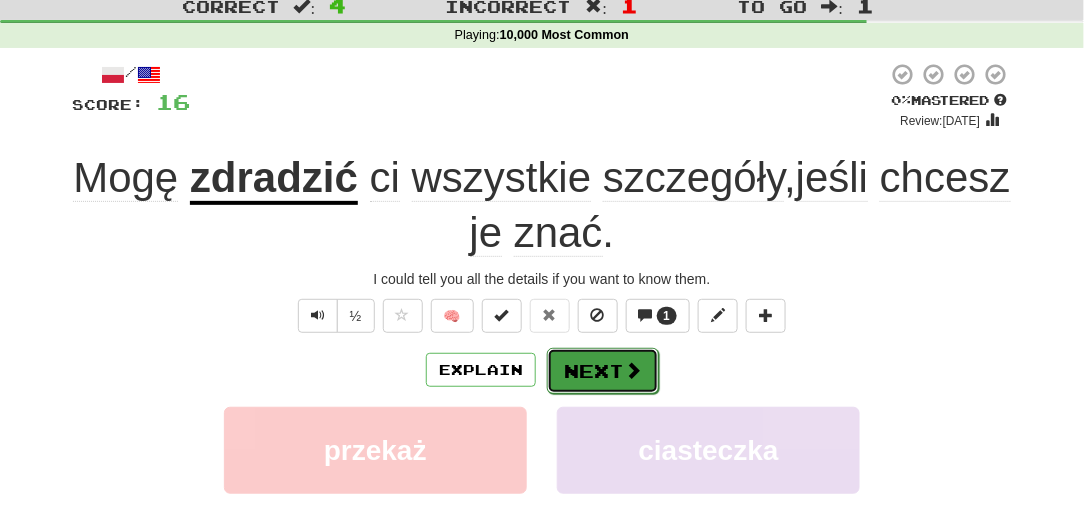 click on "Next" at bounding box center [603, 371] 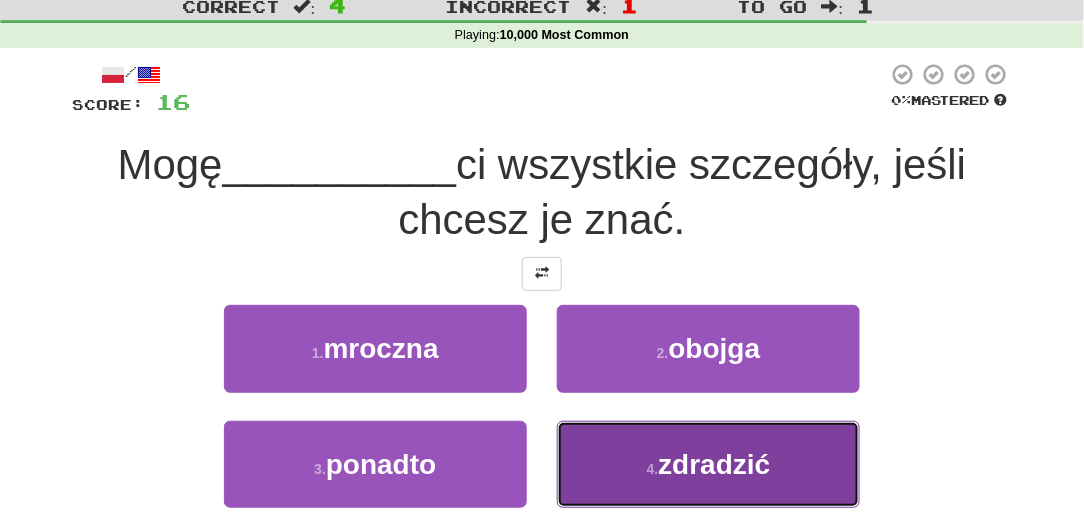 click on "4 .  zdradzić" at bounding box center (708, 464) 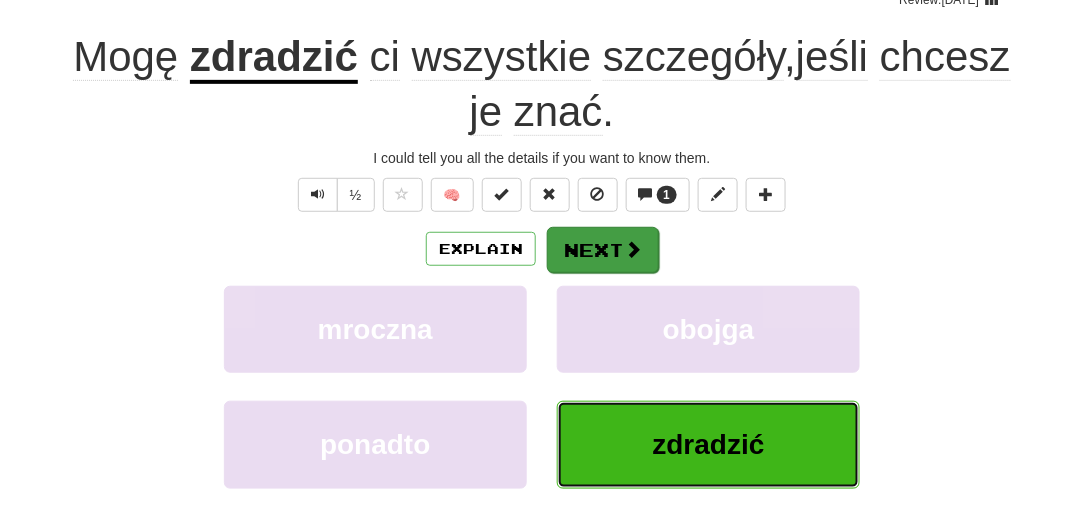 scroll, scrollTop: 181, scrollLeft: 0, axis: vertical 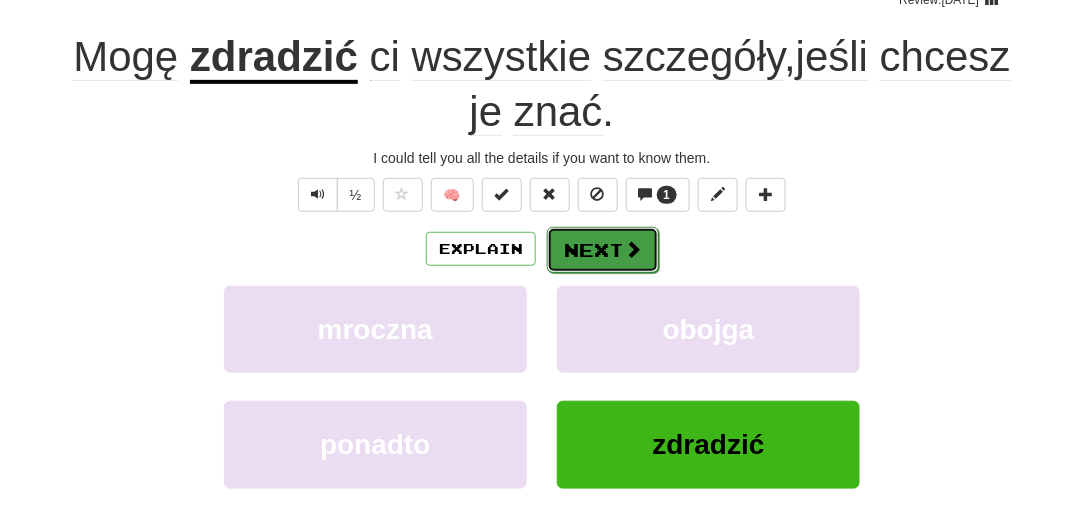 click on "Next" at bounding box center (603, 250) 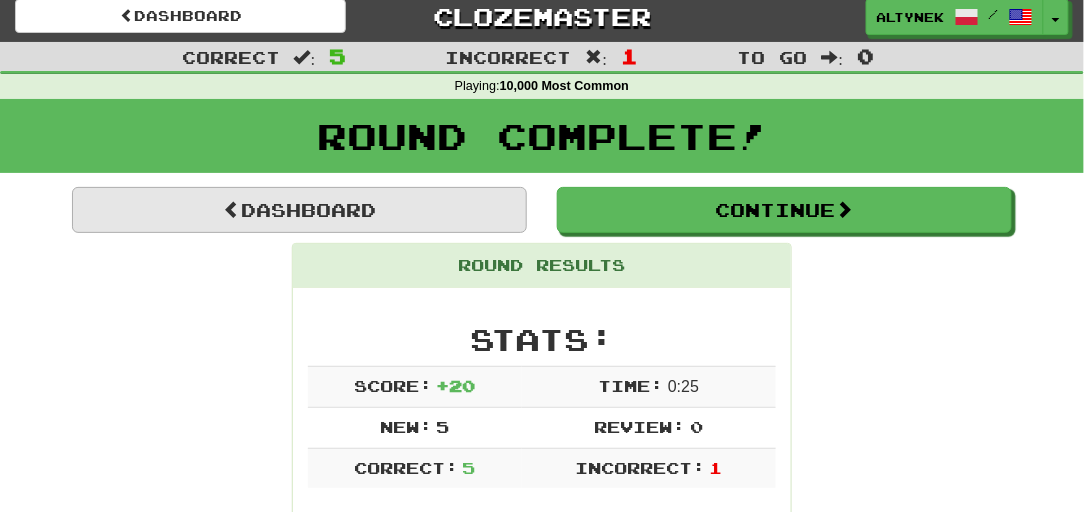 scroll, scrollTop: 0, scrollLeft: 0, axis: both 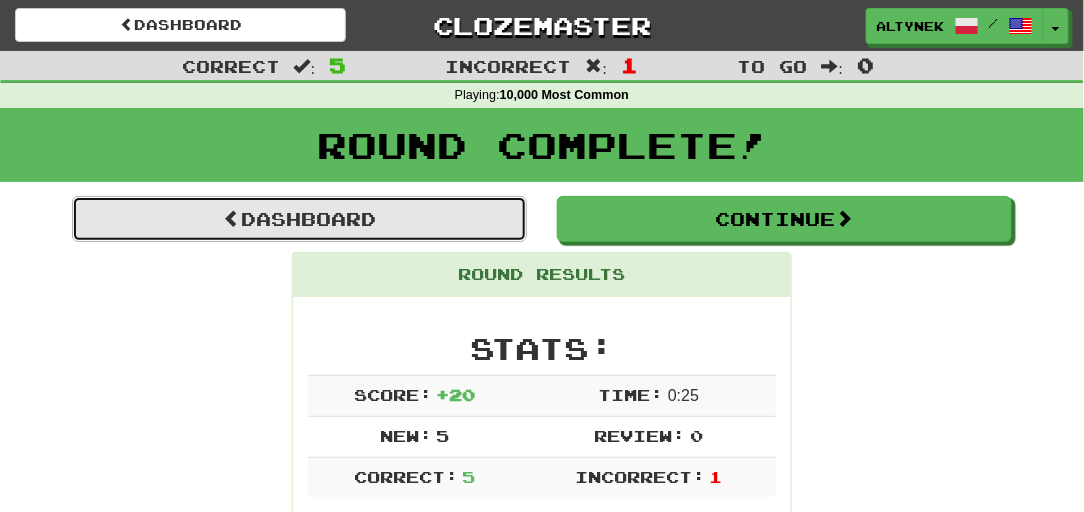 click on "Dashboard" at bounding box center (299, 219) 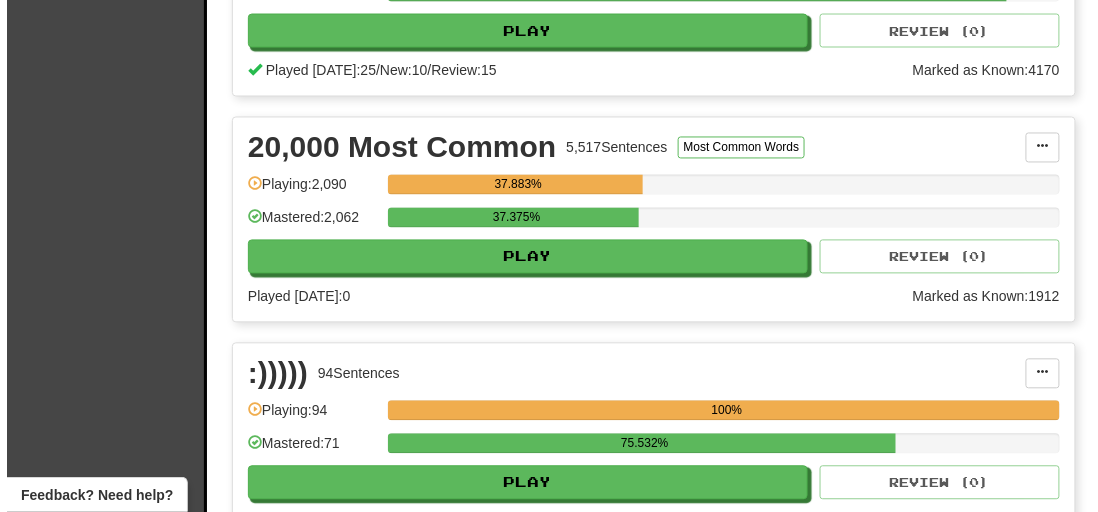 scroll, scrollTop: 787, scrollLeft: 0, axis: vertical 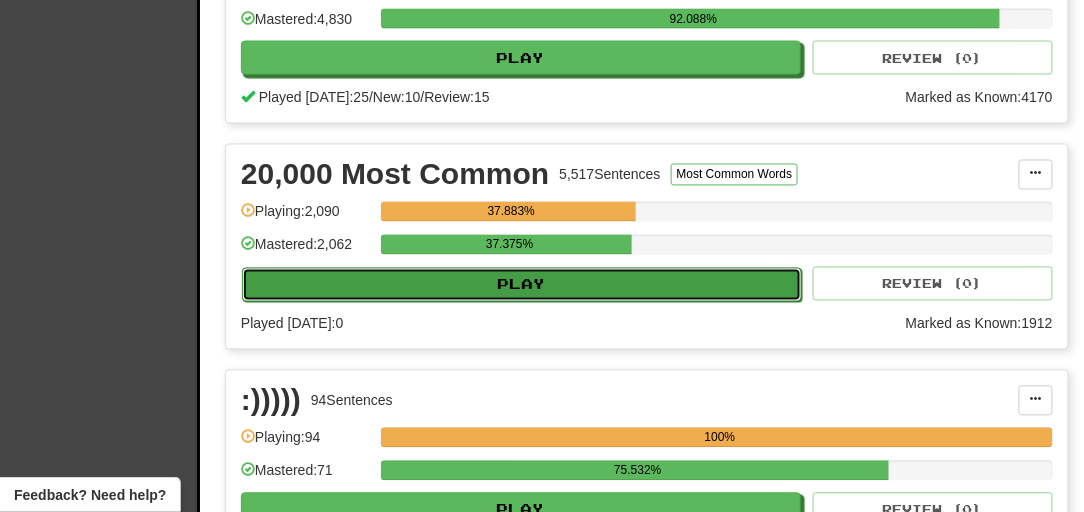 click on "Play" at bounding box center (522, 285) 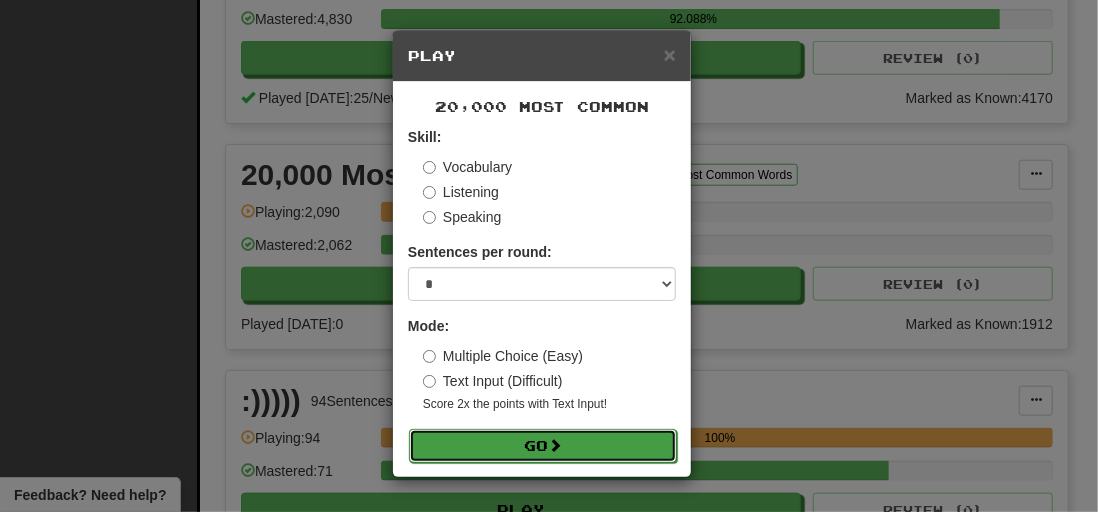 click on "Go" at bounding box center [543, 446] 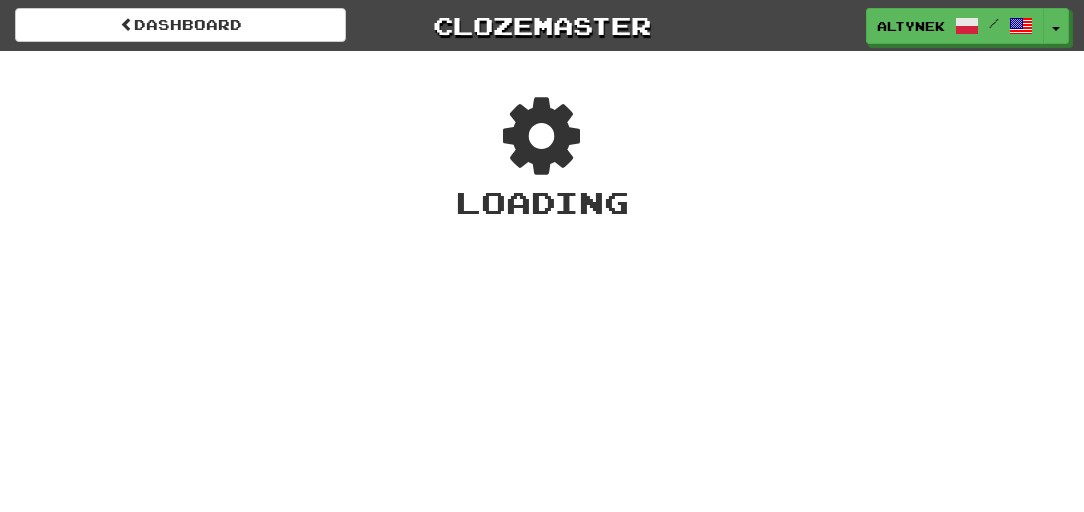 scroll, scrollTop: 0, scrollLeft: 0, axis: both 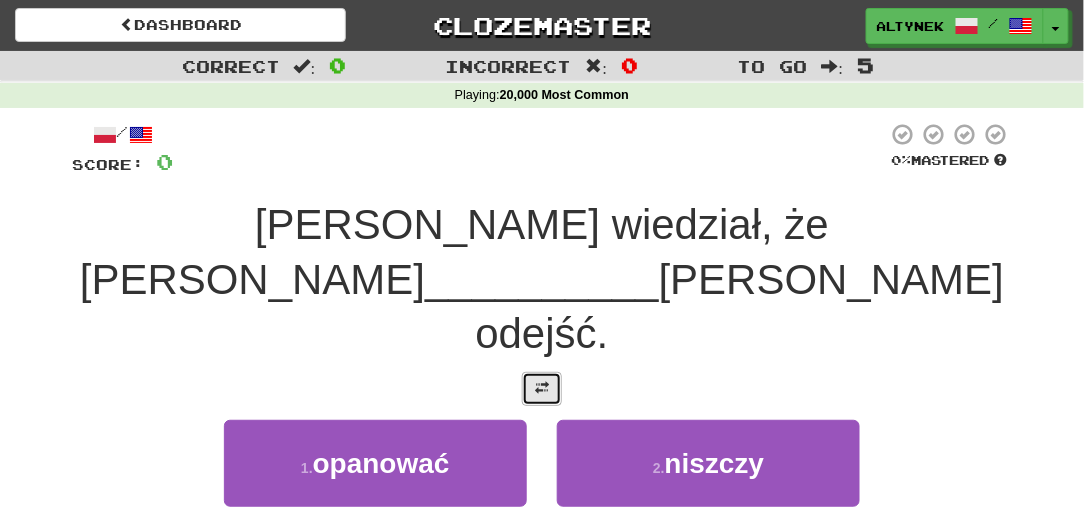 click at bounding box center (542, 388) 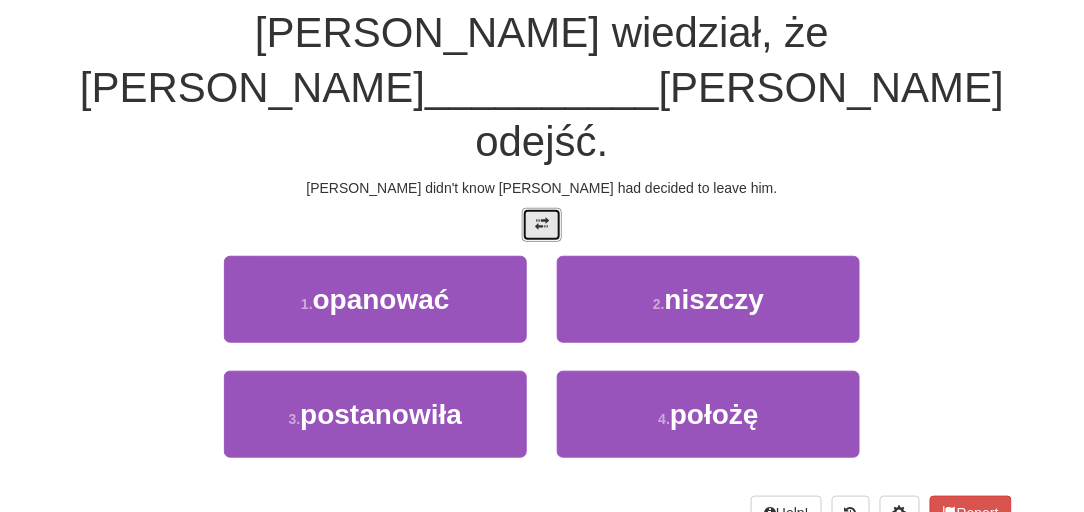 scroll, scrollTop: 242, scrollLeft: 0, axis: vertical 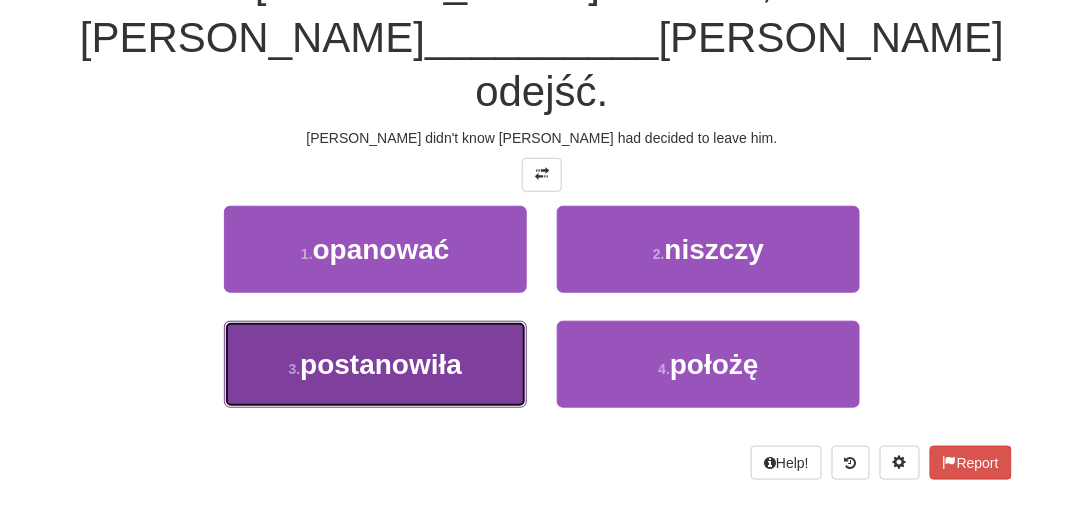 click on "3 .  postanowiła" at bounding box center [375, 364] 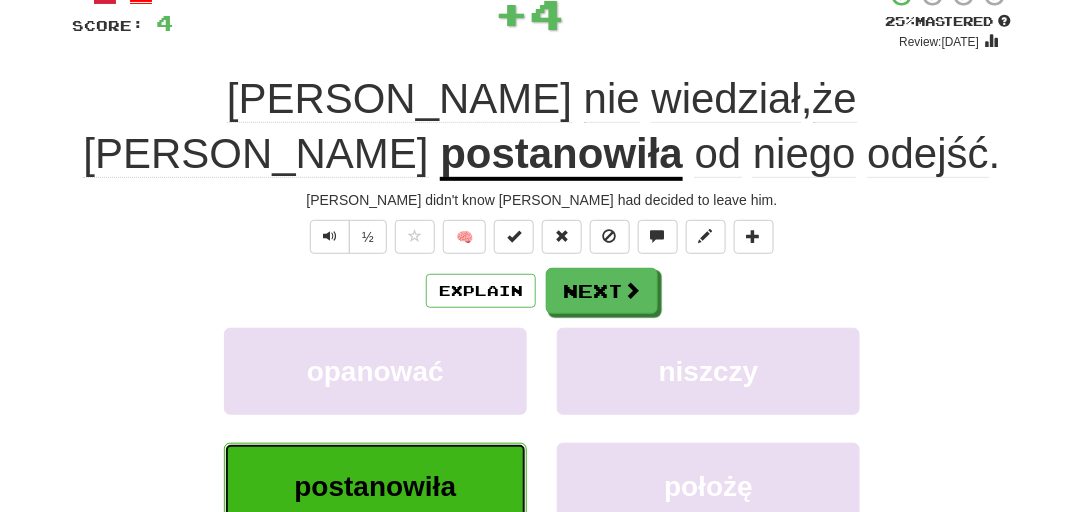 scroll, scrollTop: 134, scrollLeft: 0, axis: vertical 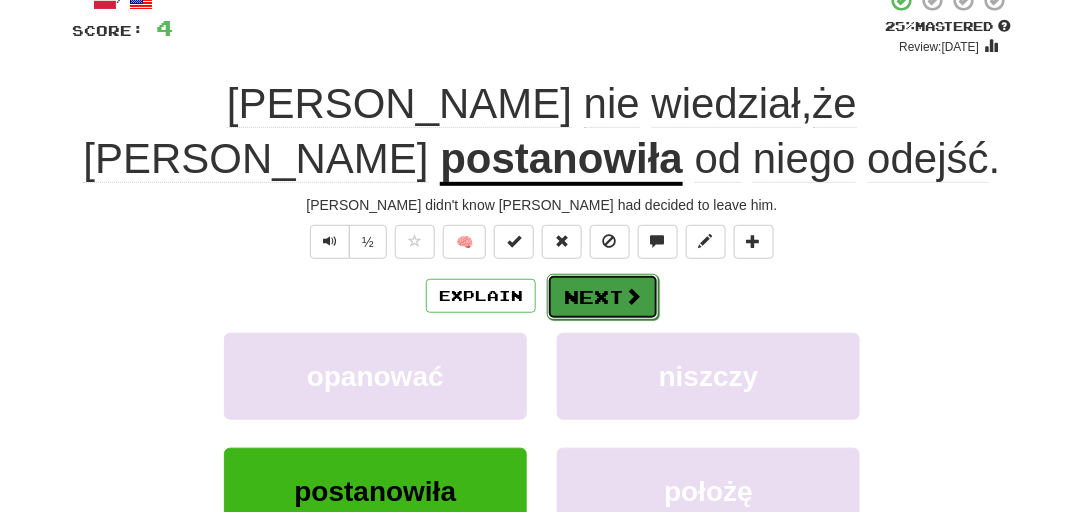 click on "Next" at bounding box center (603, 297) 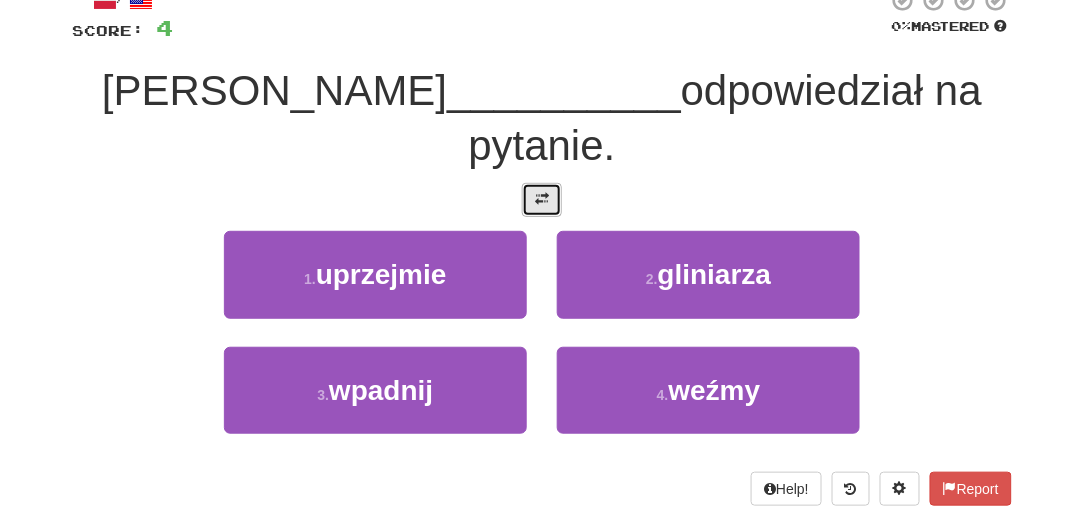 click at bounding box center [542, 199] 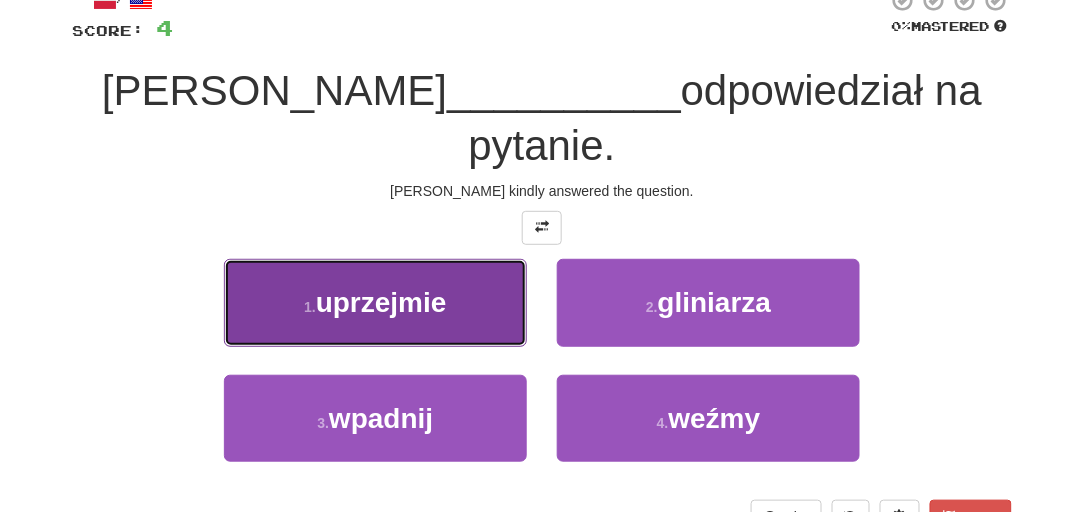 click on "1 .  uprzejmie" at bounding box center (375, 302) 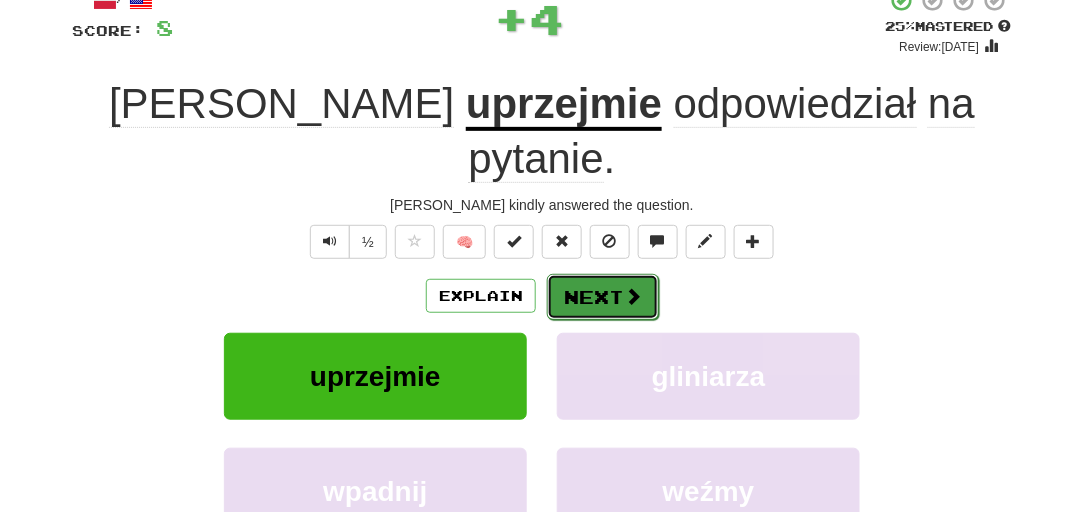 click on "Next" at bounding box center [603, 297] 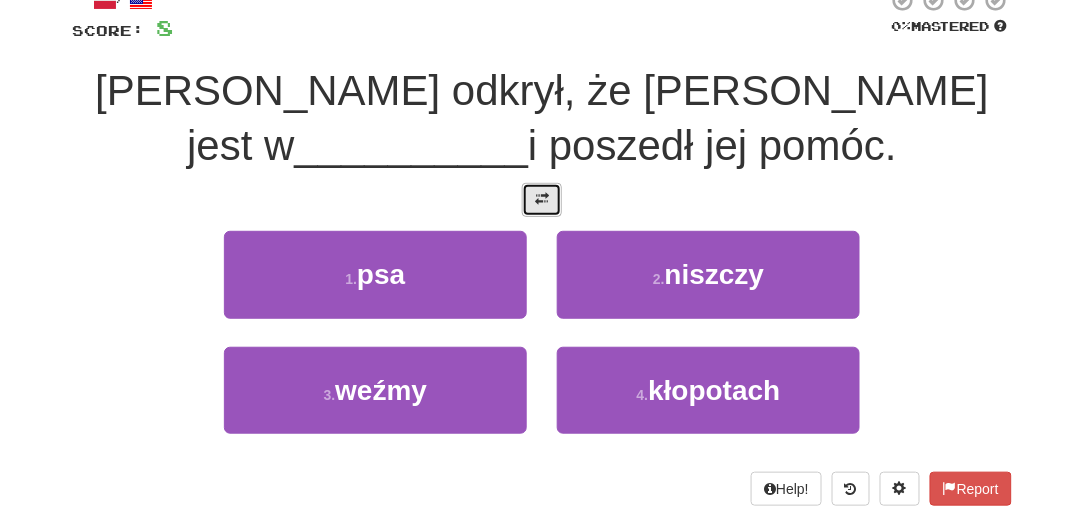 click at bounding box center (542, 200) 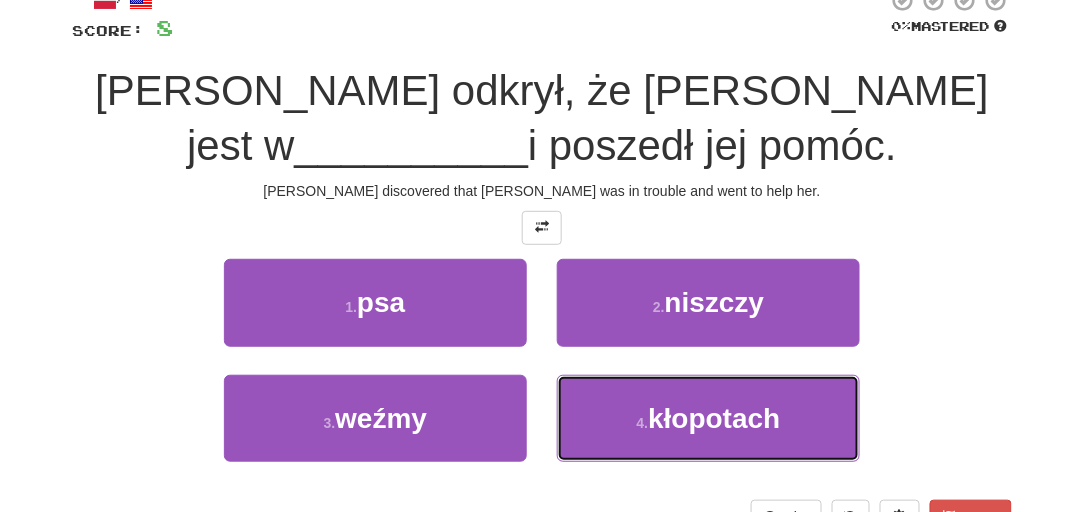 click on "4 .  kłopotach" at bounding box center (708, 418) 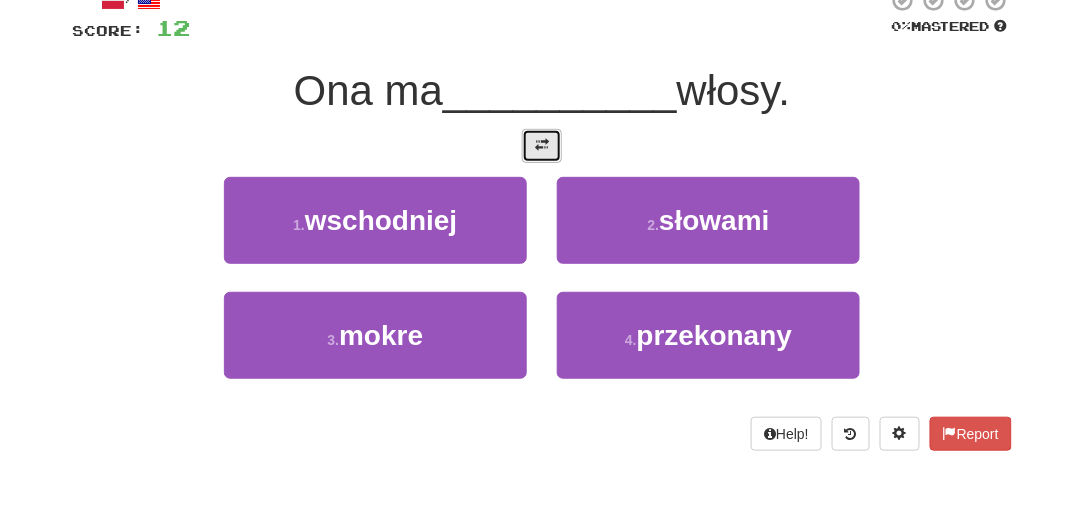 click at bounding box center (542, 146) 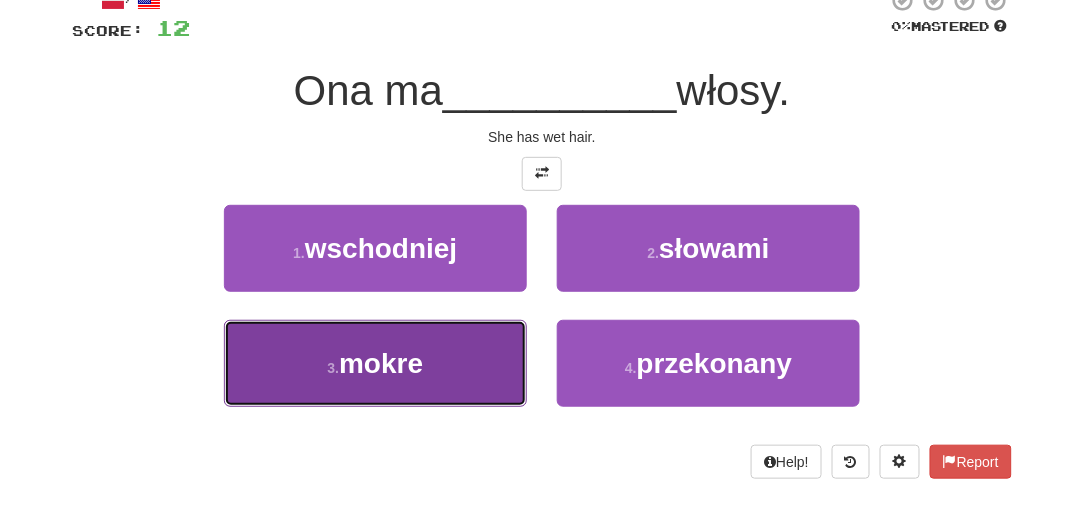 click on "3 .  mokre" at bounding box center (375, 363) 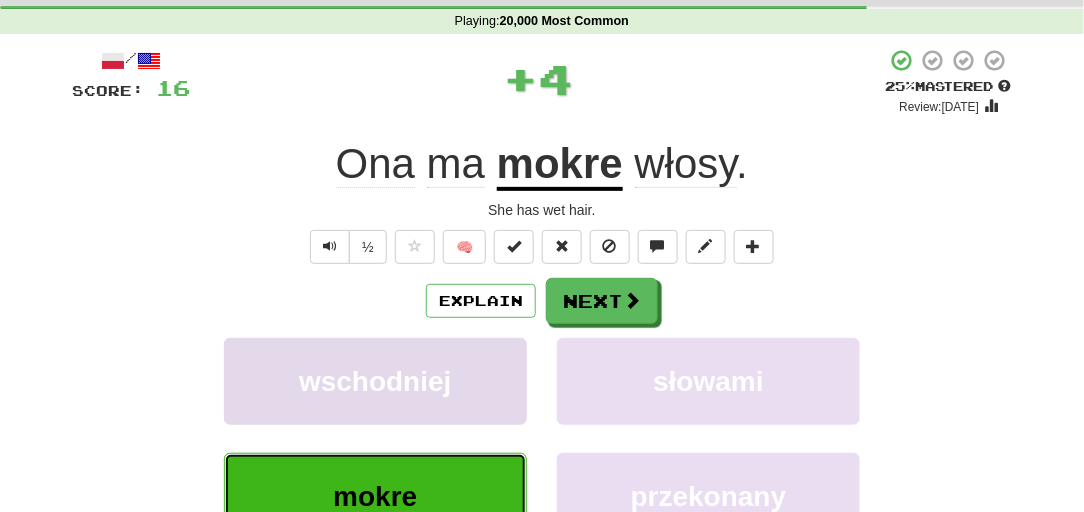 scroll, scrollTop: 74, scrollLeft: 0, axis: vertical 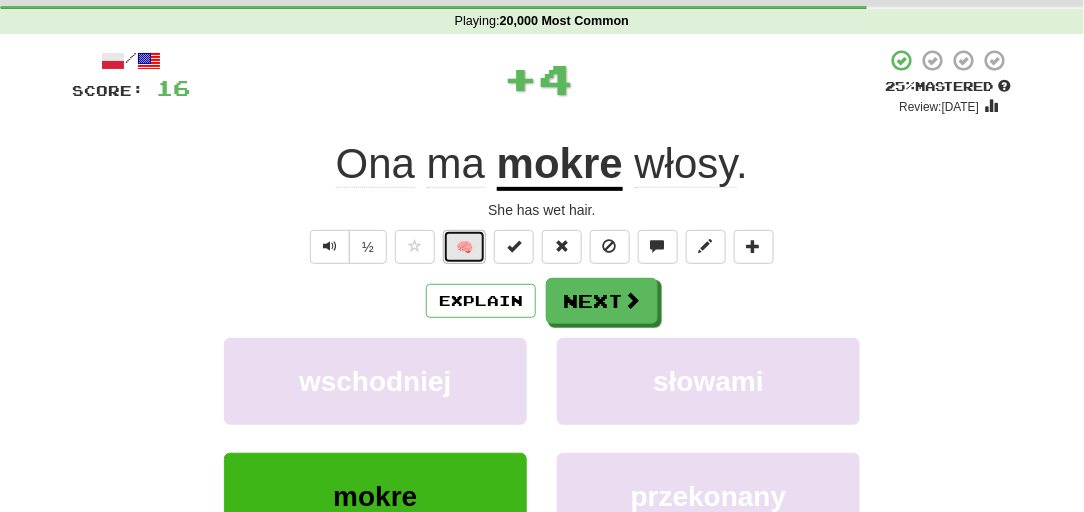 click on "🧠" at bounding box center [464, 247] 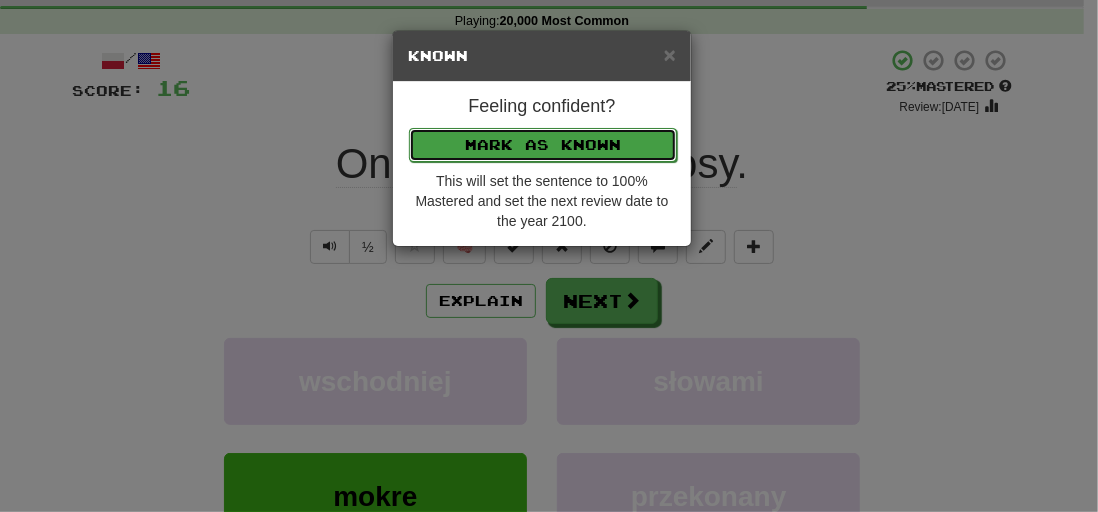 click on "Mark as Known" at bounding box center (543, 145) 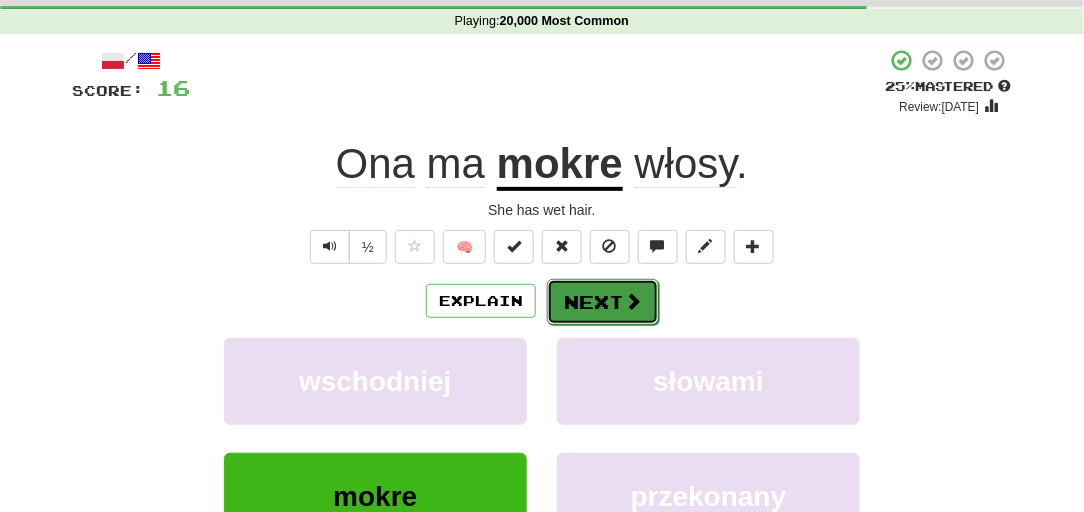 click on "Next" at bounding box center [603, 302] 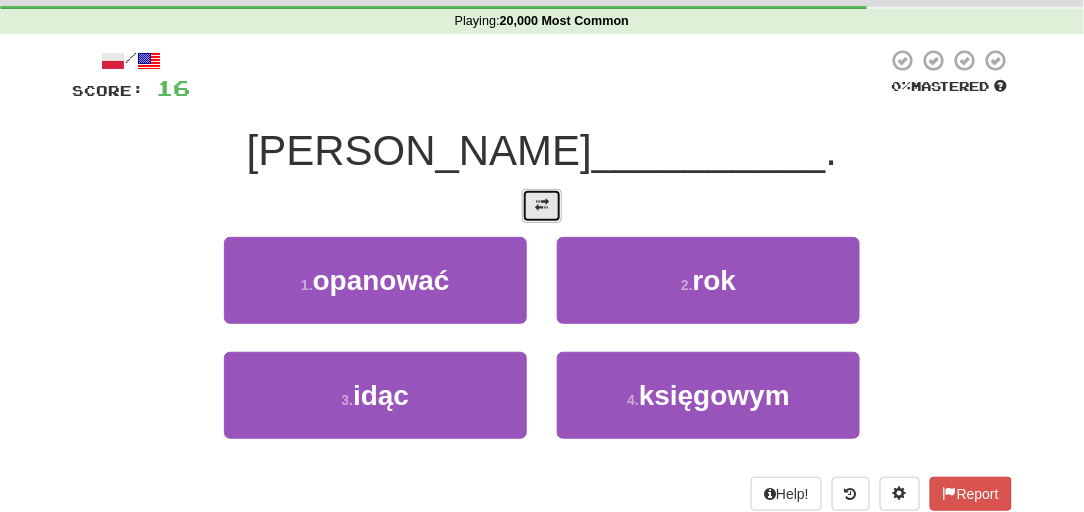 click at bounding box center [542, 205] 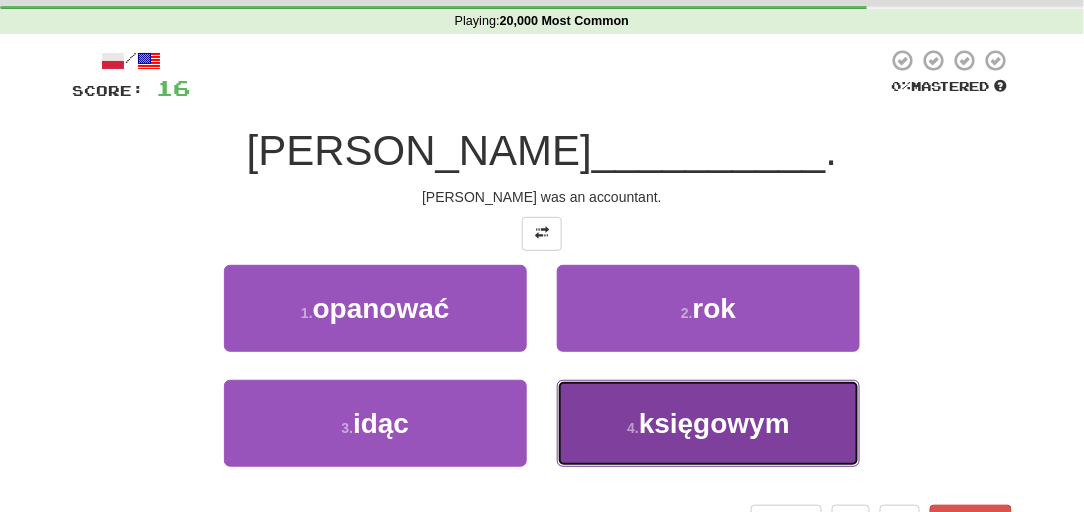 click on "4 .  księgowym" at bounding box center [708, 423] 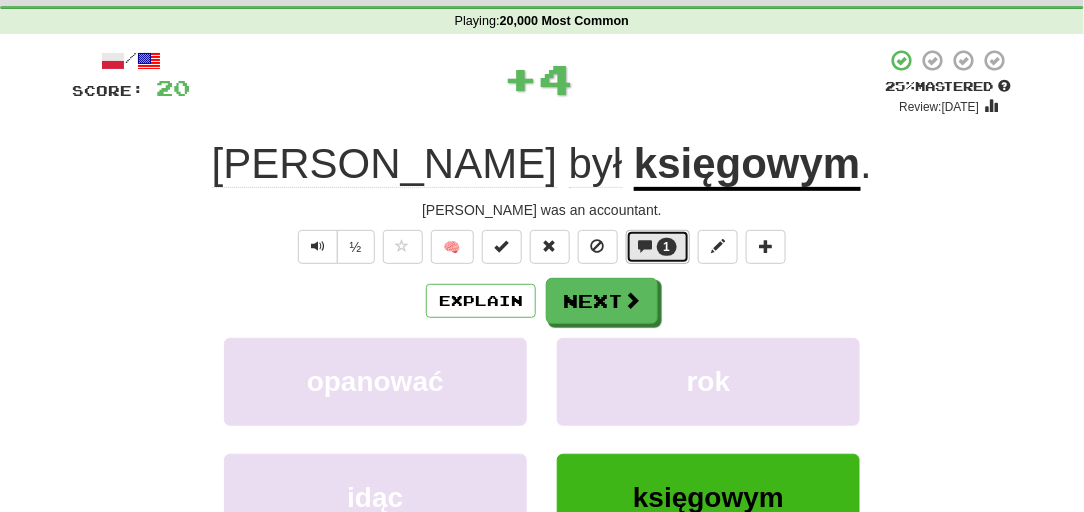 click on "1" at bounding box center [667, 247] 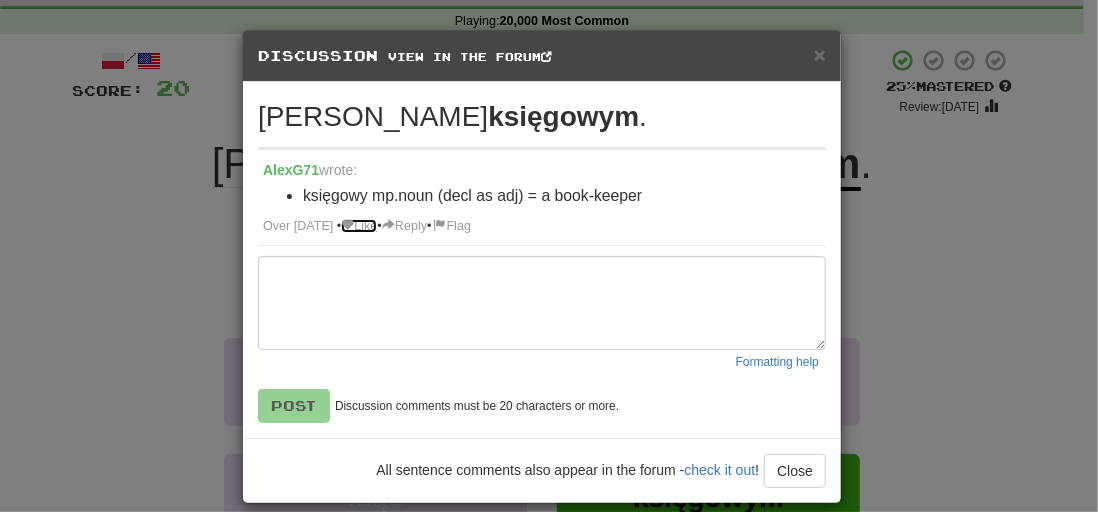 click on "Like" at bounding box center (359, 226) 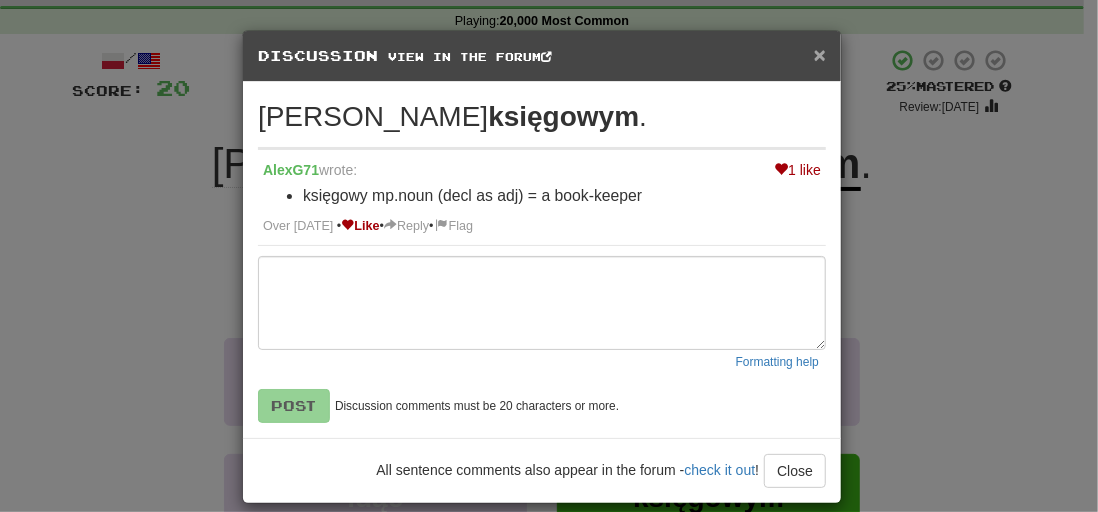 click on "×" at bounding box center [820, 54] 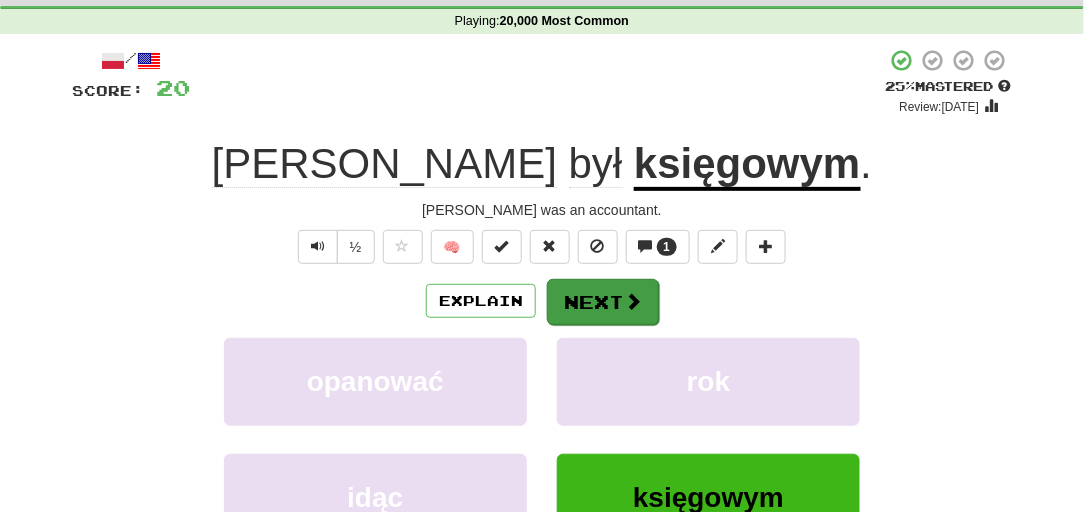 click on "Explain Next" at bounding box center (542, 301) 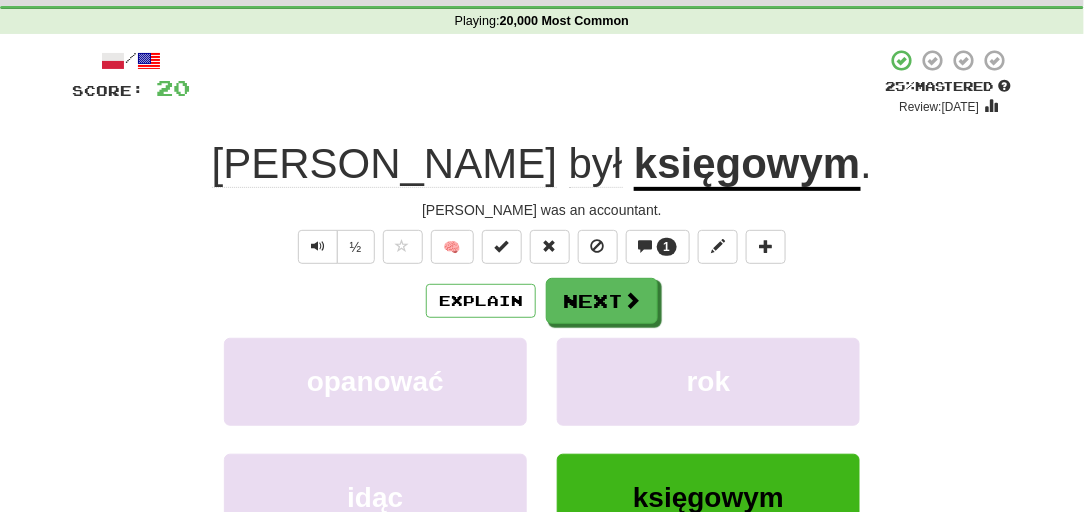 click on "Explain Next" at bounding box center (542, 301) 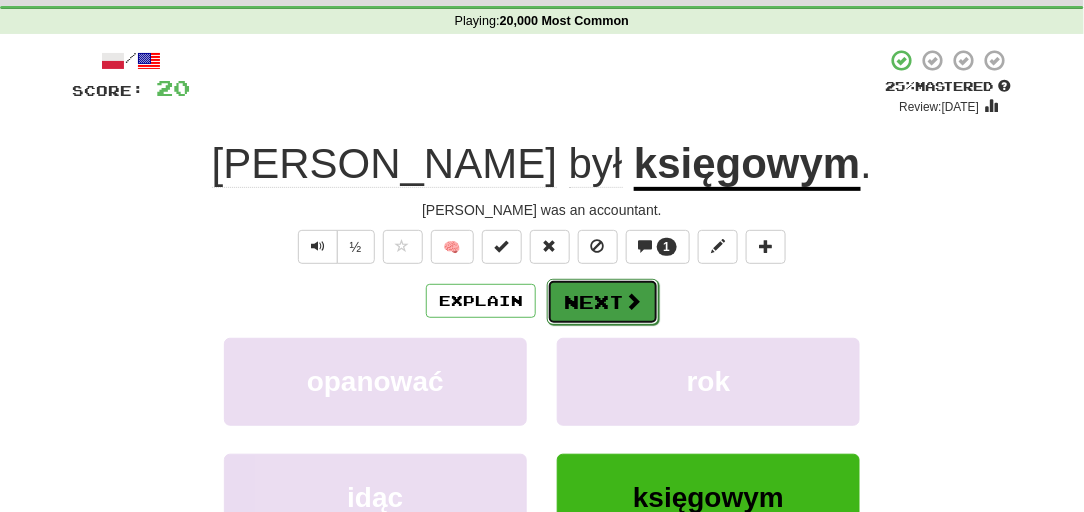 click at bounding box center (633, 301) 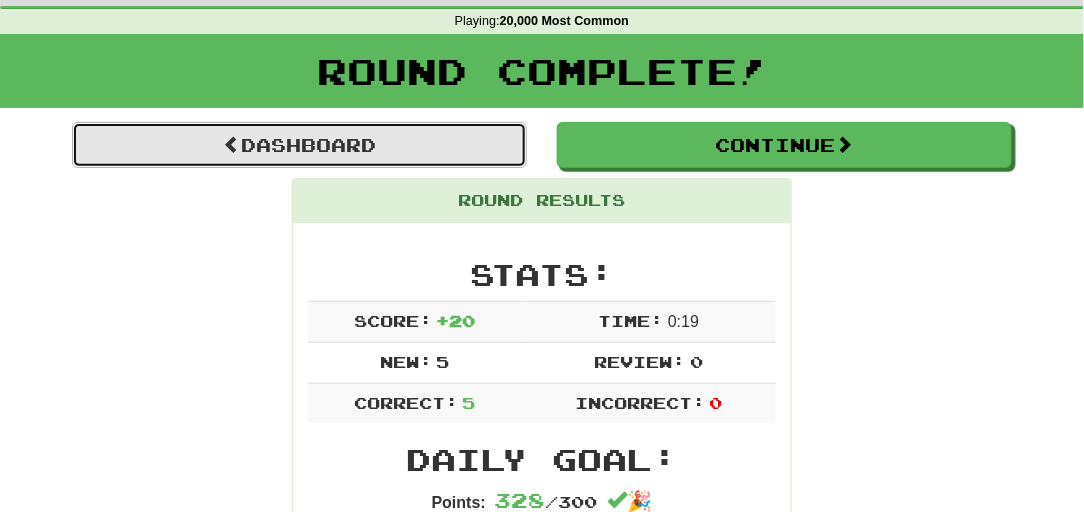 click on "Dashboard" at bounding box center [299, 145] 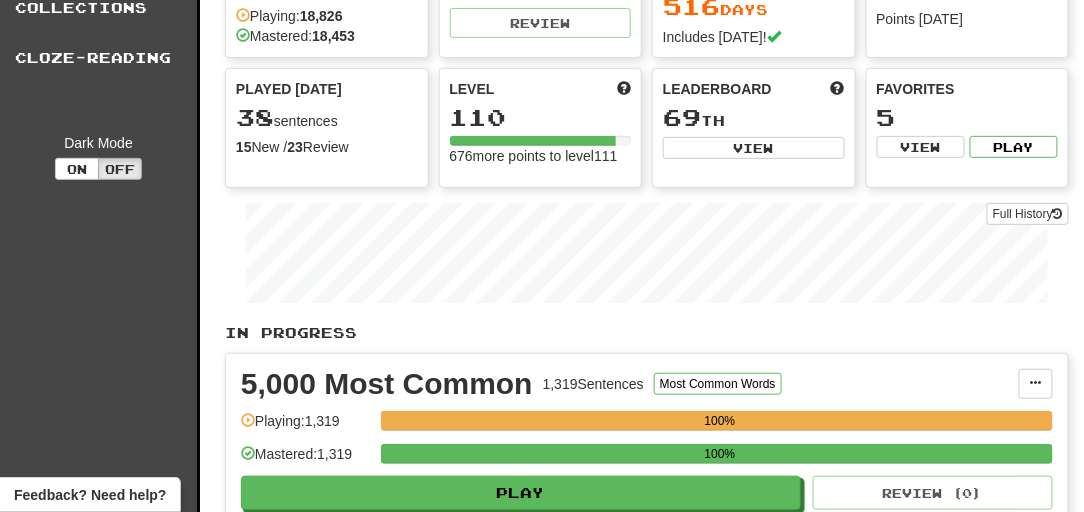 scroll, scrollTop: 0, scrollLeft: 0, axis: both 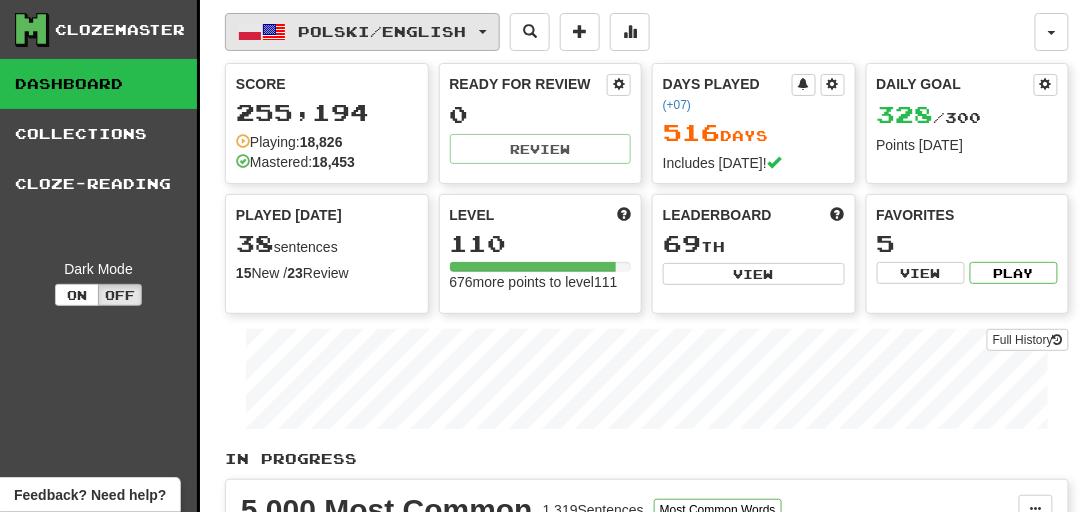 click on "Polski  /  English" at bounding box center (362, 32) 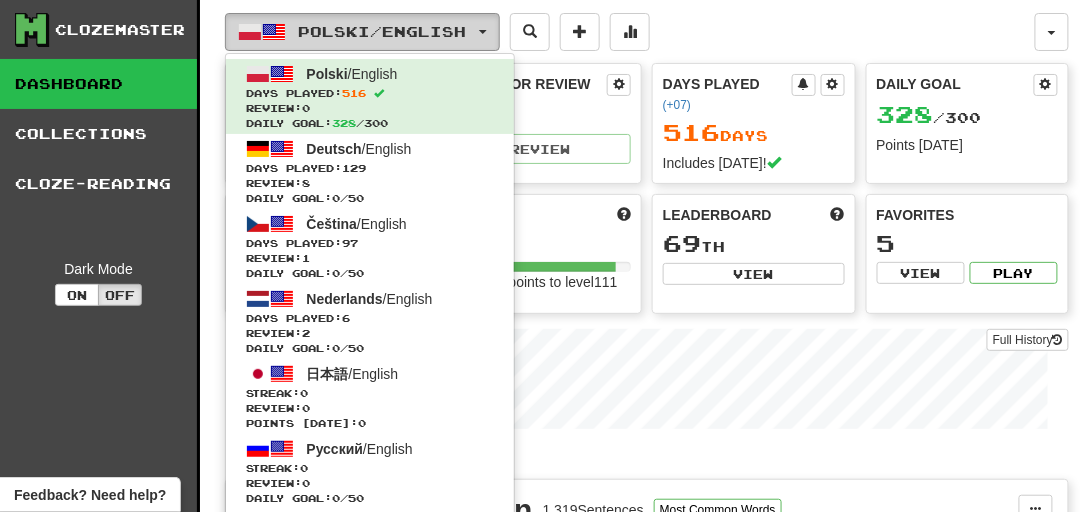 click on "Polski  /  English" at bounding box center [362, 32] 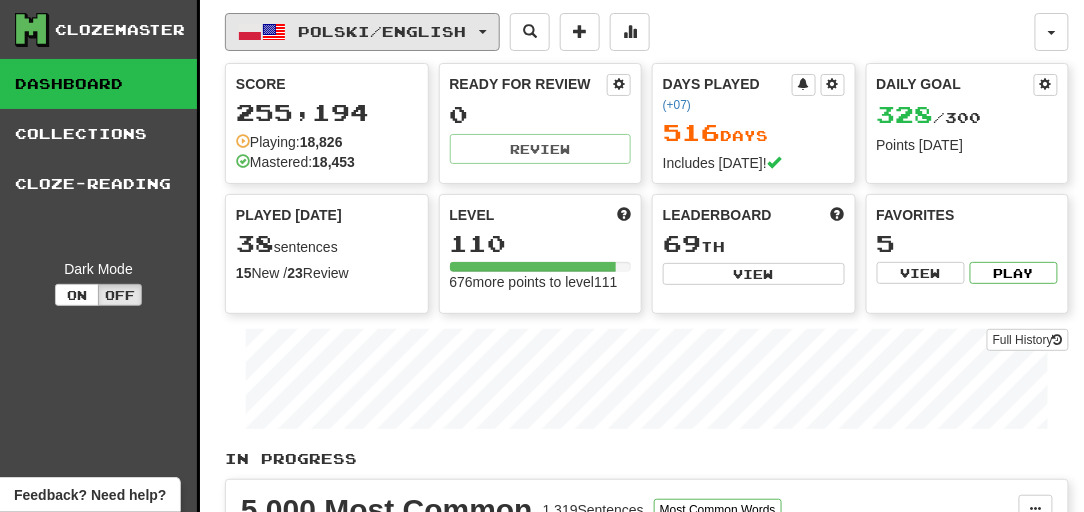 type 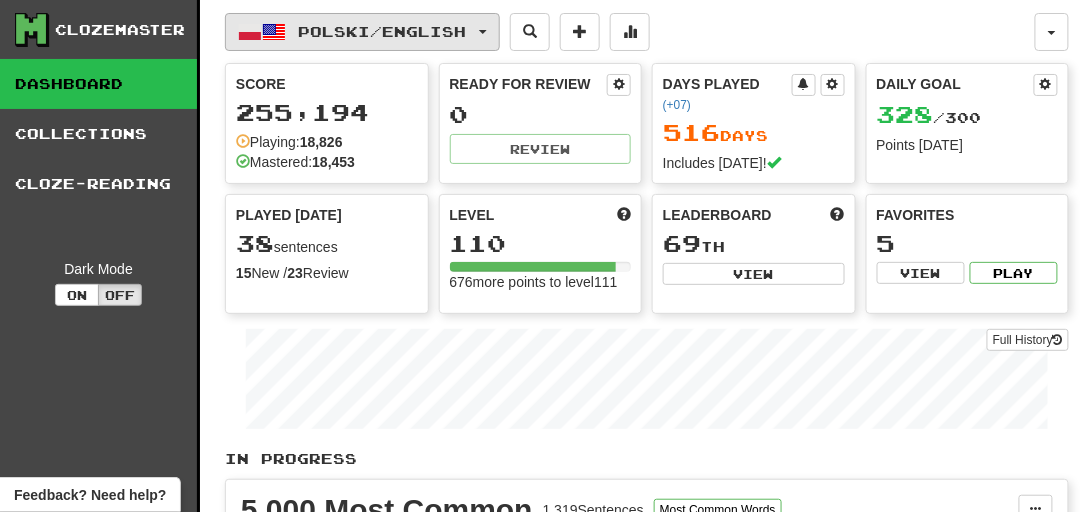 click at bounding box center [274, 32] 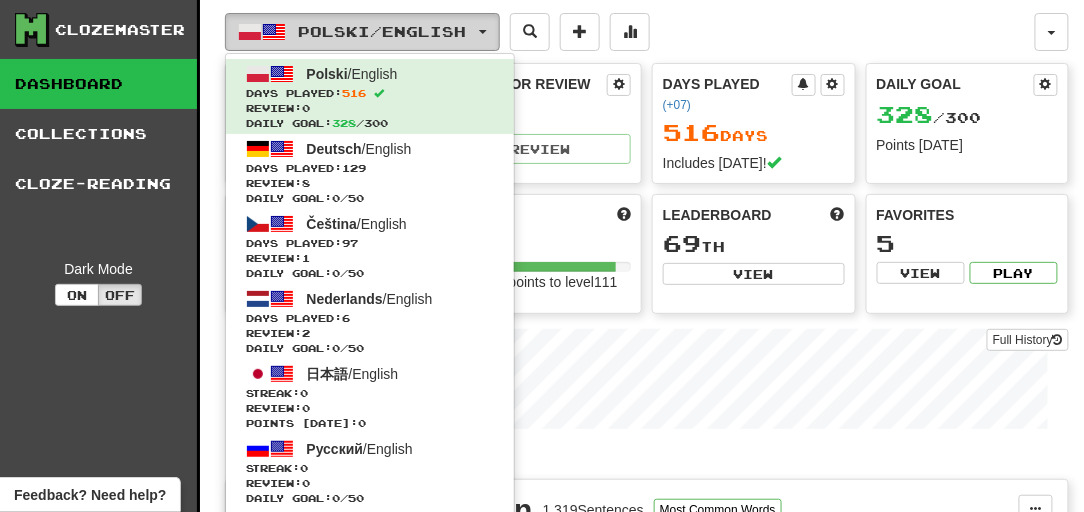 click at bounding box center [274, 32] 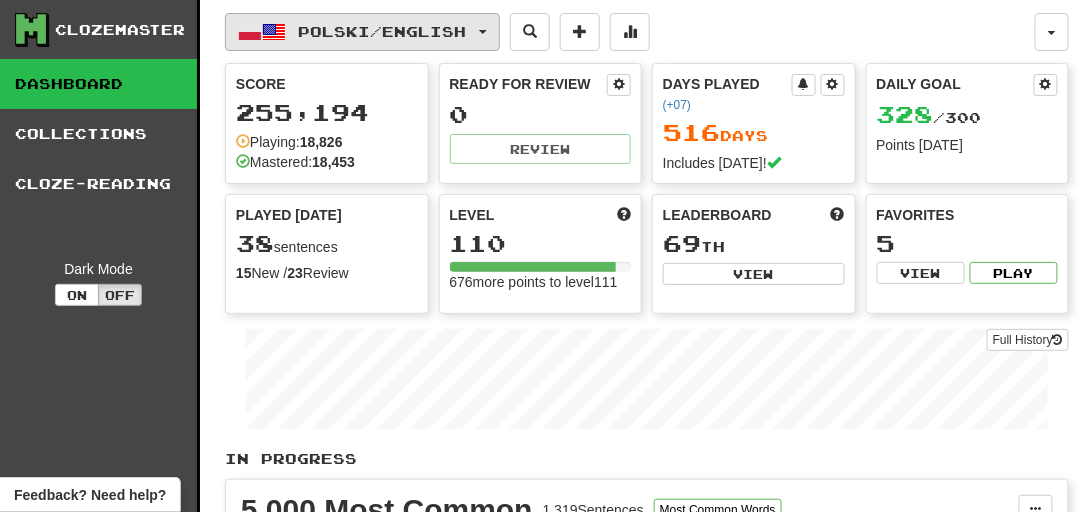 click at bounding box center [274, 32] 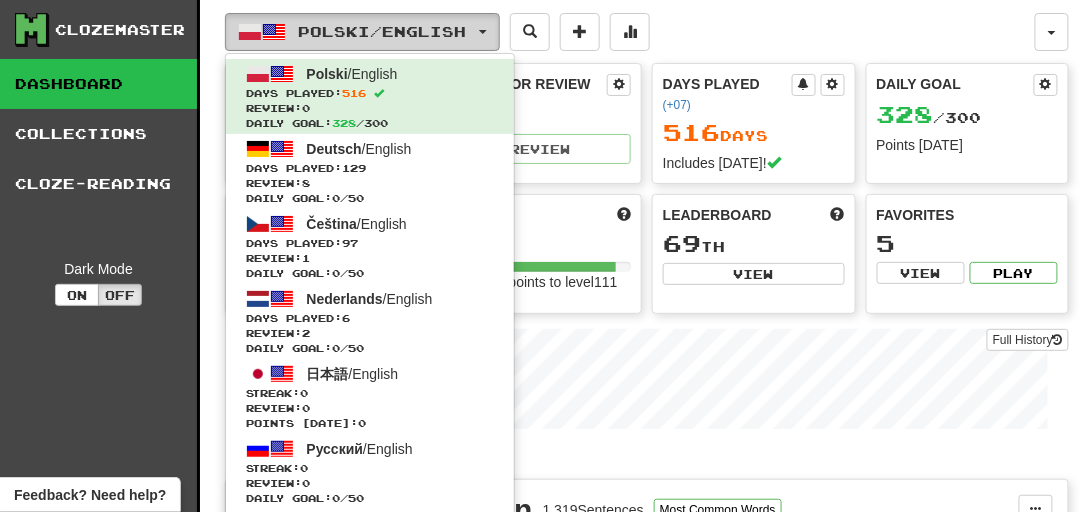 click at bounding box center (274, 32) 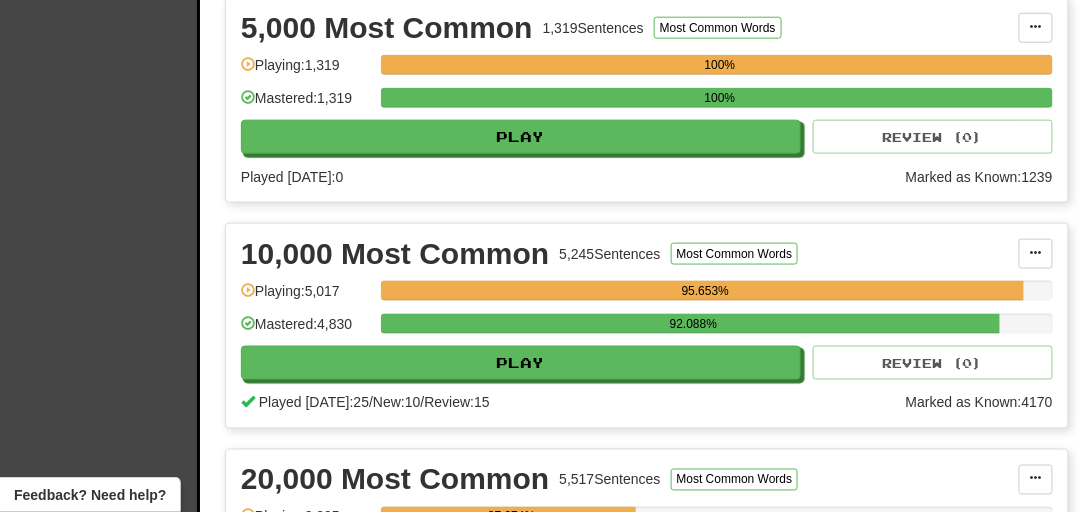 scroll, scrollTop: 666, scrollLeft: 0, axis: vertical 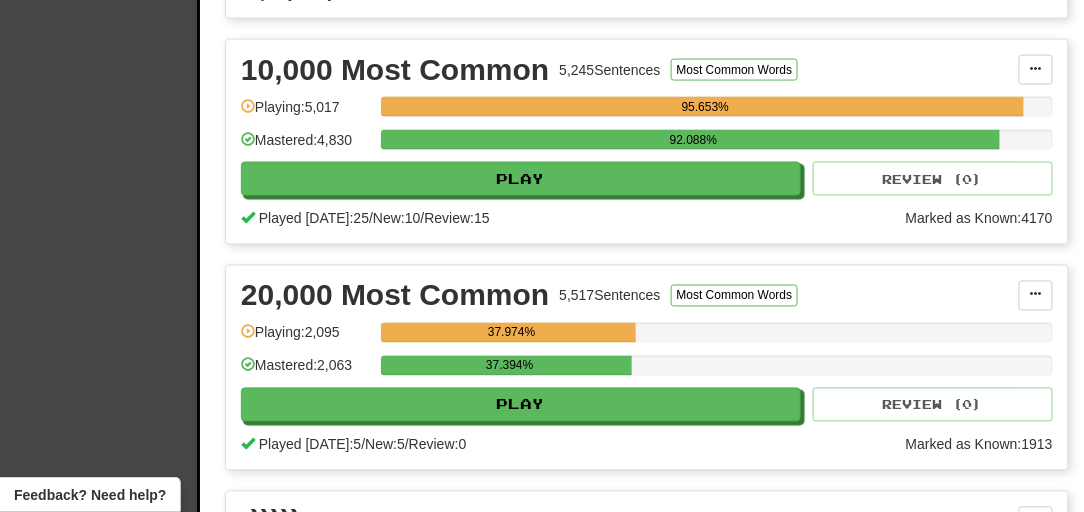 click on "10,000 Most Common 5,245  Sentences Most Common Words Manage Sentences Unpin from Dashboard  Playing:  5,017 95.653%  Mastered:  4,830 92.088% Play Review ( 0 )   Played [DATE]:  25  /  New:  10  /  Review:  15 Marked as Known:  4170" at bounding box center (647, 142) 